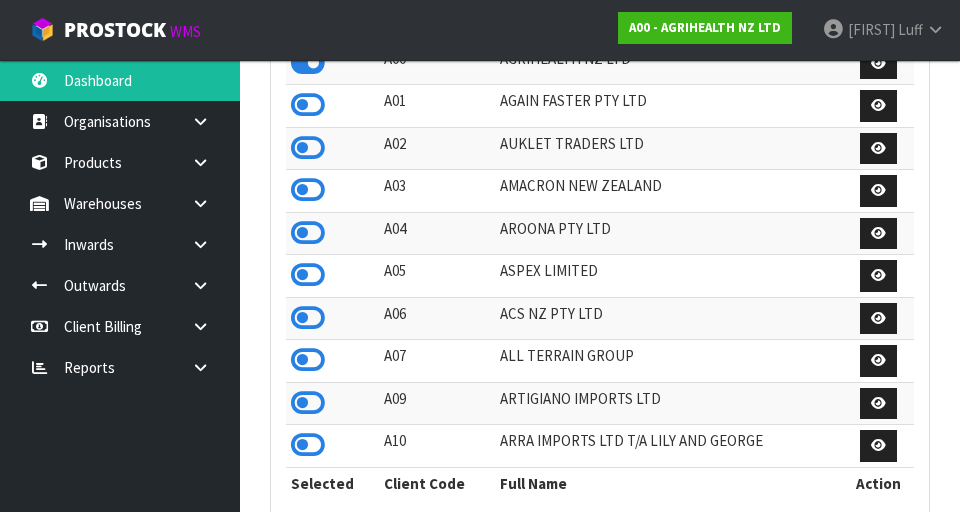 scroll, scrollTop: 512, scrollLeft: 0, axis: vertical 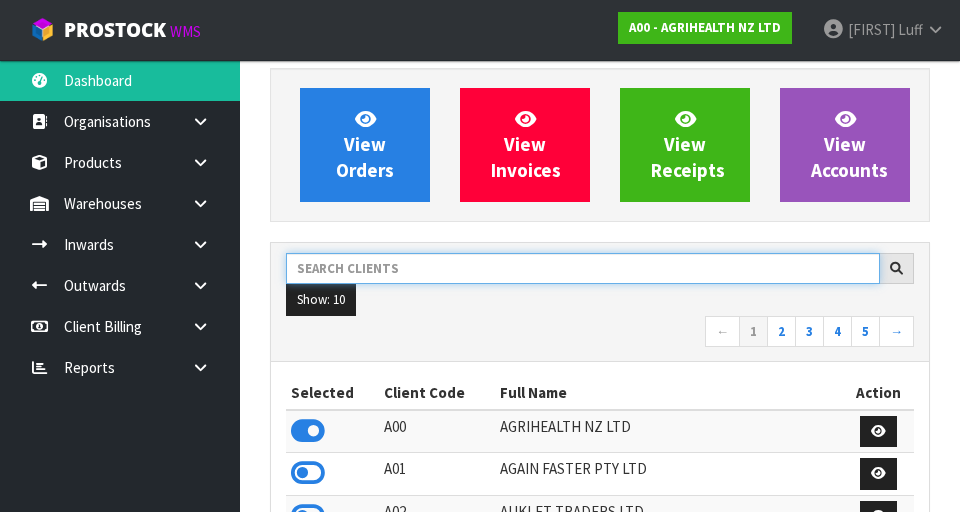 click at bounding box center (583, 268) 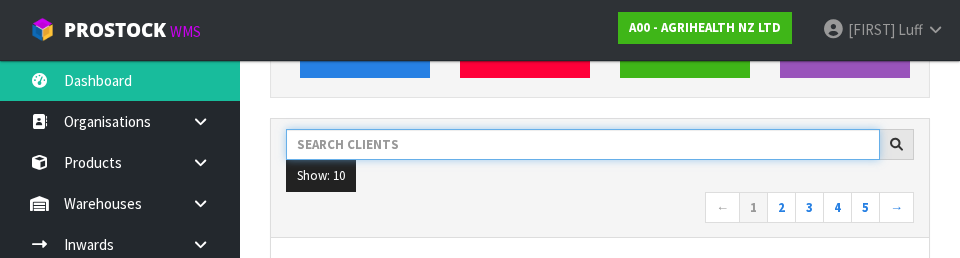 scroll, scrollTop: 274, scrollLeft: 0, axis: vertical 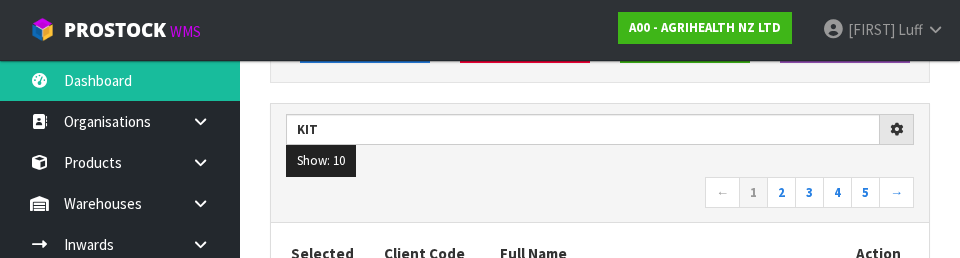 click on "←
1 2 3 4 5
→" at bounding box center [600, 194] 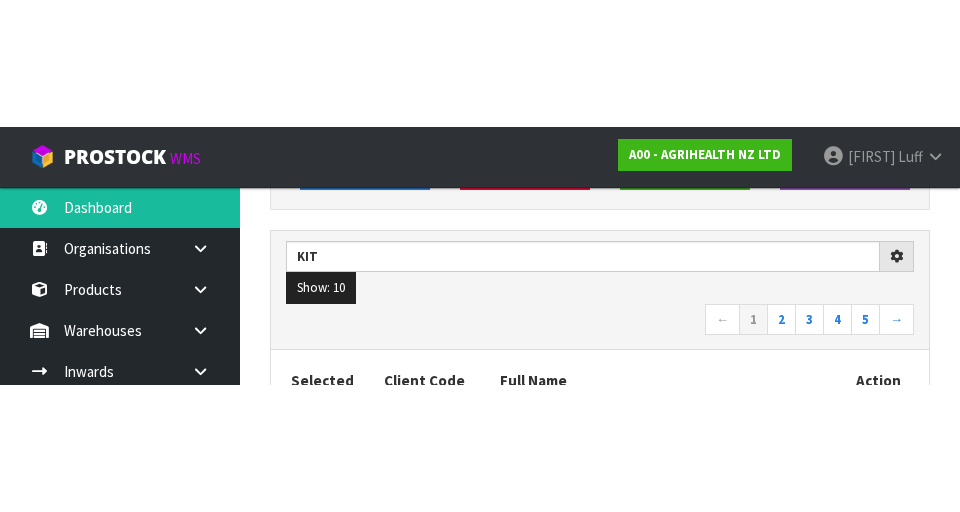 scroll, scrollTop: 283, scrollLeft: 0, axis: vertical 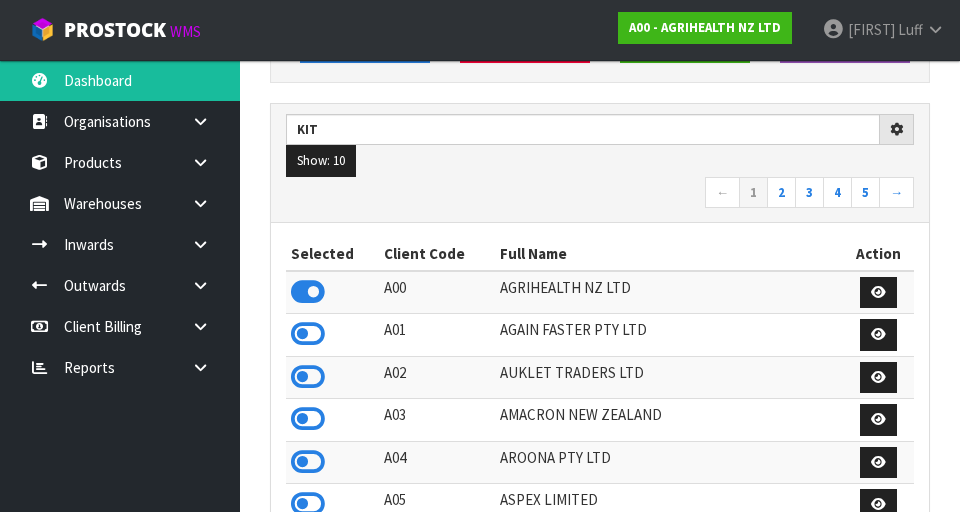 type on "KIT" 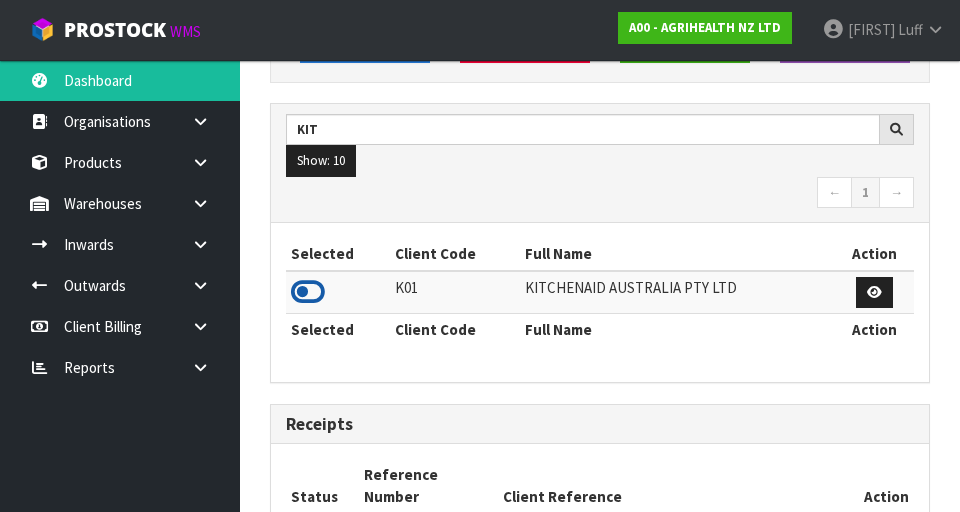 click at bounding box center (308, 292) 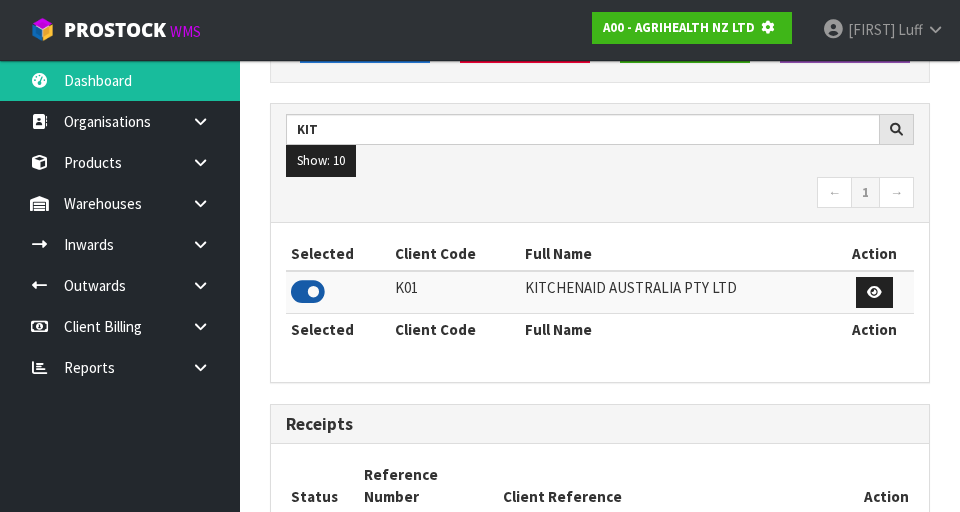 scroll, scrollTop: 1318, scrollLeft: 690, axis: both 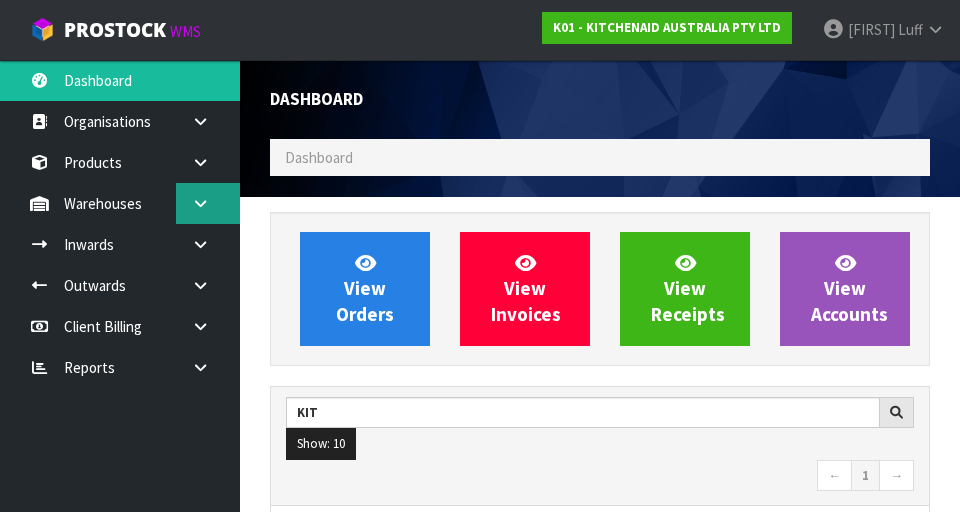 click at bounding box center (200, 203) 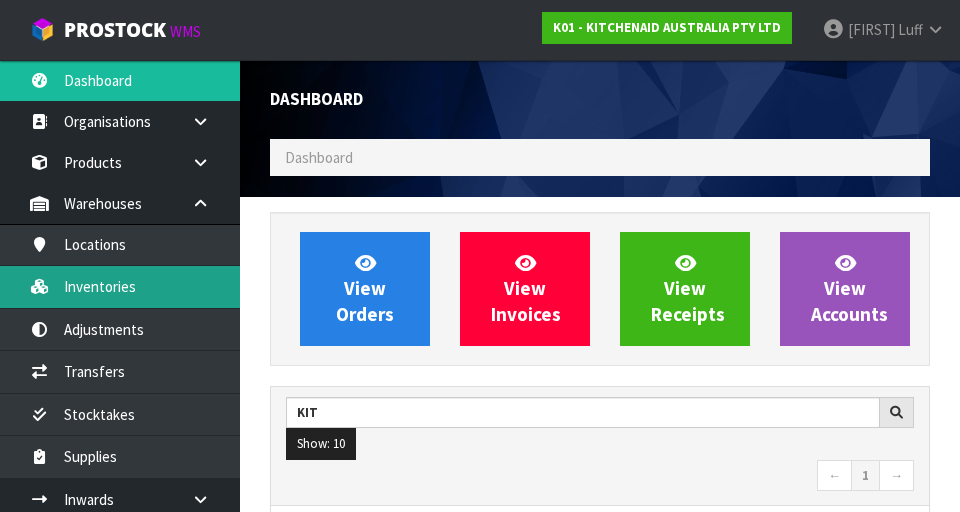 click on "Inventories" at bounding box center (120, 286) 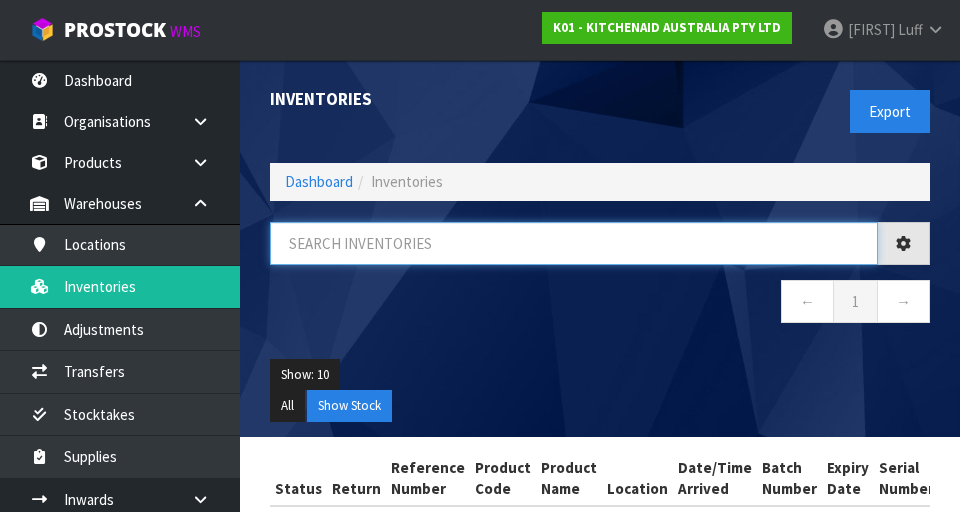 click at bounding box center [574, 243] 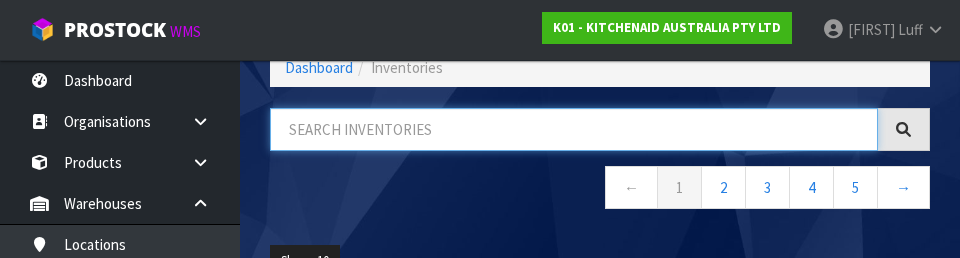 scroll, scrollTop: 0, scrollLeft: 0, axis: both 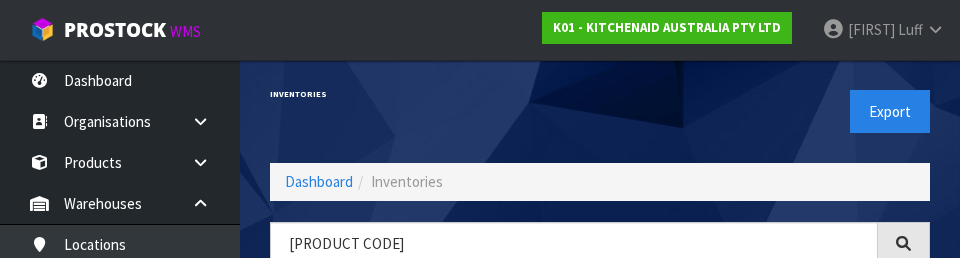 click on "Inventories" at bounding box center [427, 94] 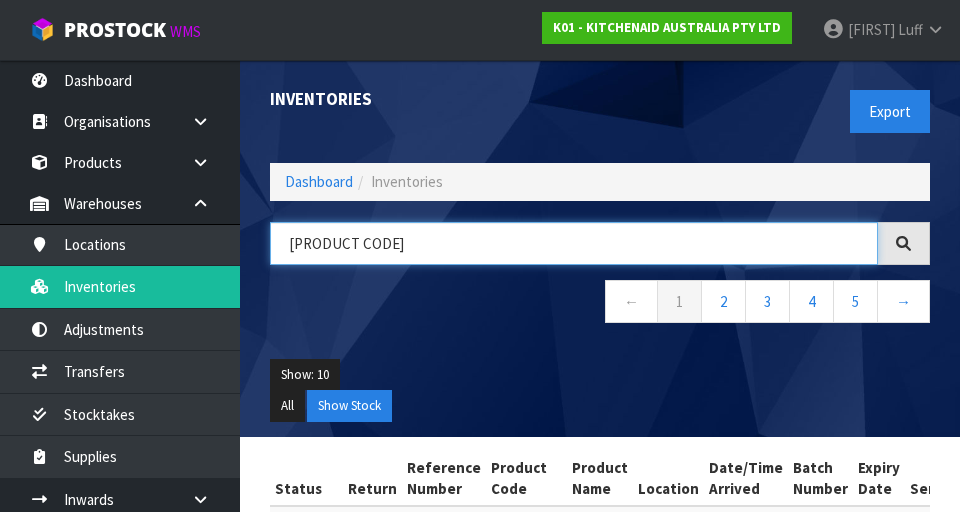 click on "[PRODUCT CODE]" at bounding box center [574, 243] 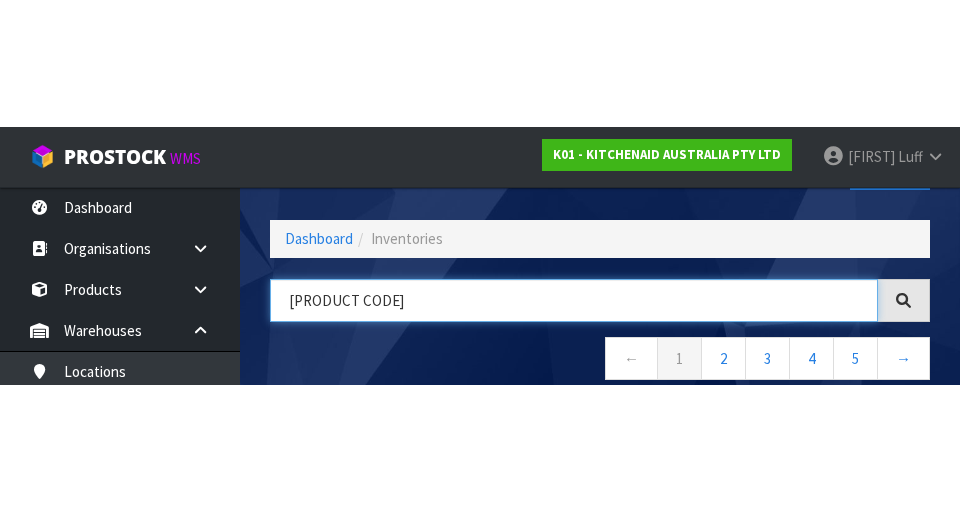 scroll, scrollTop: 114, scrollLeft: 0, axis: vertical 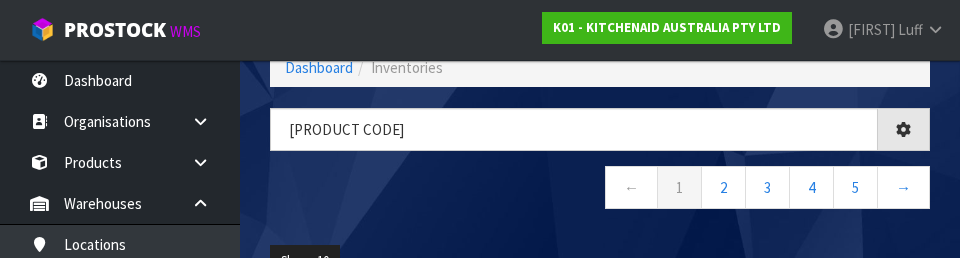 click on "←
1 2 3 4 5
→" at bounding box center [600, 190] 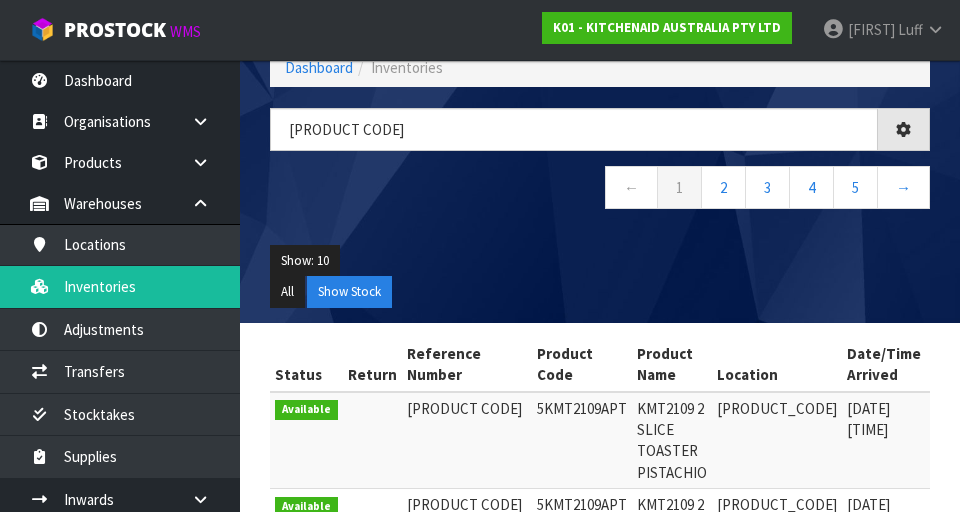 type on "37-29-1-A" 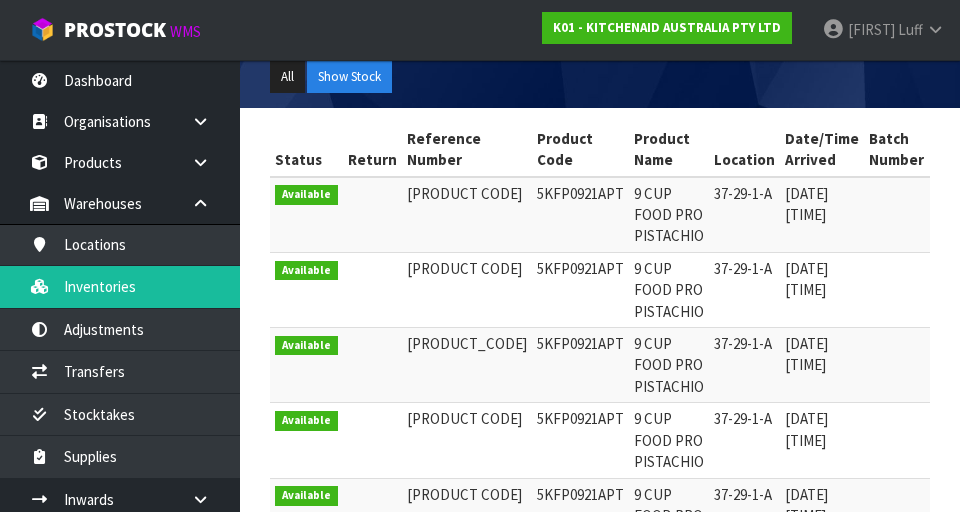 scroll, scrollTop: 337, scrollLeft: 0, axis: vertical 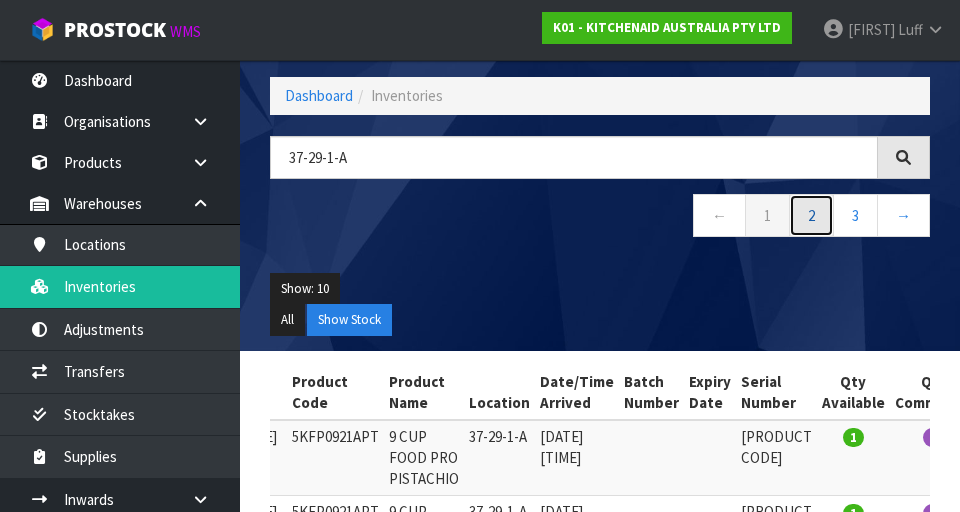 click on "2" at bounding box center [811, 215] 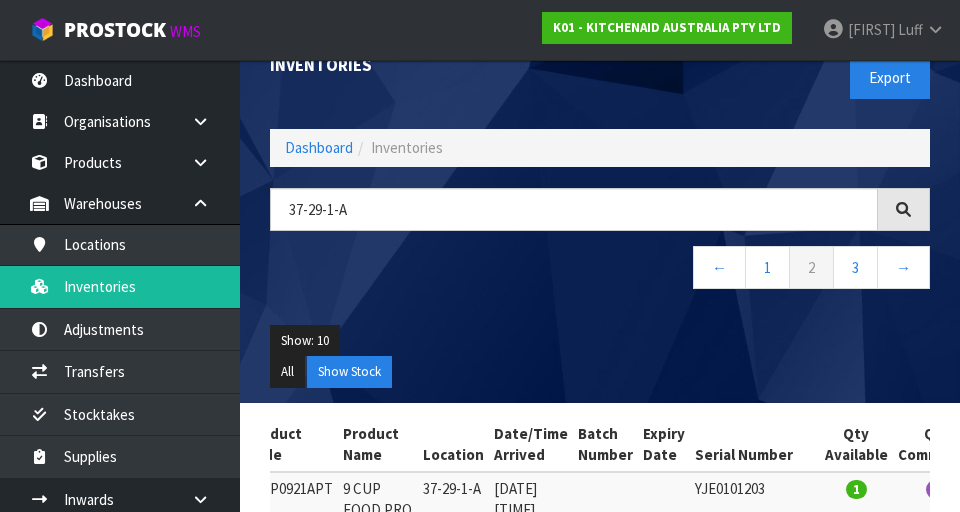 scroll, scrollTop: 22, scrollLeft: 0, axis: vertical 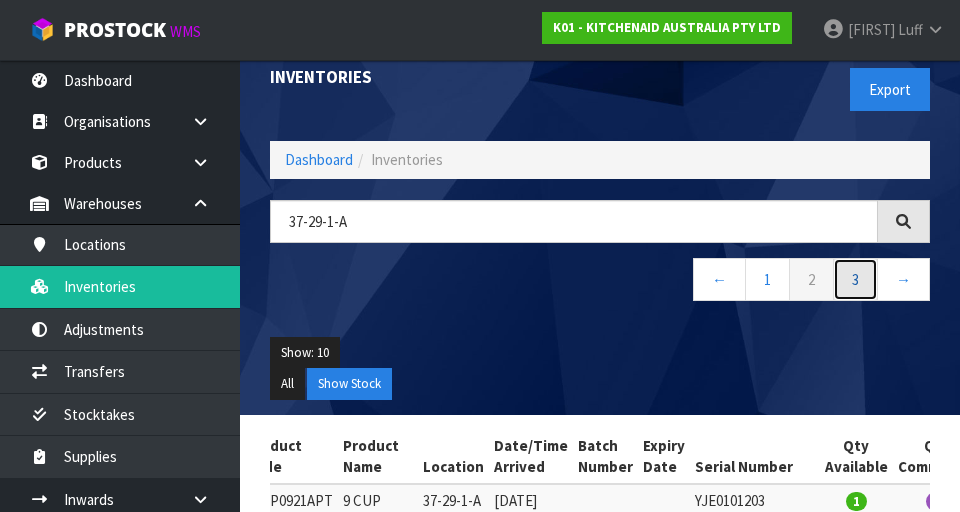 click on "3" at bounding box center (855, 279) 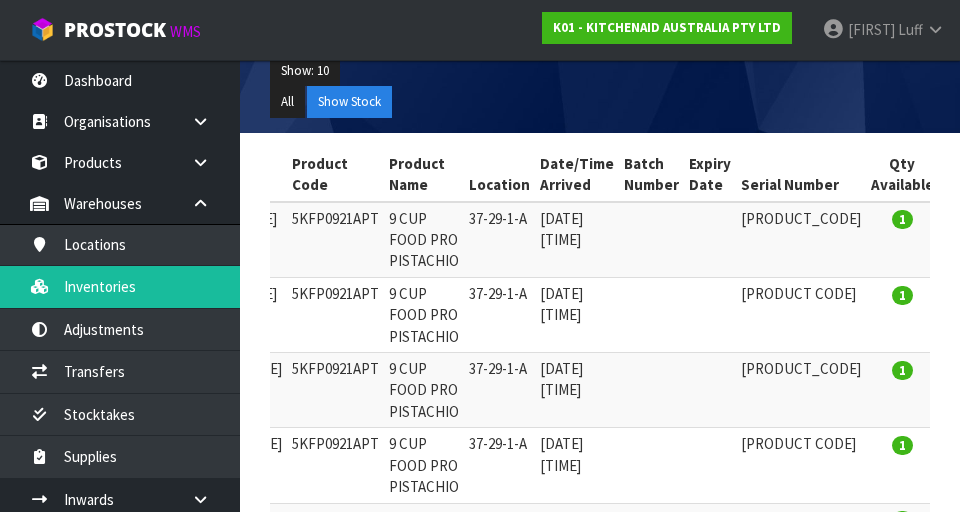 scroll, scrollTop: 0, scrollLeft: 0, axis: both 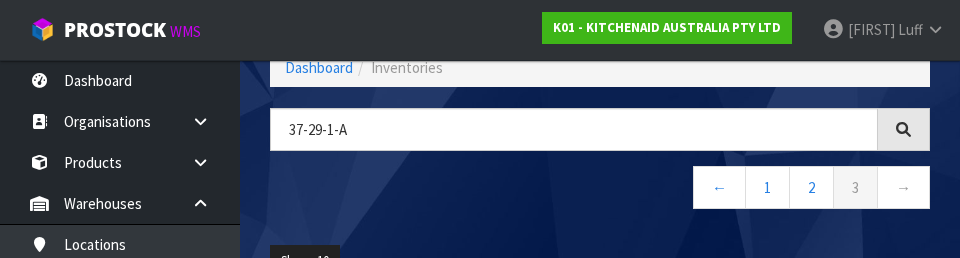 click on "←
1 2 3
→" at bounding box center (600, 190) 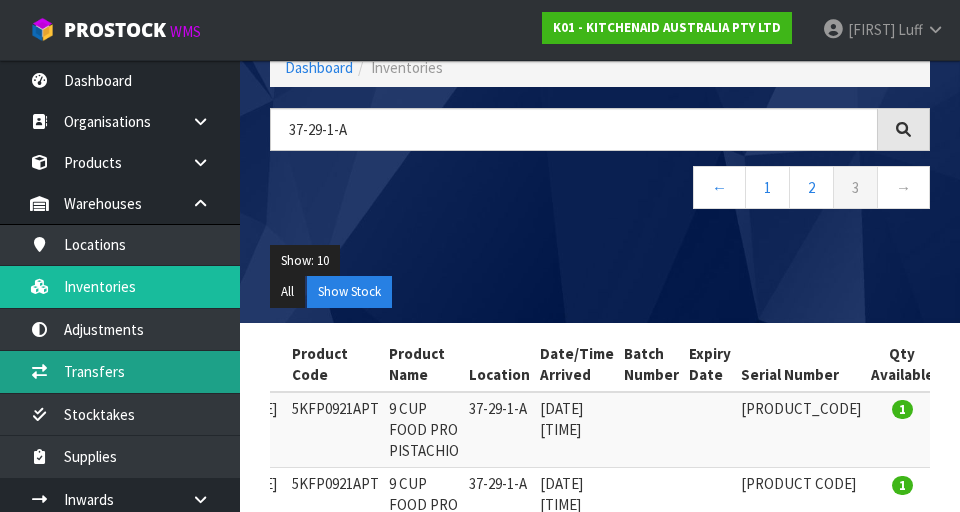 click on "Transfers" at bounding box center [120, 371] 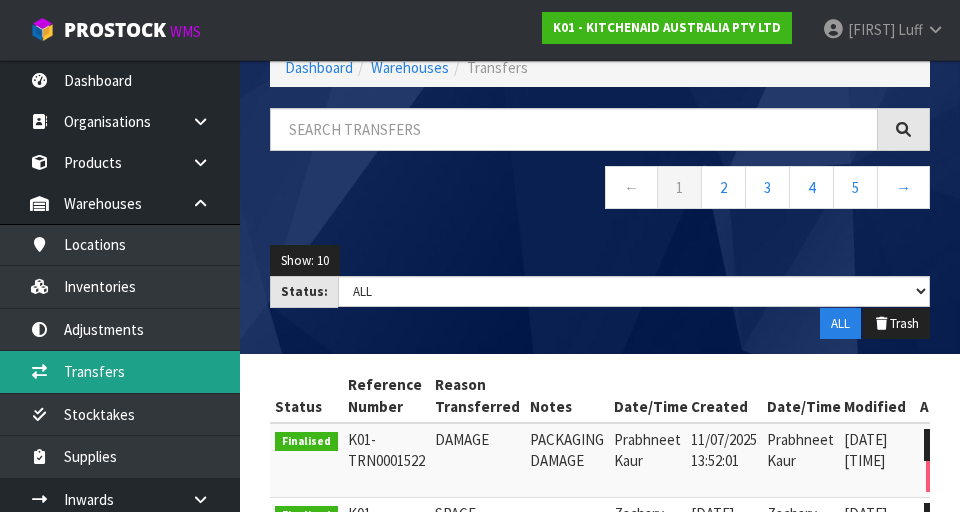scroll, scrollTop: 0, scrollLeft: 0, axis: both 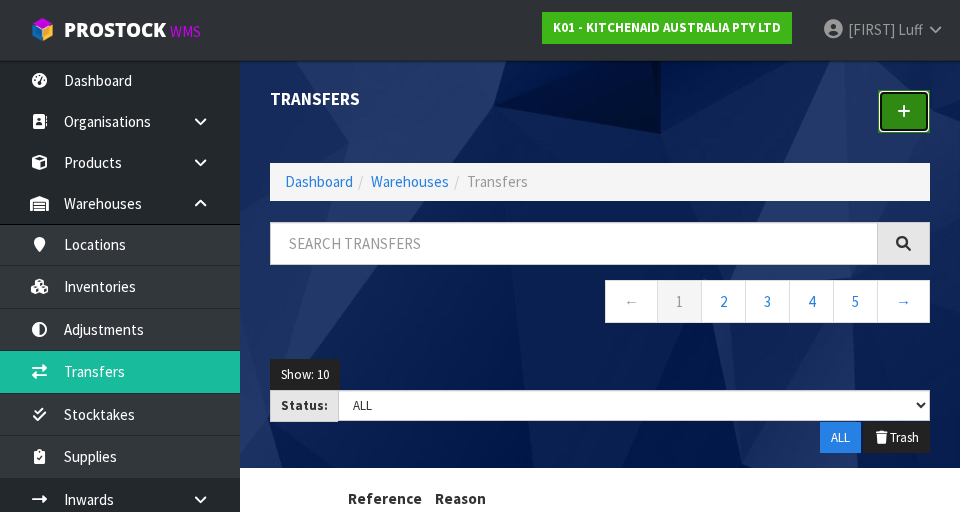 click at bounding box center [904, 111] 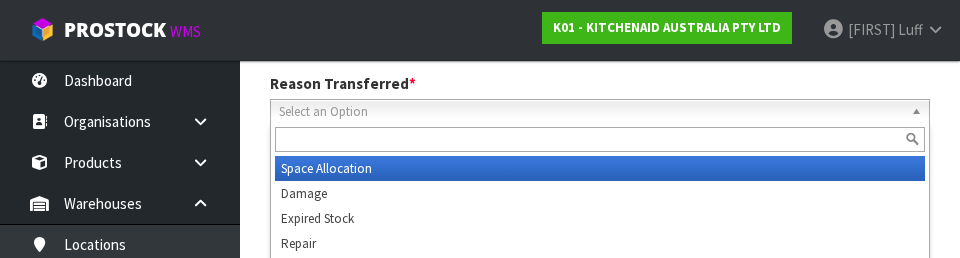 scroll, scrollTop: 276, scrollLeft: 0, axis: vertical 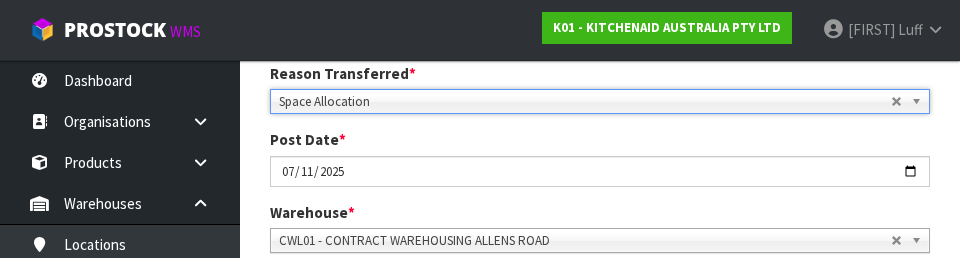 click on "Warehouse  *
01 - CONTRACT WAREHOUSING MAIN 02 - CONTRACT WAREHOUSING NO 2 CHC - CWL CHRISTCHURCH WAIHEKE - SOLAR SHOP WAIHEKE CWL01 - CONTRACT WAREHOUSING ALLENS ROAD CWL02 - CONTRACT WAREHOUSING LADY RUBY CWL03 - CONTRACT WAREHOUSING NEILPARK
CWL01 - CONTRACT WAREHOUSING ALLENS ROAD" at bounding box center (600, 227) 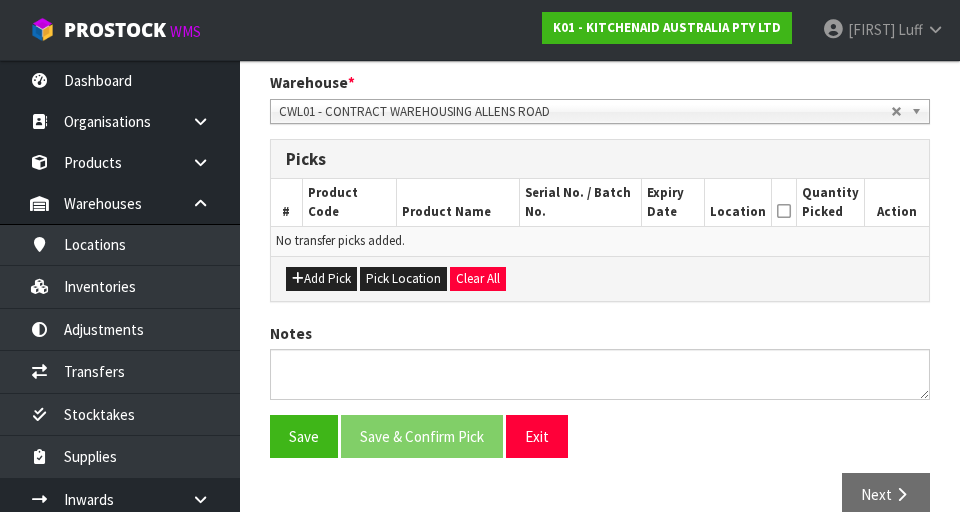 scroll, scrollTop: 414, scrollLeft: 0, axis: vertical 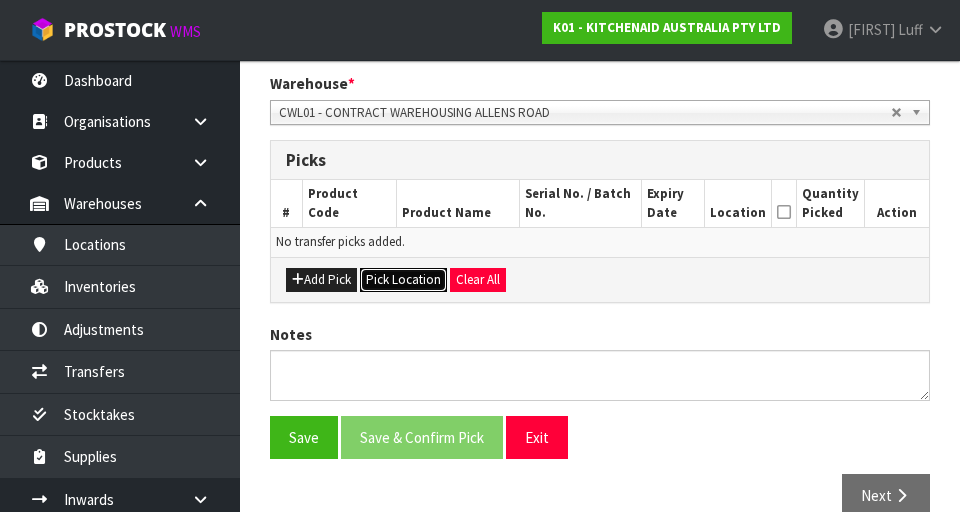 click on "Pick Location" at bounding box center (403, 280) 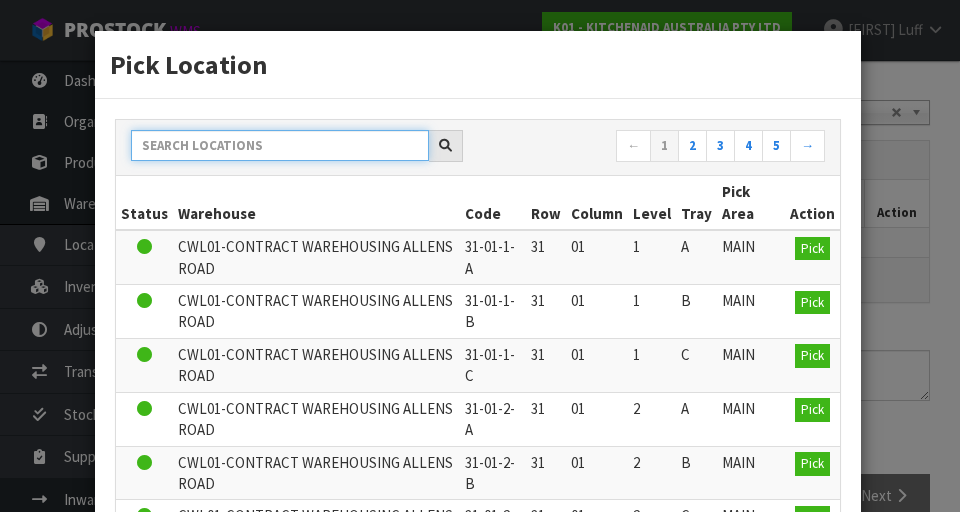 paste on "37-29-1-A" 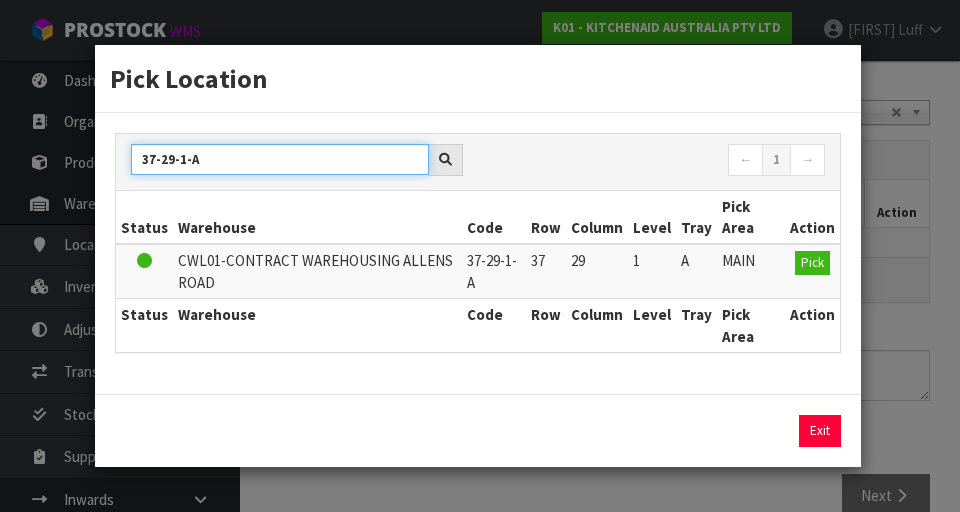type on "37-29-1-A" 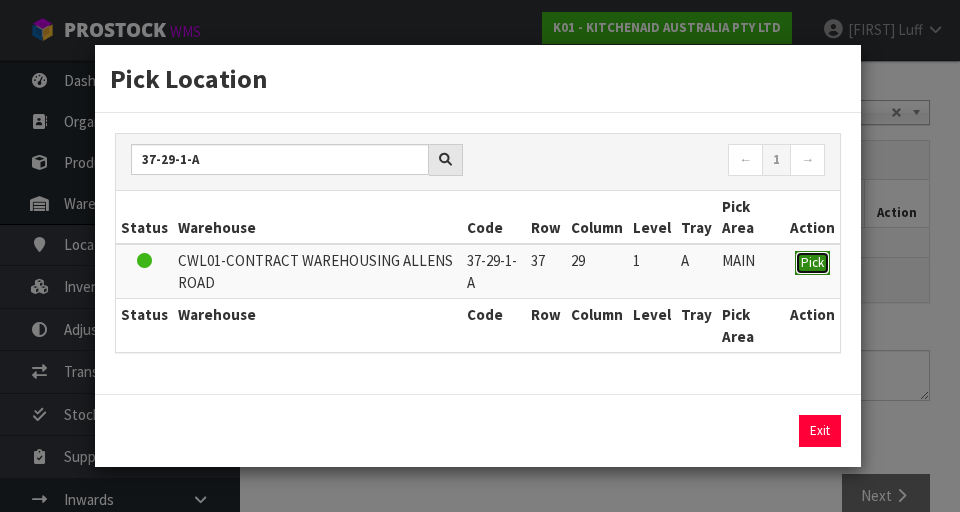 click on "Pick" at bounding box center [812, 262] 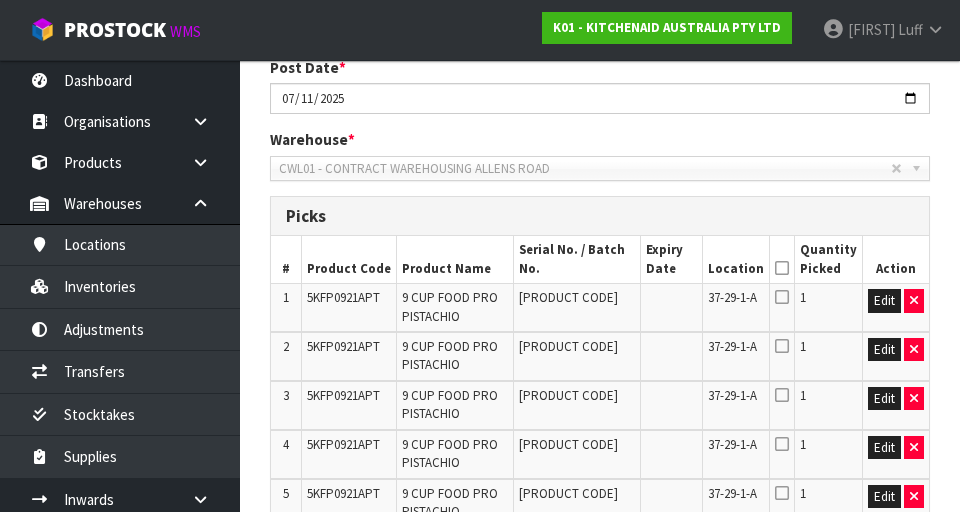 scroll, scrollTop: 361, scrollLeft: 0, axis: vertical 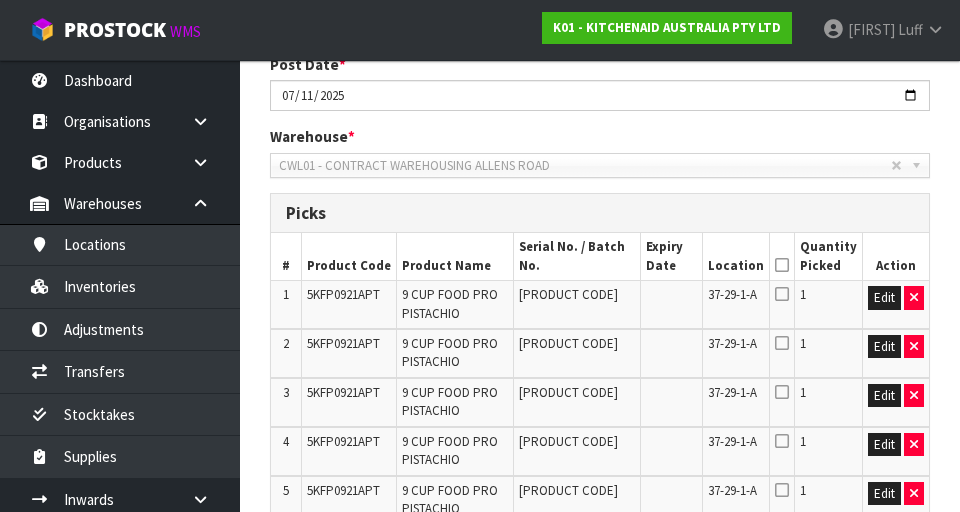 click at bounding box center [782, 265] 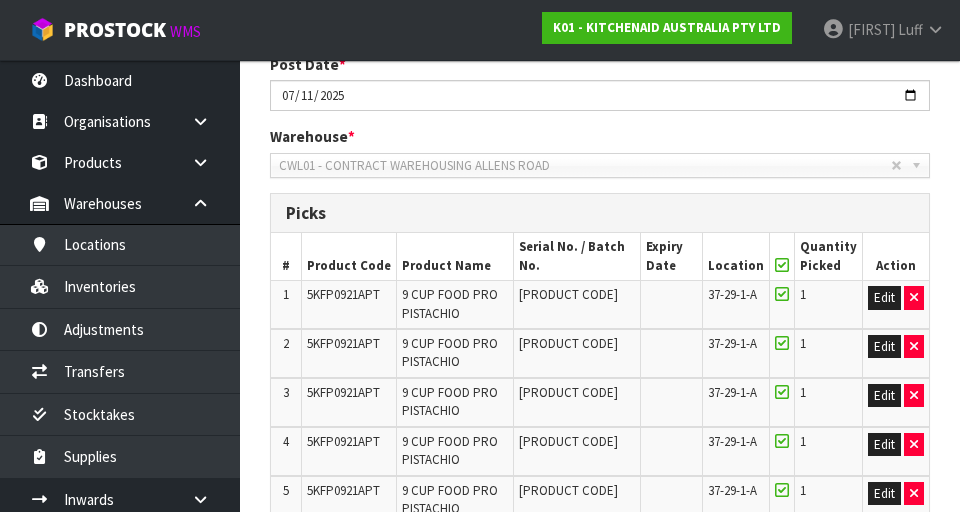 click at bounding box center (782, 265) 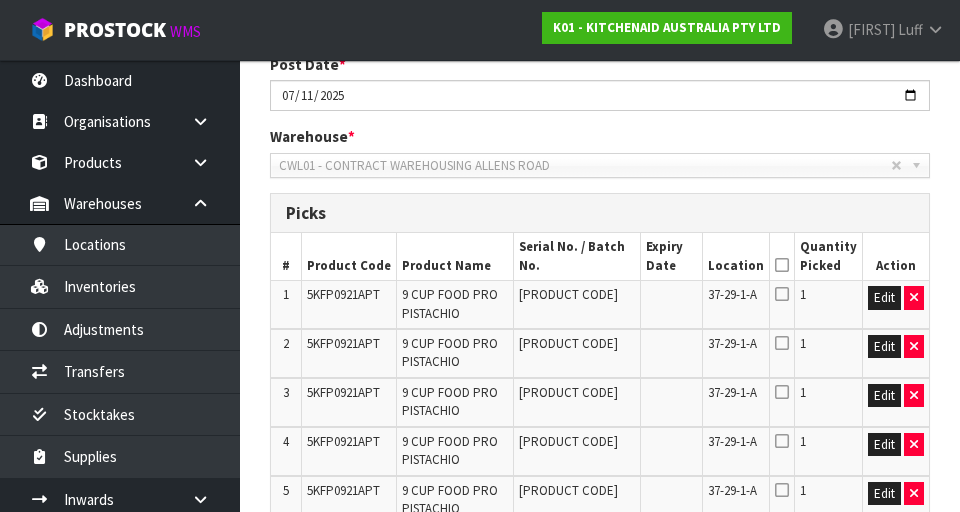 click at bounding box center [782, 265] 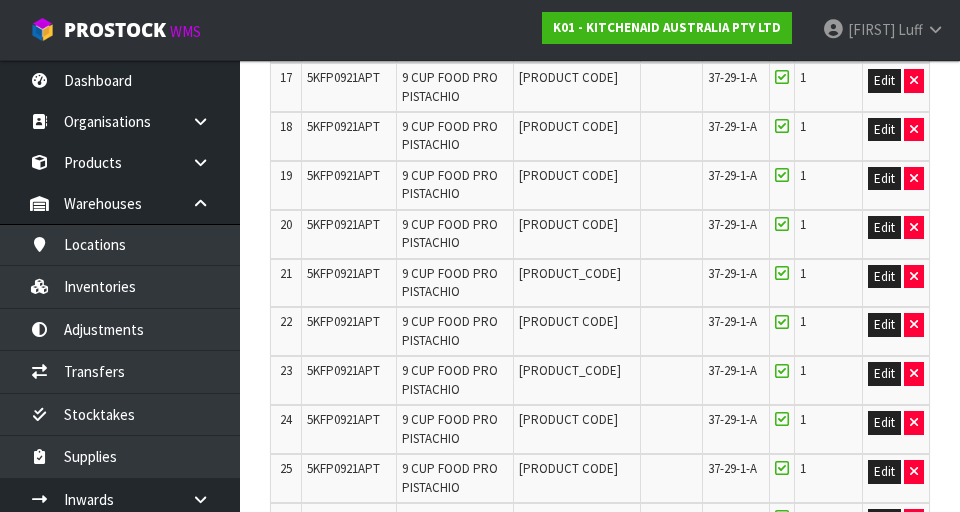 scroll, scrollTop: 1737, scrollLeft: 0, axis: vertical 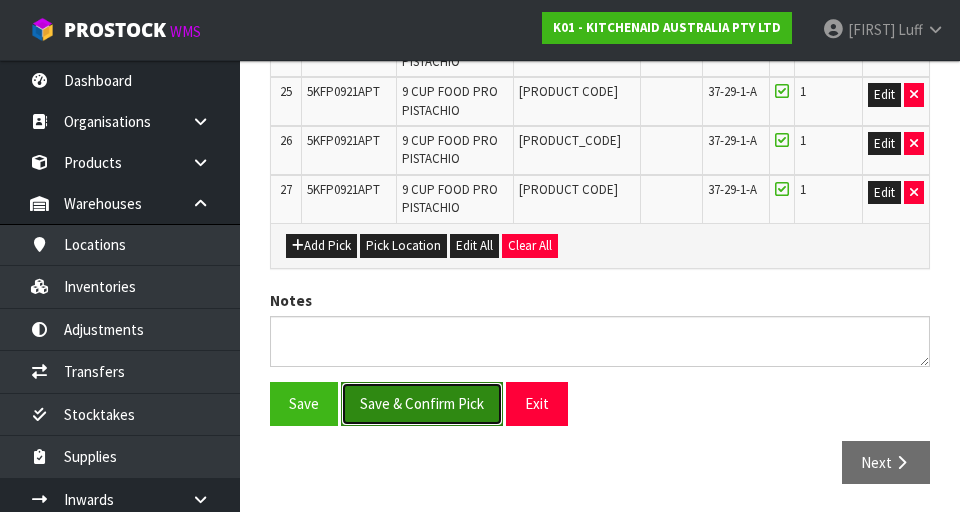 click on "Save & Confirm Pick" at bounding box center [422, 403] 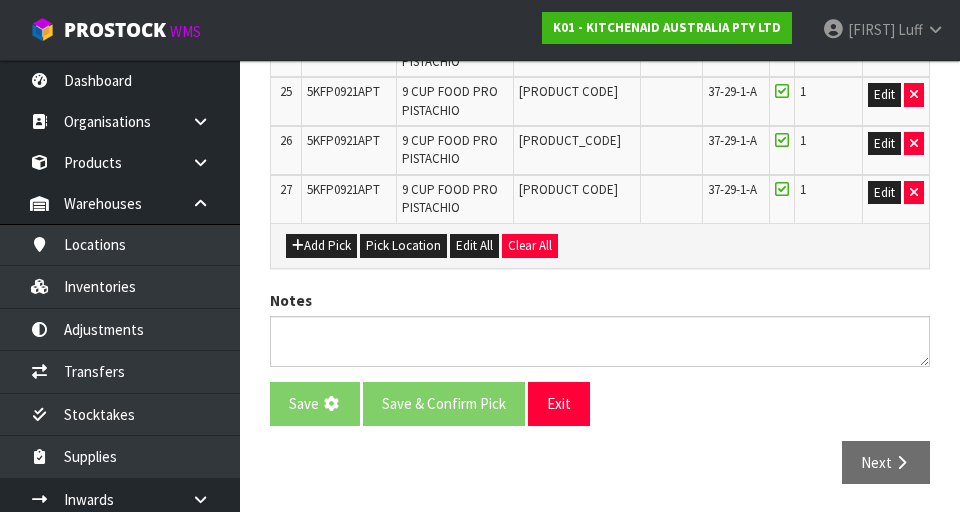 scroll, scrollTop: 0, scrollLeft: 0, axis: both 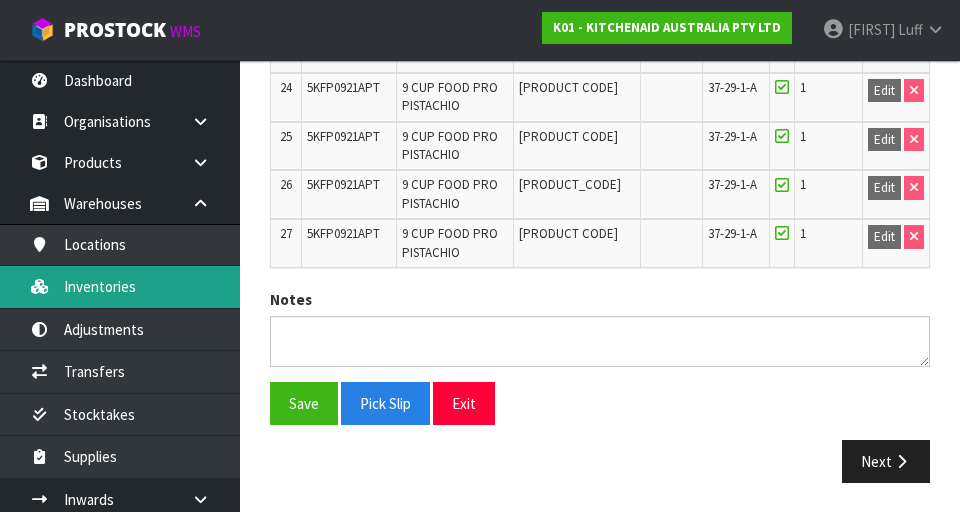 click on "Inventories" at bounding box center (120, 286) 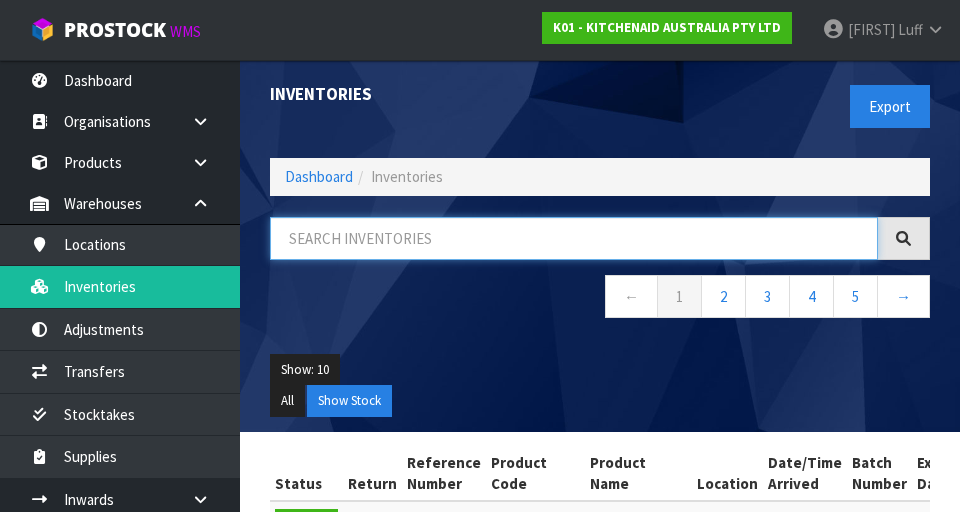 click at bounding box center (574, 238) 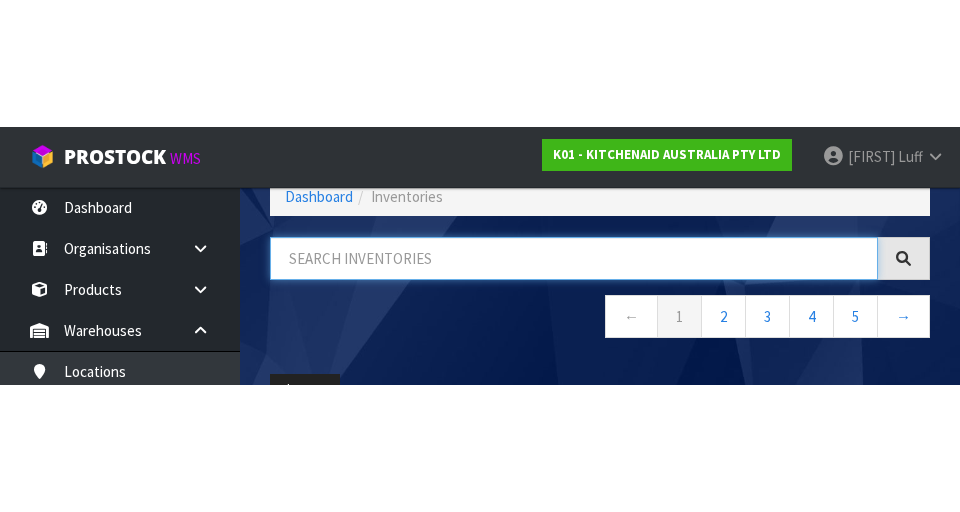 scroll, scrollTop: 114, scrollLeft: 0, axis: vertical 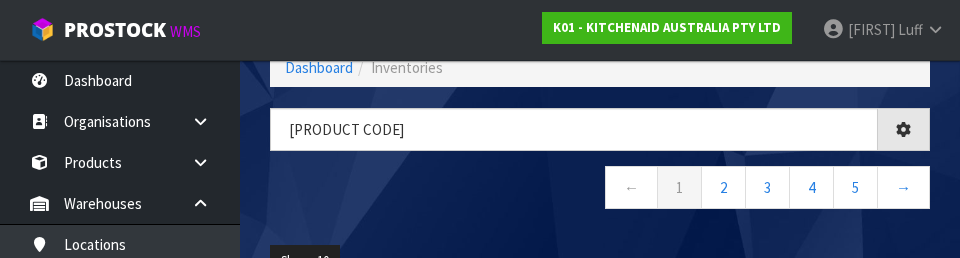 click on "Show: 10
5
10
25
50
All
Show Stock" at bounding box center (600, 276) 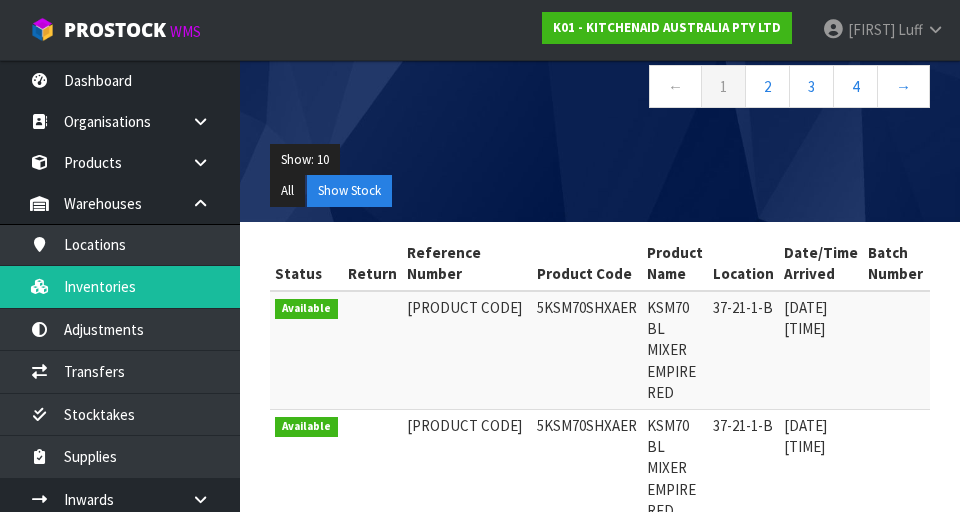 scroll, scrollTop: 212, scrollLeft: 0, axis: vertical 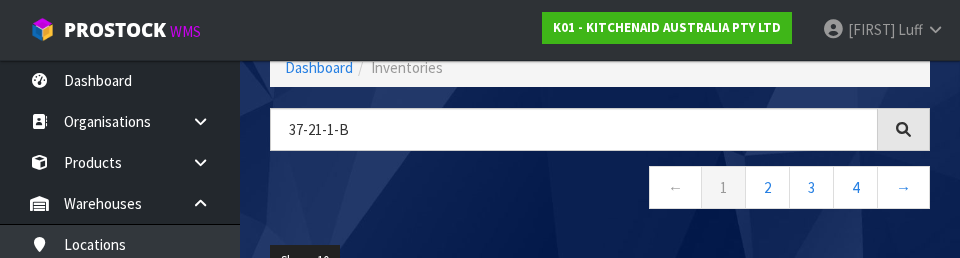 click on "←
1 2 3 4
→" at bounding box center [600, 190] 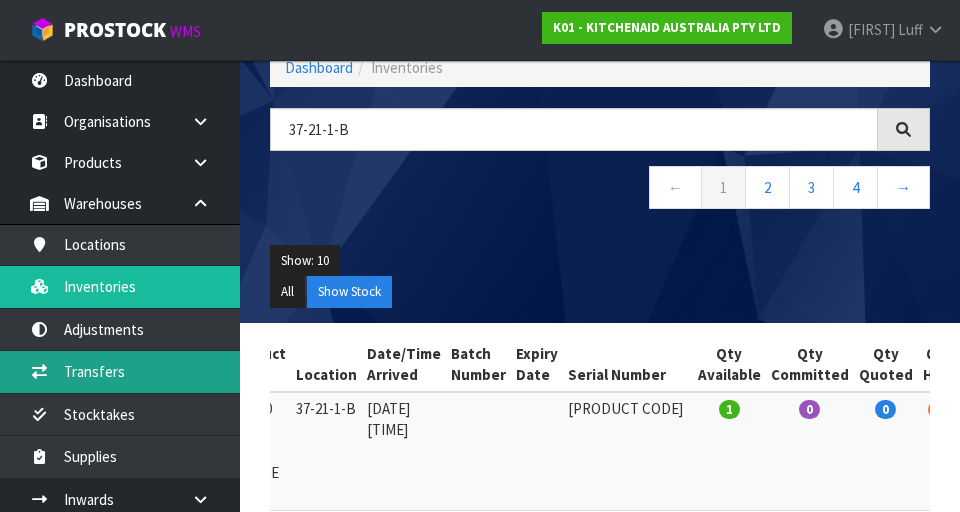 click on "Transfers" at bounding box center (120, 371) 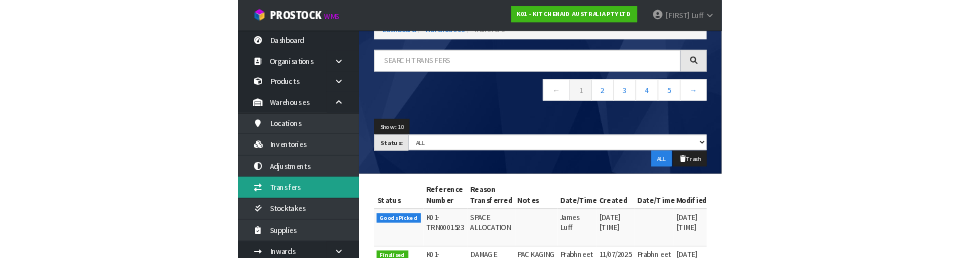scroll, scrollTop: 0, scrollLeft: 0, axis: both 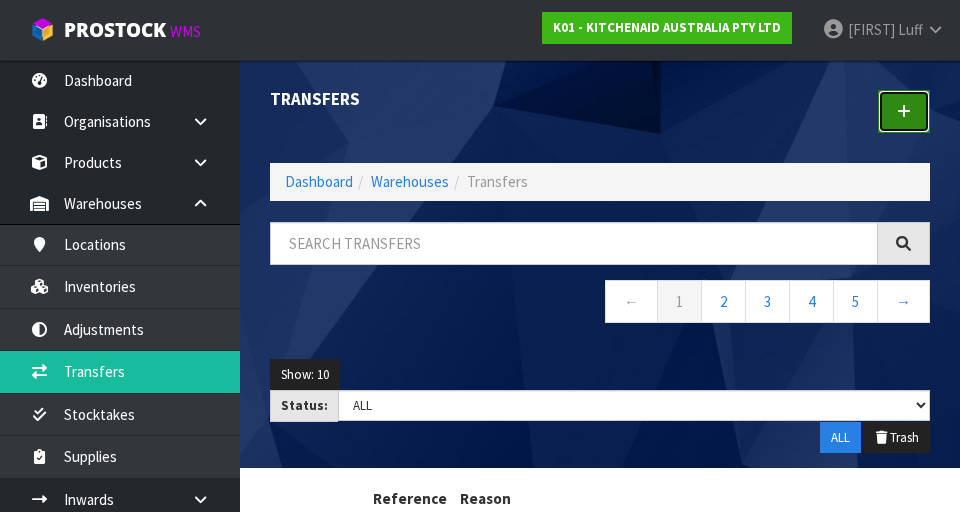 click at bounding box center [904, 111] 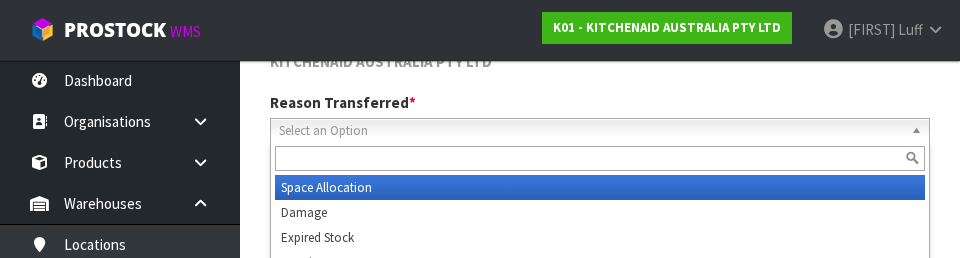 scroll, scrollTop: 276, scrollLeft: 0, axis: vertical 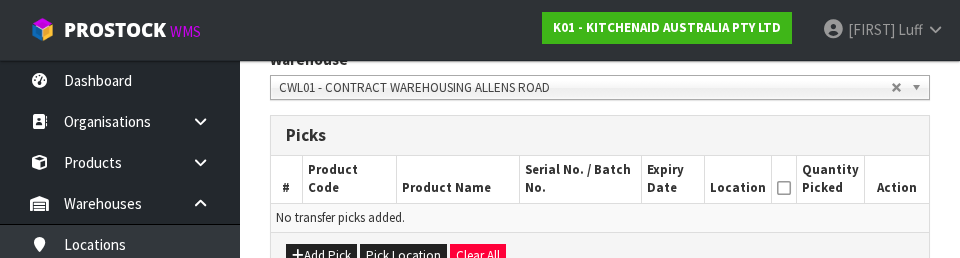 click on "Picks" at bounding box center (600, 136) 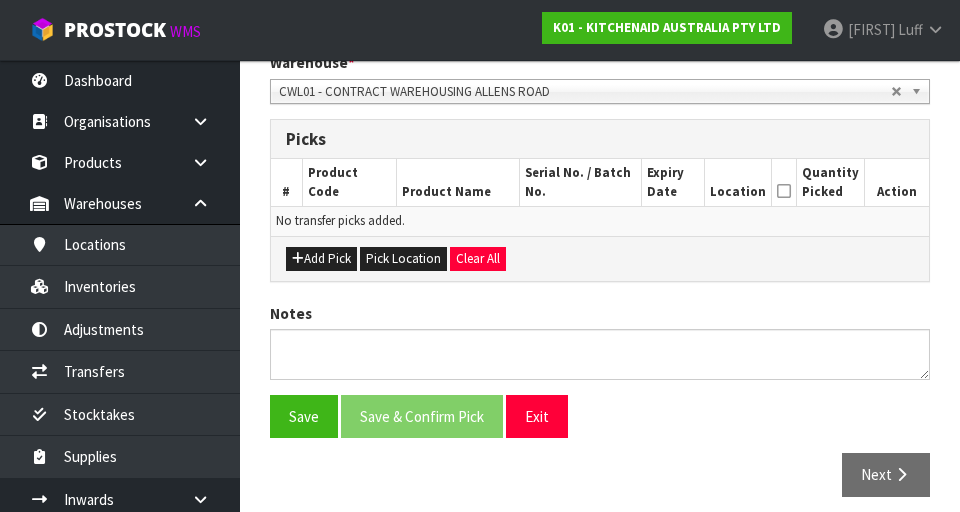 scroll, scrollTop: 433, scrollLeft: 0, axis: vertical 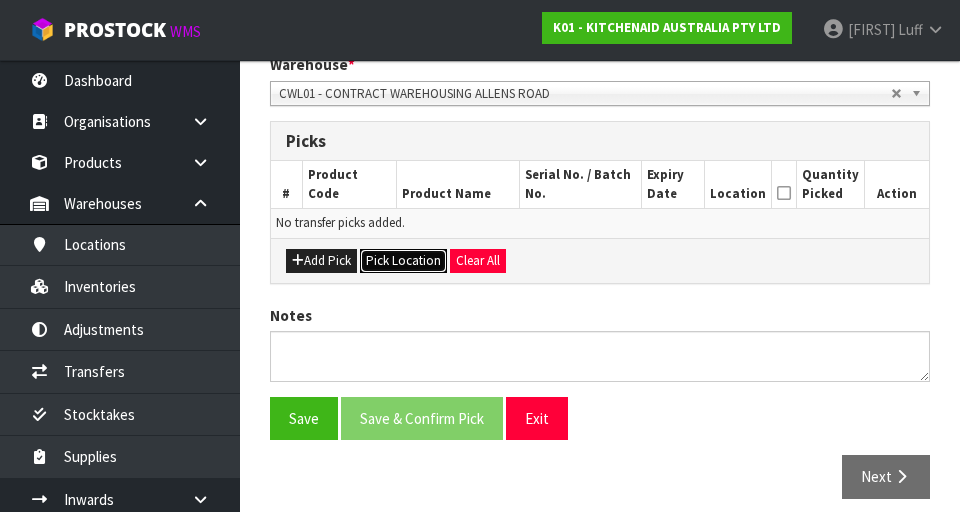 click on "Pick Location" at bounding box center (403, 261) 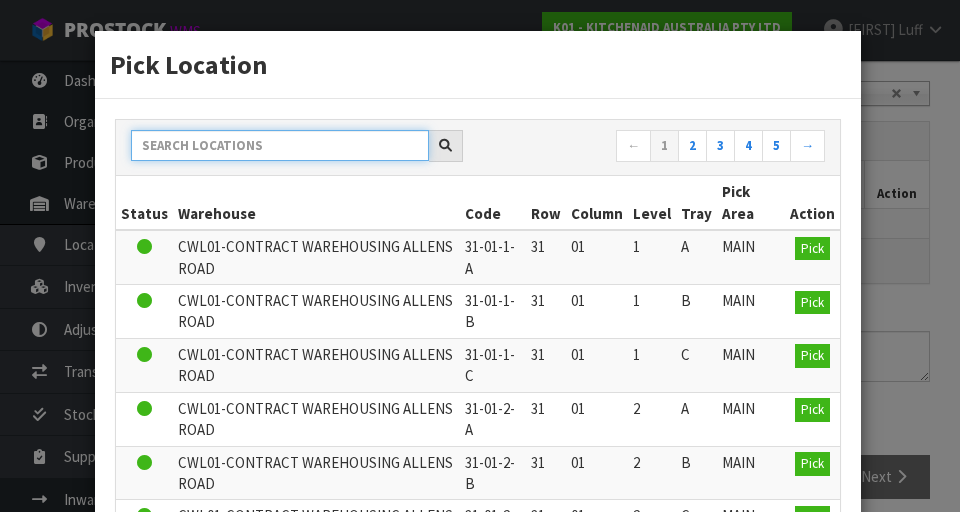 paste on "37-21-1-B" 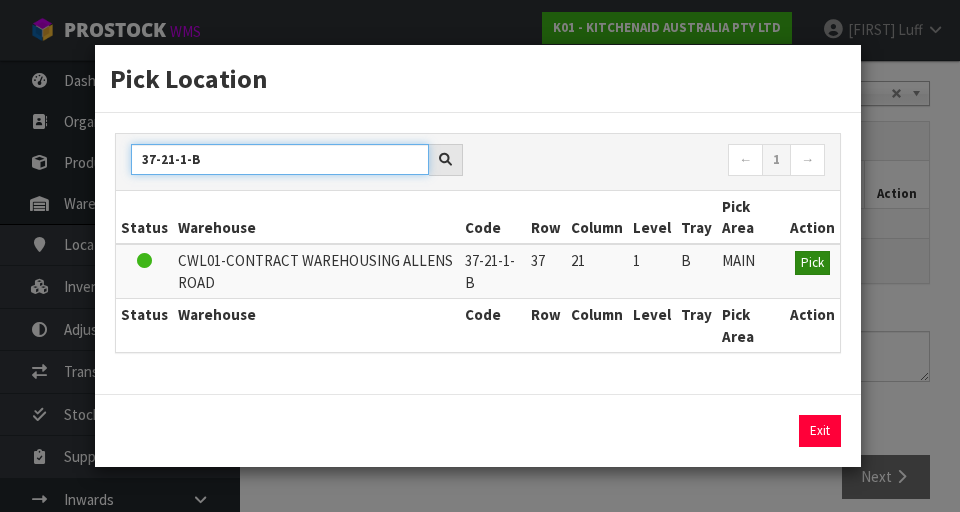 type on "37-21-1-B" 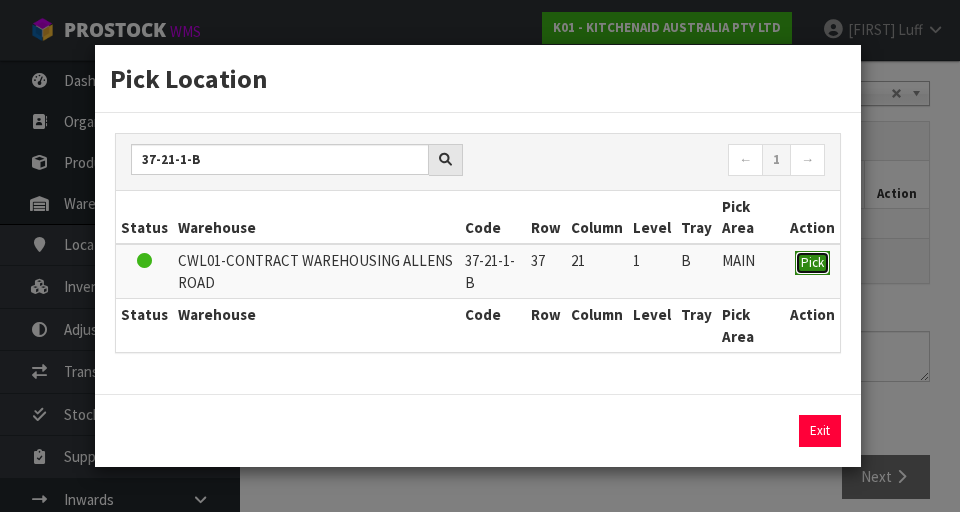 click on "Pick" at bounding box center [812, 262] 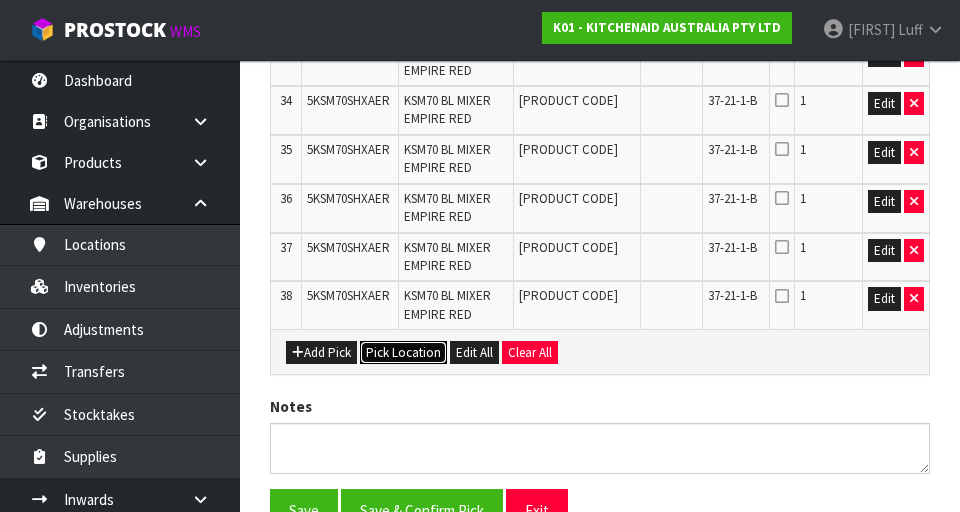 scroll, scrollTop: 2169, scrollLeft: 0, axis: vertical 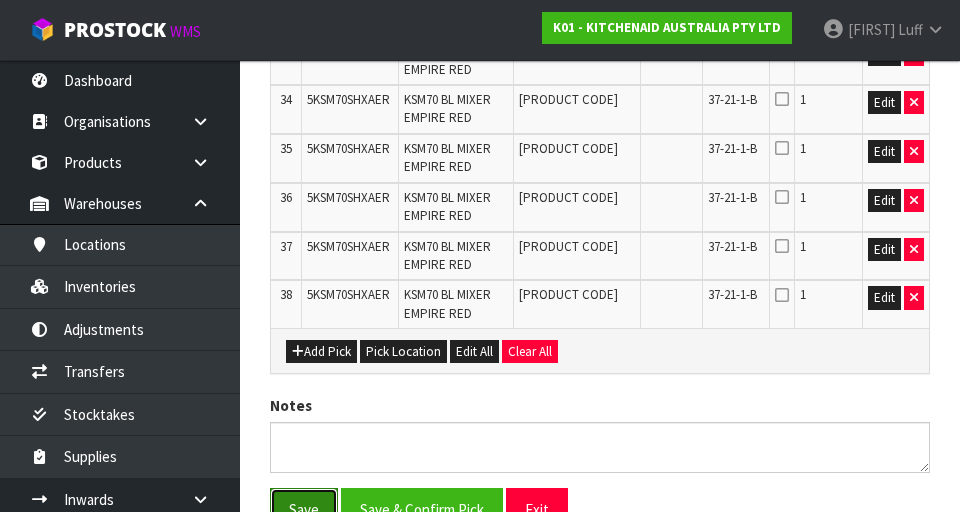 click on "Save" at bounding box center [304, 509] 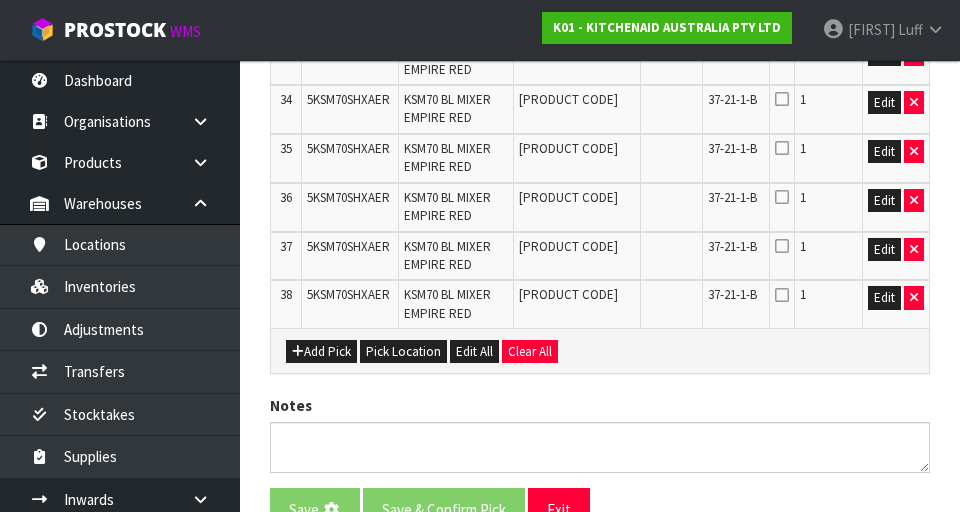 scroll, scrollTop: 0, scrollLeft: 0, axis: both 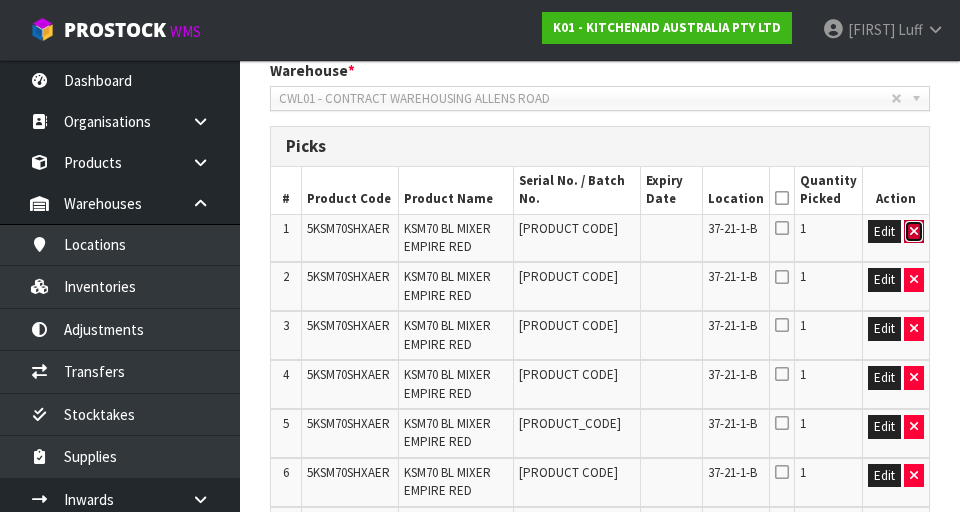 click at bounding box center (914, 232) 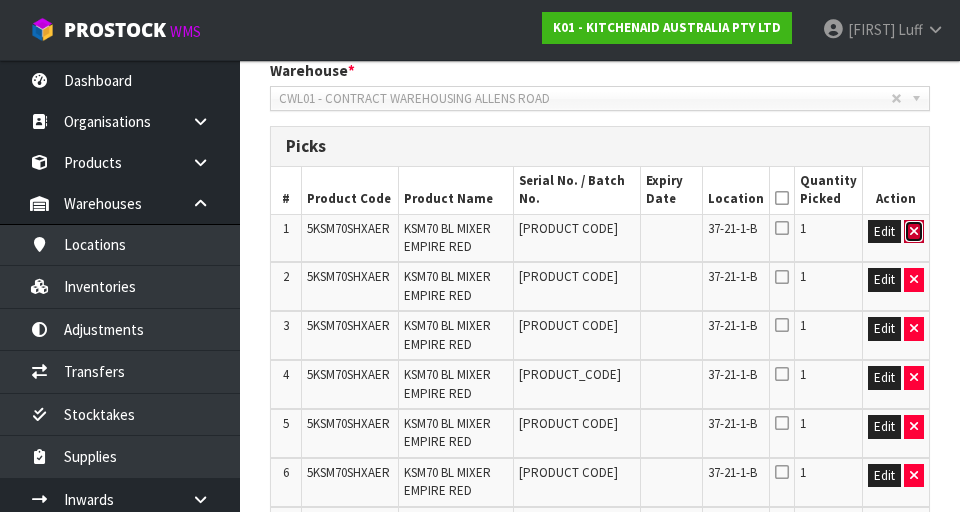 click at bounding box center (914, 231) 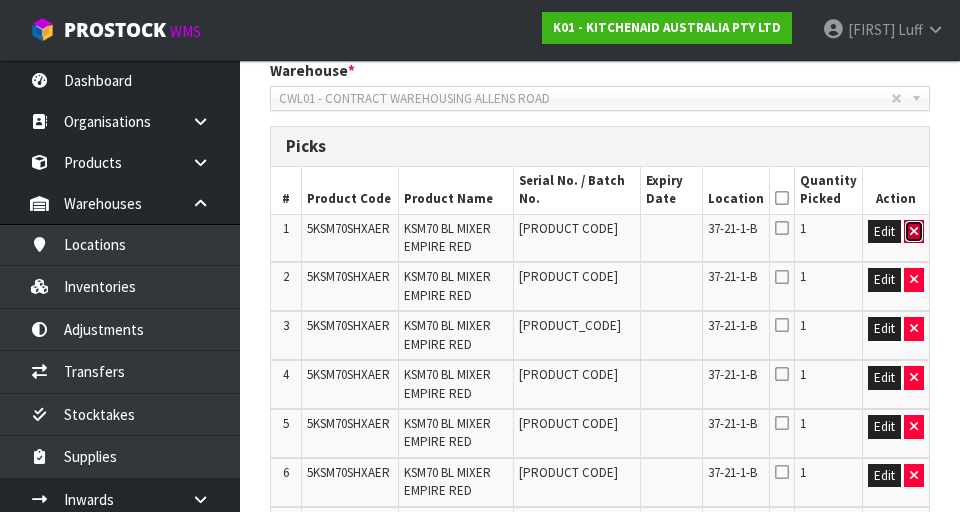 click at bounding box center (914, 231) 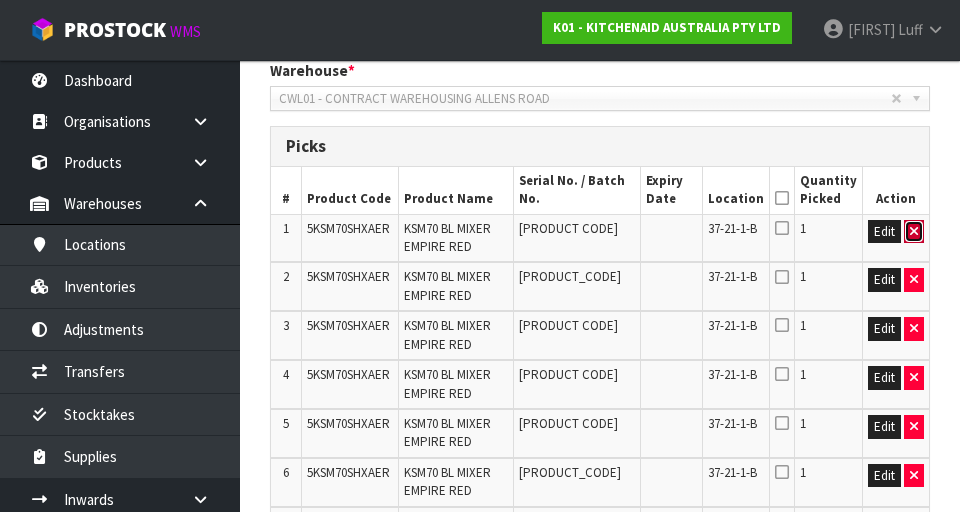 click at bounding box center [914, 231] 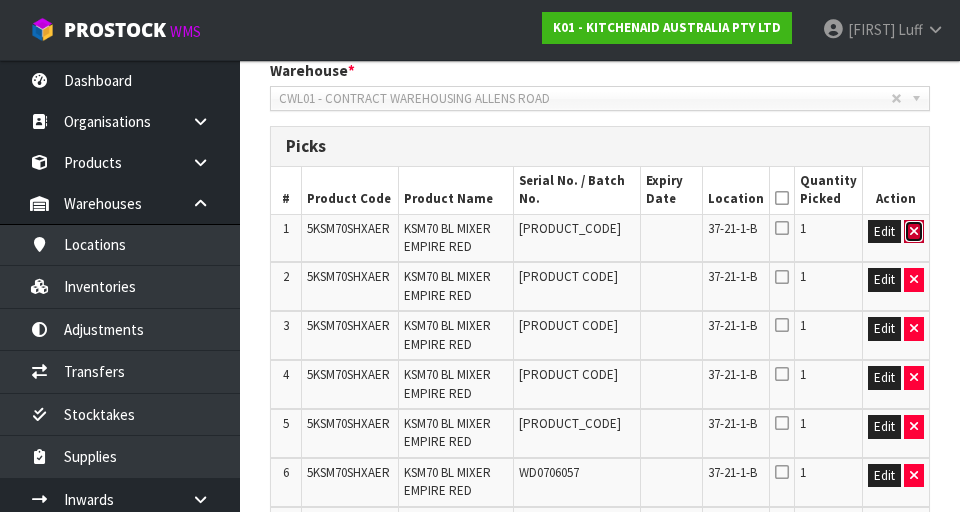 click at bounding box center [914, 231] 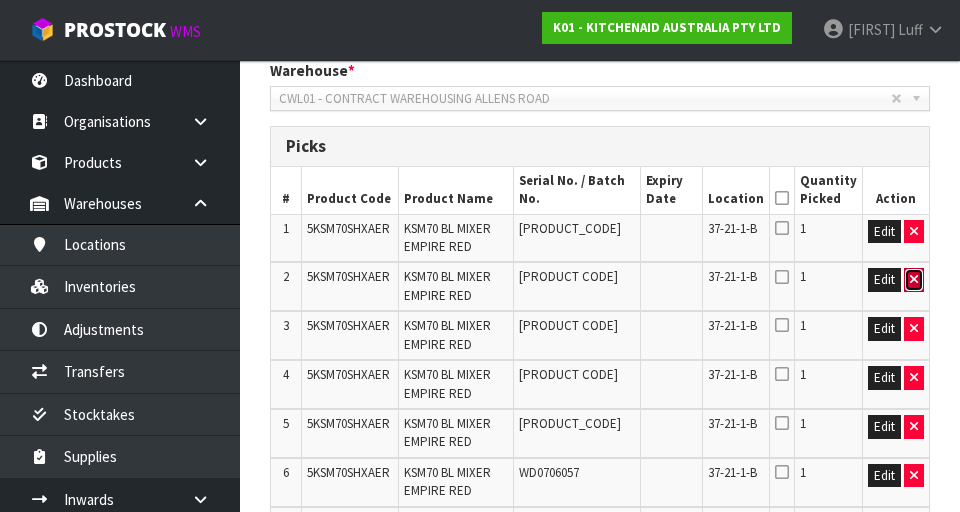 click at bounding box center (914, 279) 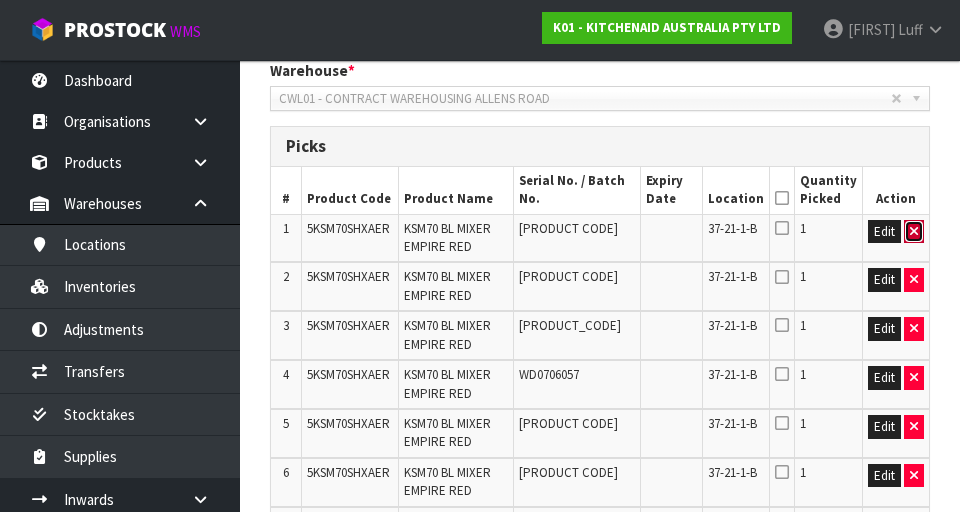 click at bounding box center (914, 231) 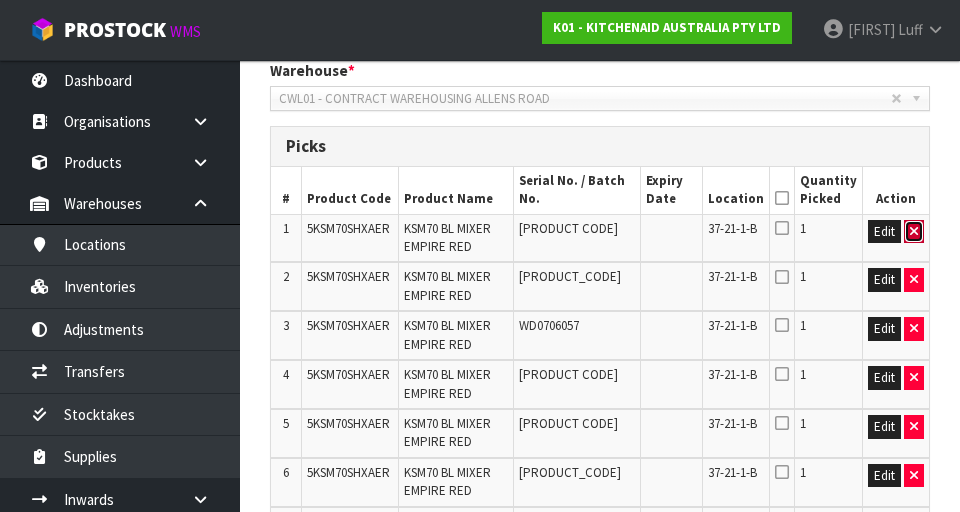 click at bounding box center (914, 232) 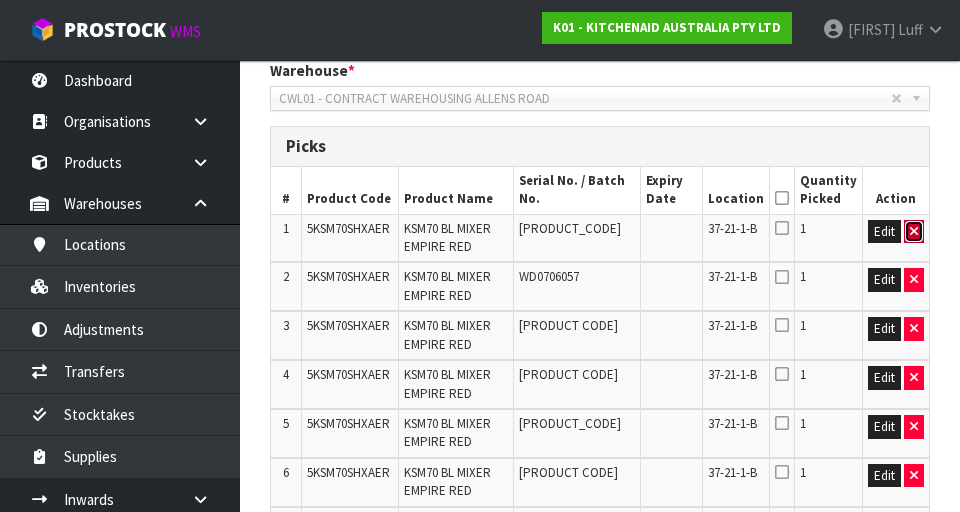 click at bounding box center (914, 232) 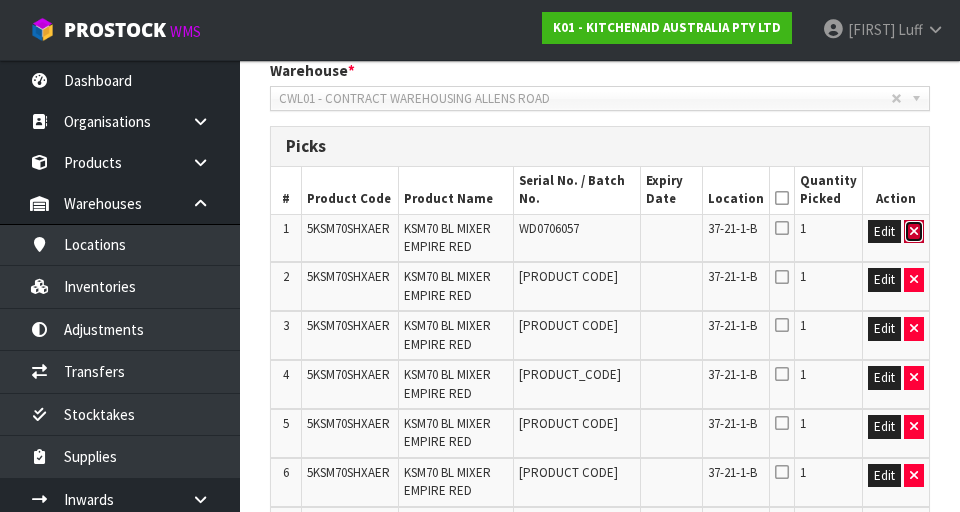 click at bounding box center [914, 232] 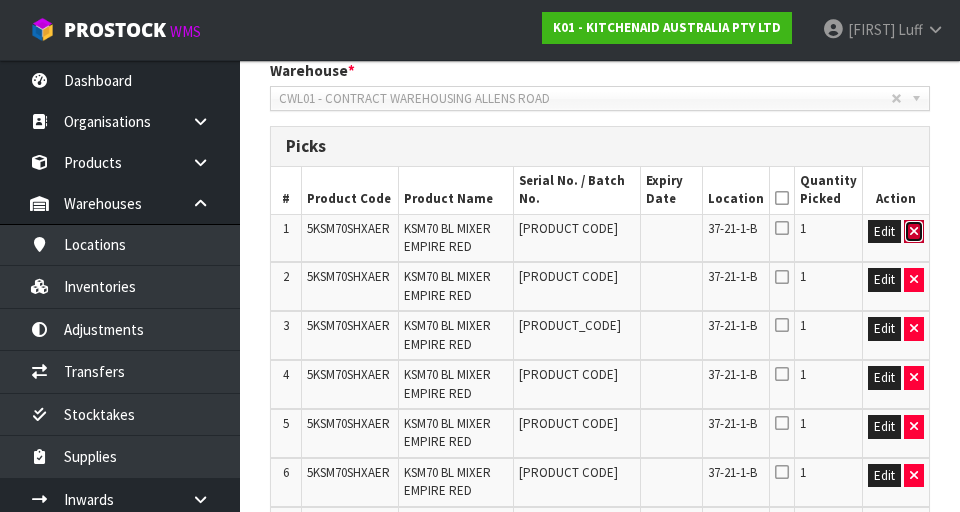 click at bounding box center [914, 232] 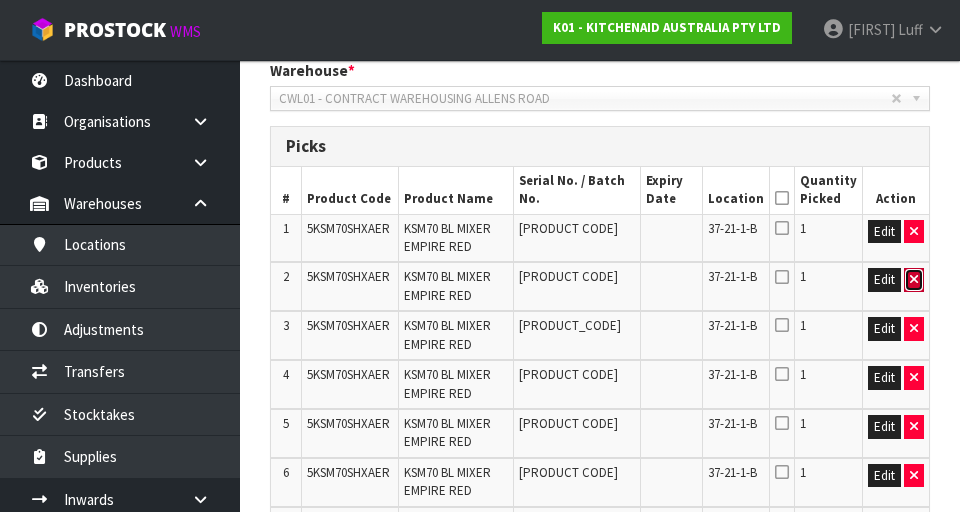 click at bounding box center [914, 279] 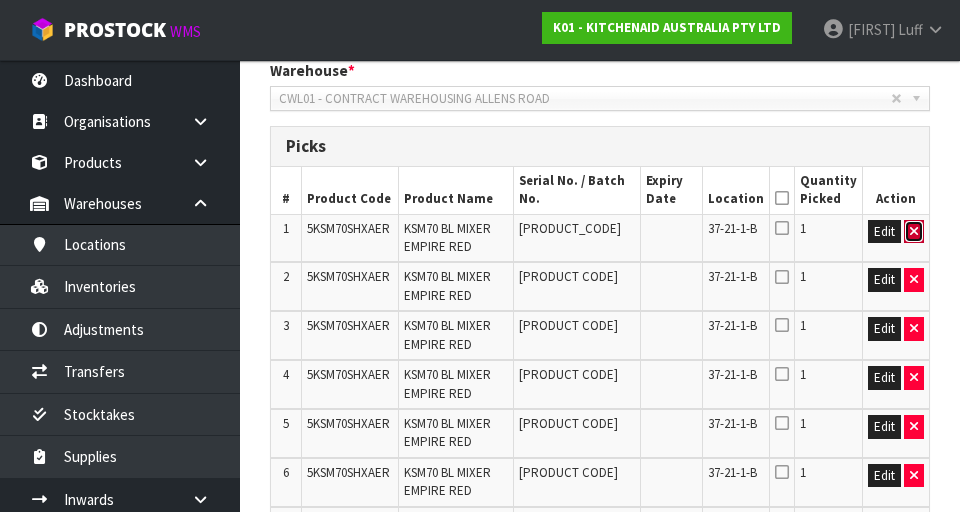 click at bounding box center (914, 232) 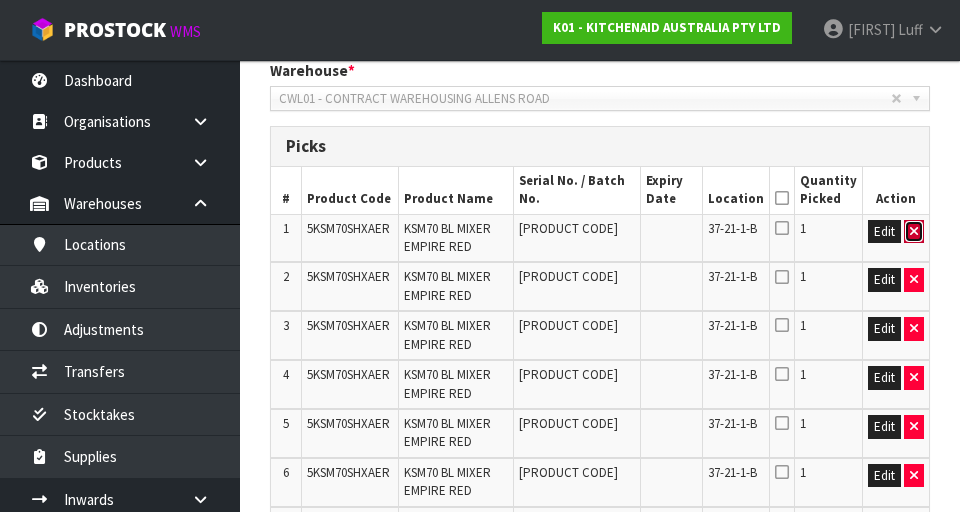 click at bounding box center (914, 232) 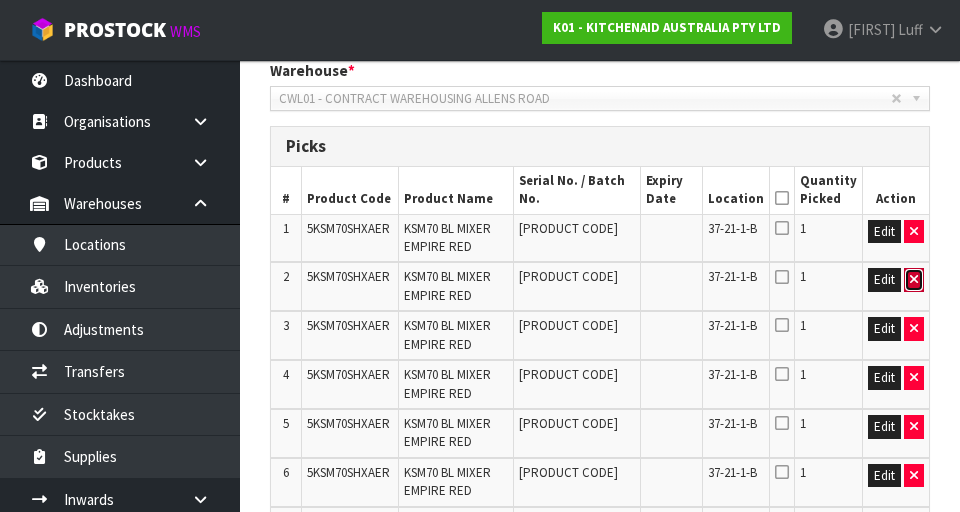 click at bounding box center (914, 280) 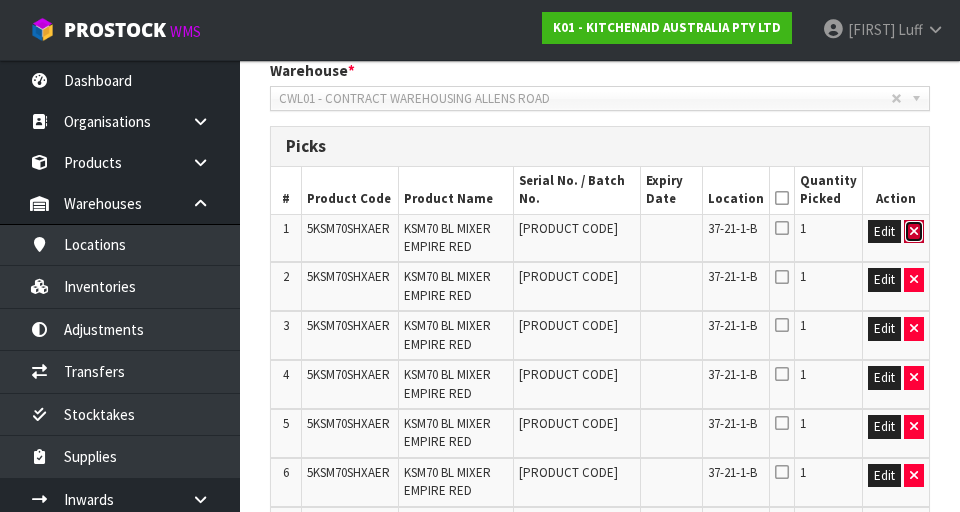 click at bounding box center (914, 232) 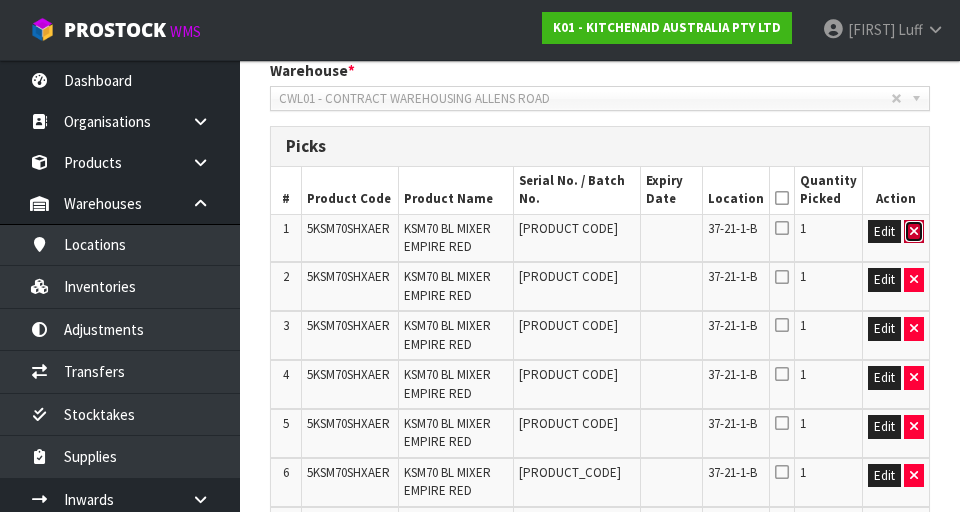 click at bounding box center (914, 232) 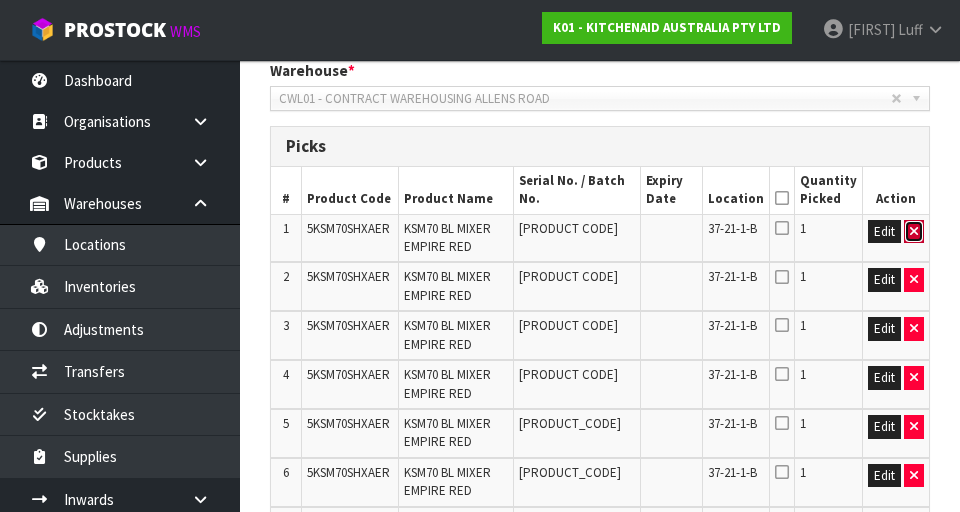 click at bounding box center (914, 232) 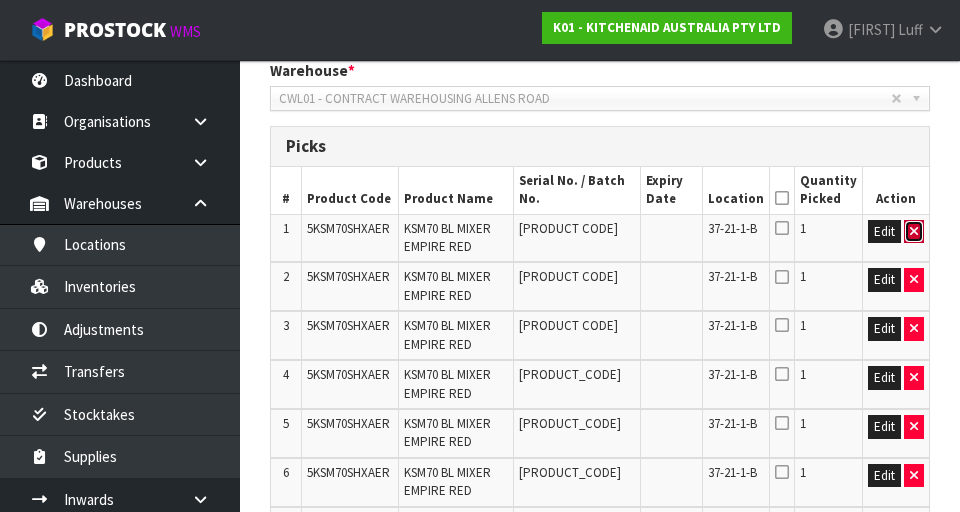 click at bounding box center (914, 231) 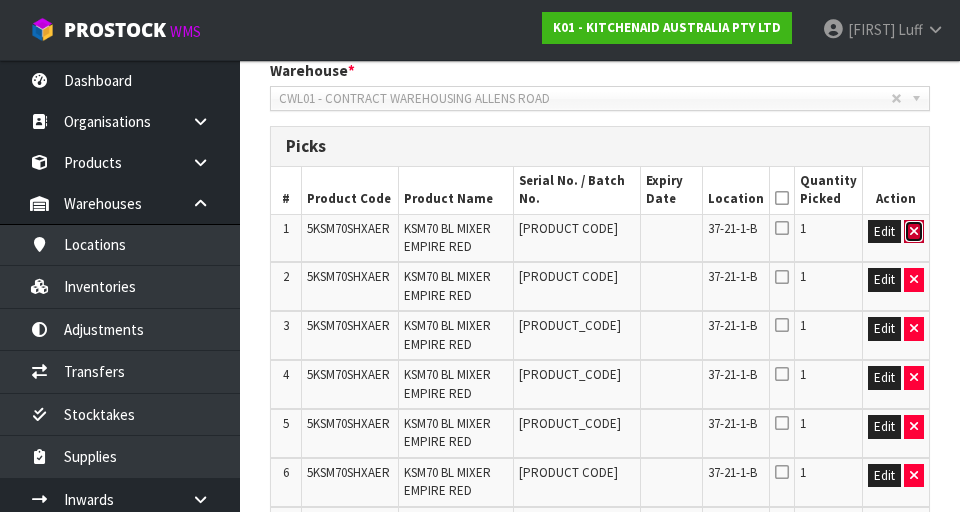 click at bounding box center [914, 231] 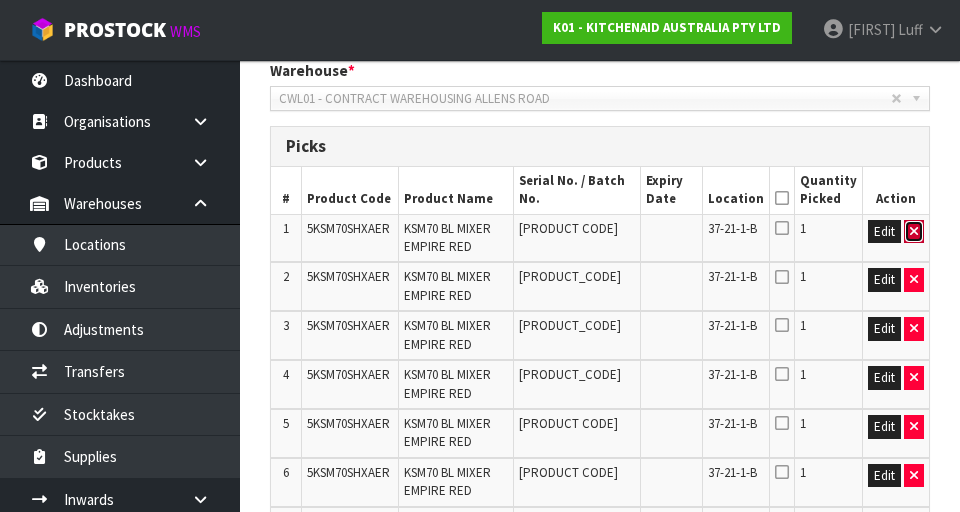click at bounding box center (914, 232) 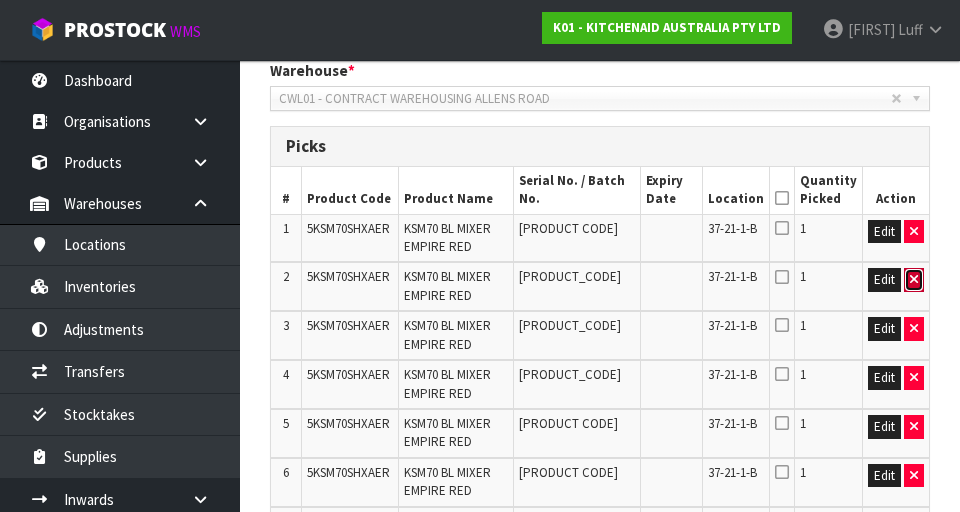 click at bounding box center [914, 280] 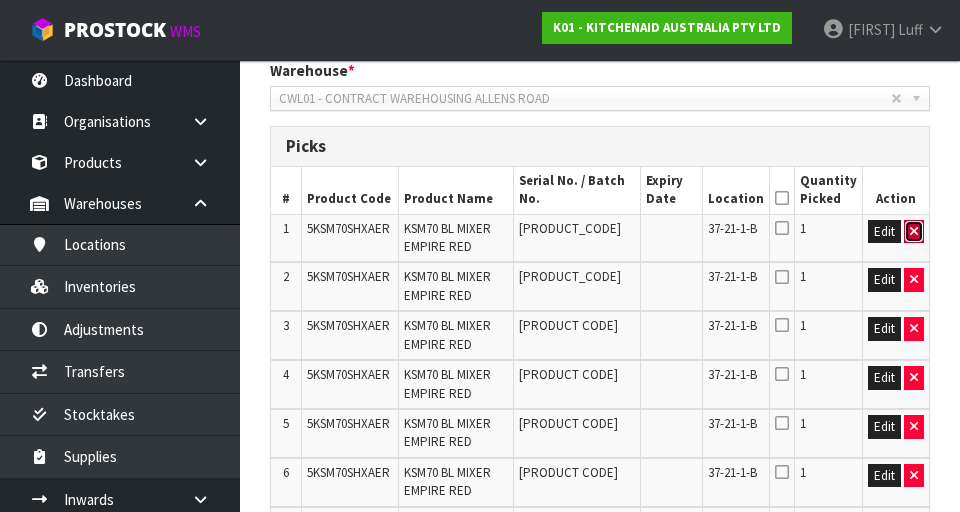 click at bounding box center [914, 232] 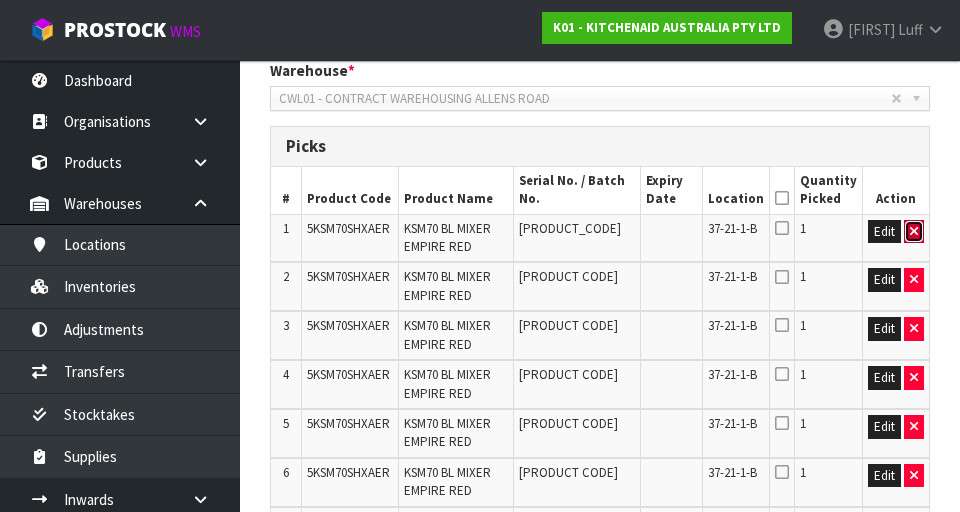 click at bounding box center [914, 232] 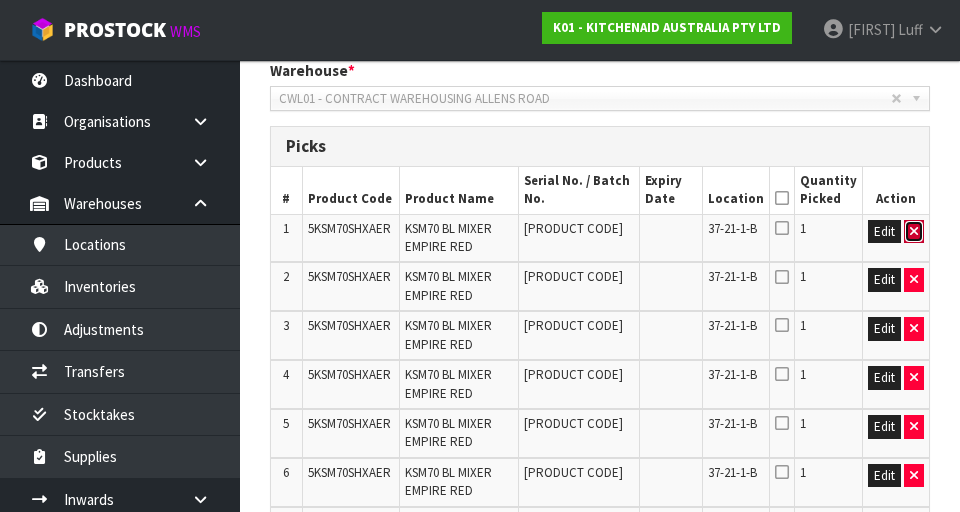 click at bounding box center (914, 232) 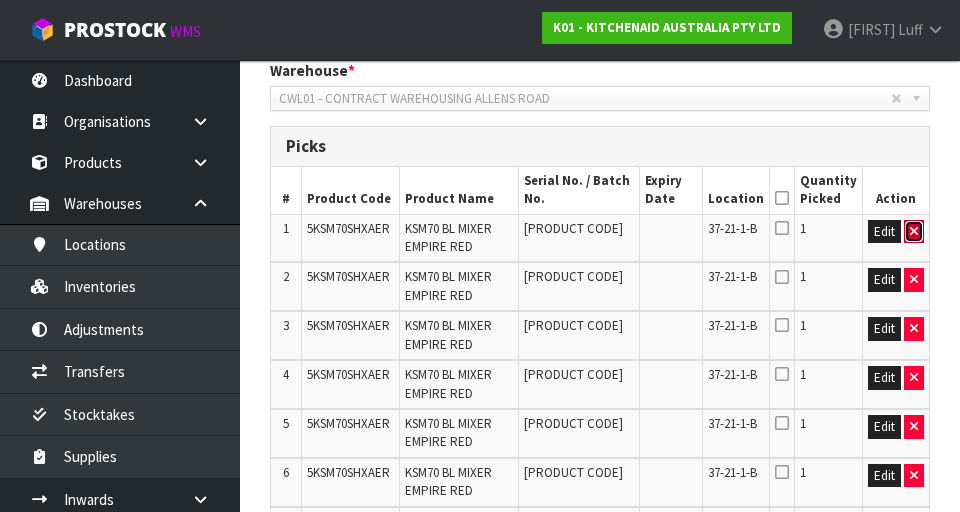 click at bounding box center (914, 232) 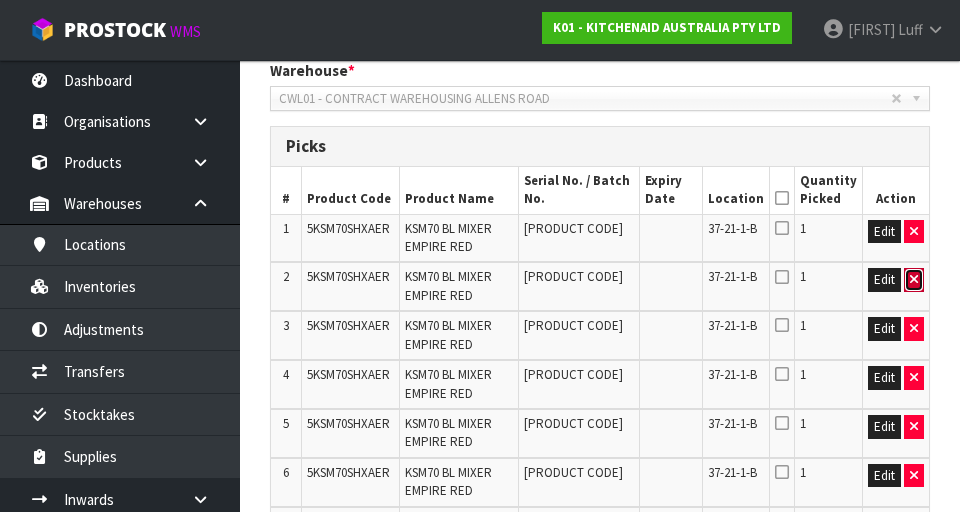 click at bounding box center [914, 280] 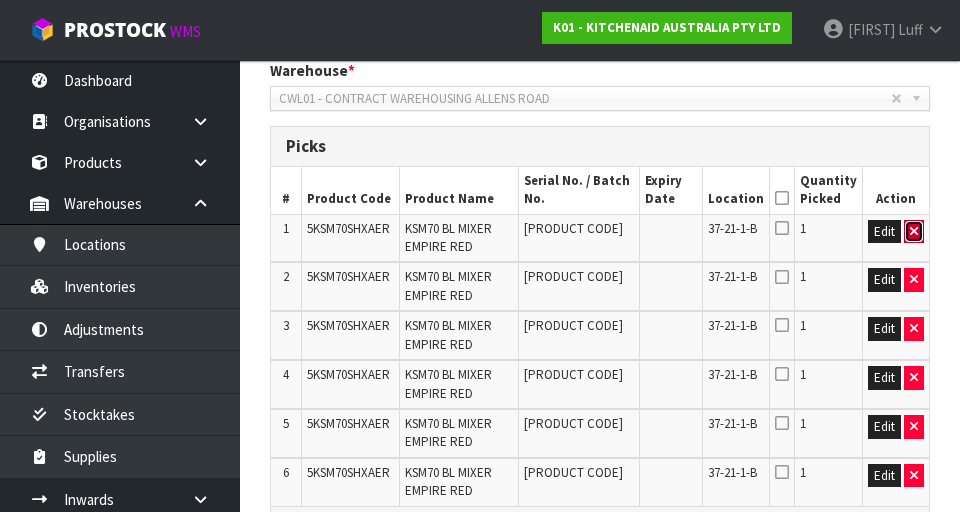 click at bounding box center (914, 232) 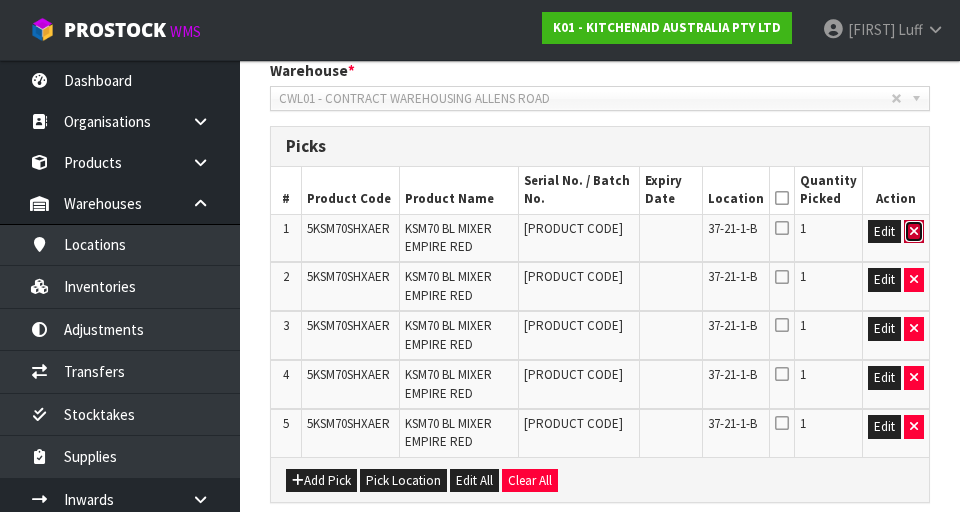 click at bounding box center [914, 232] 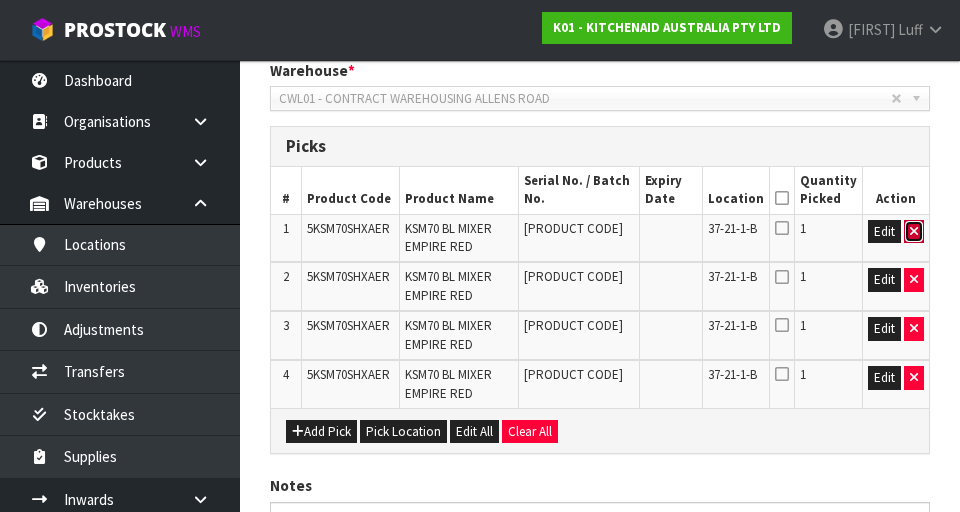 click at bounding box center (914, 232) 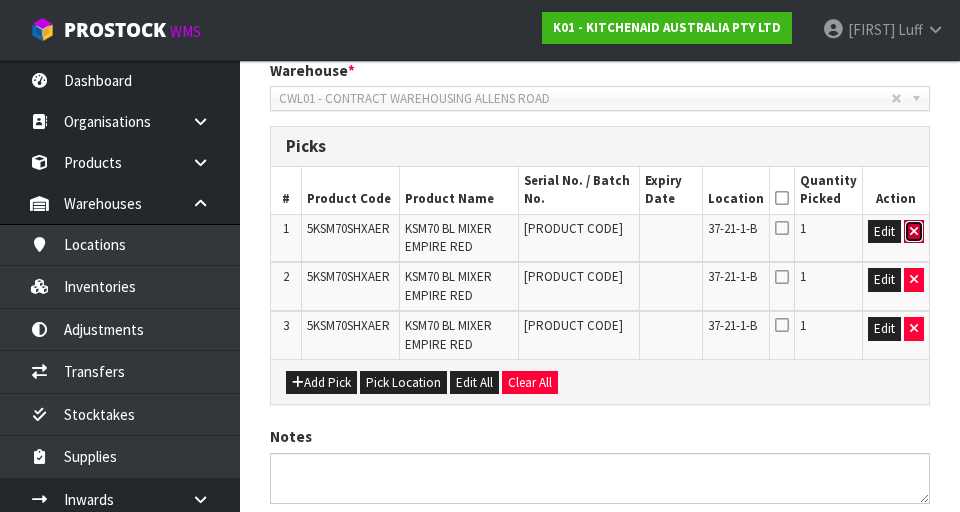 click at bounding box center (914, 232) 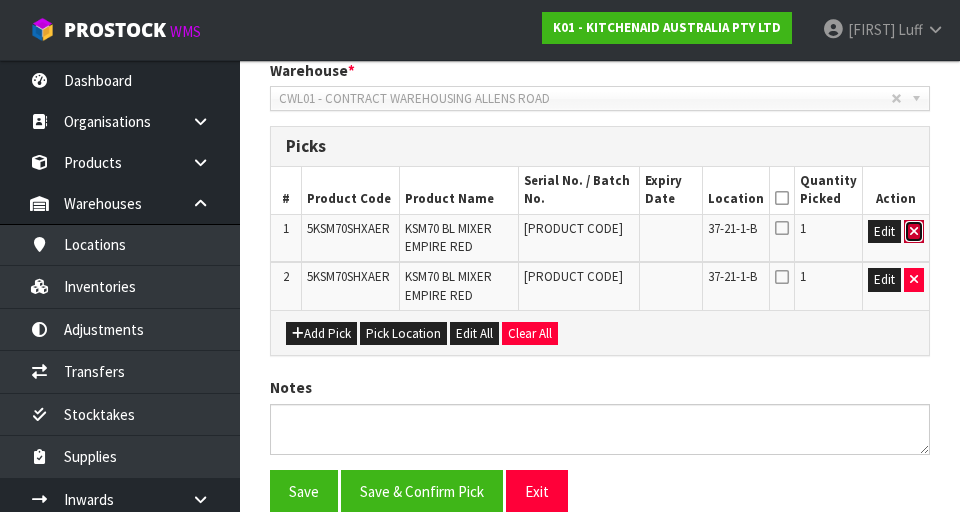 click at bounding box center [914, 232] 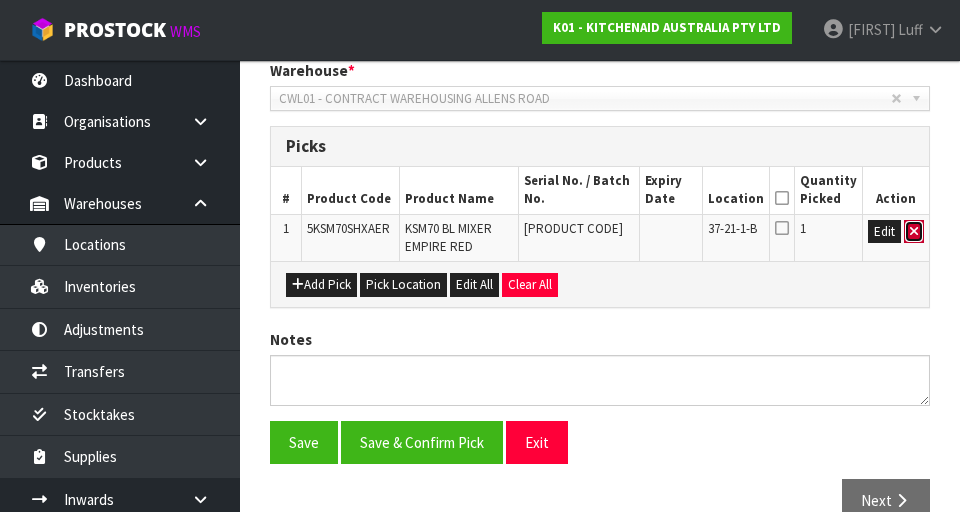 click at bounding box center [914, 232] 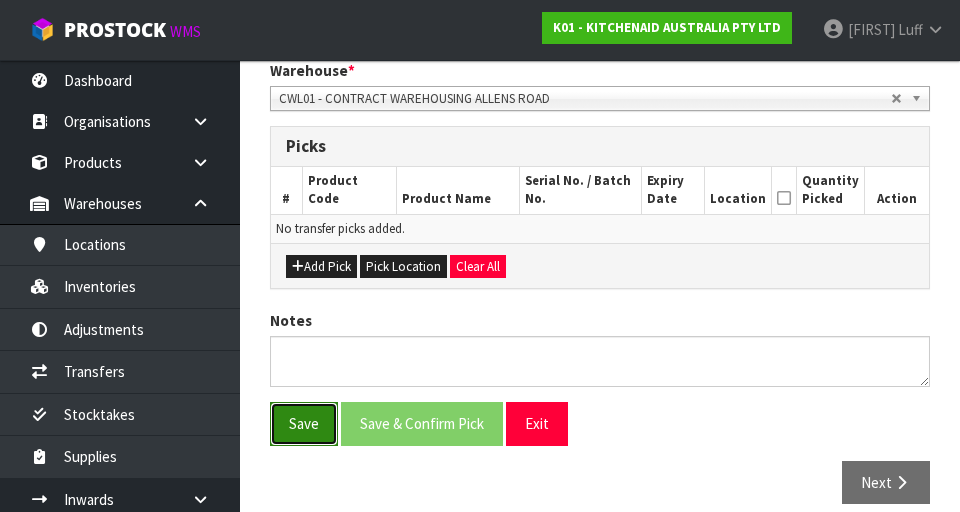 click on "Save" at bounding box center [304, 423] 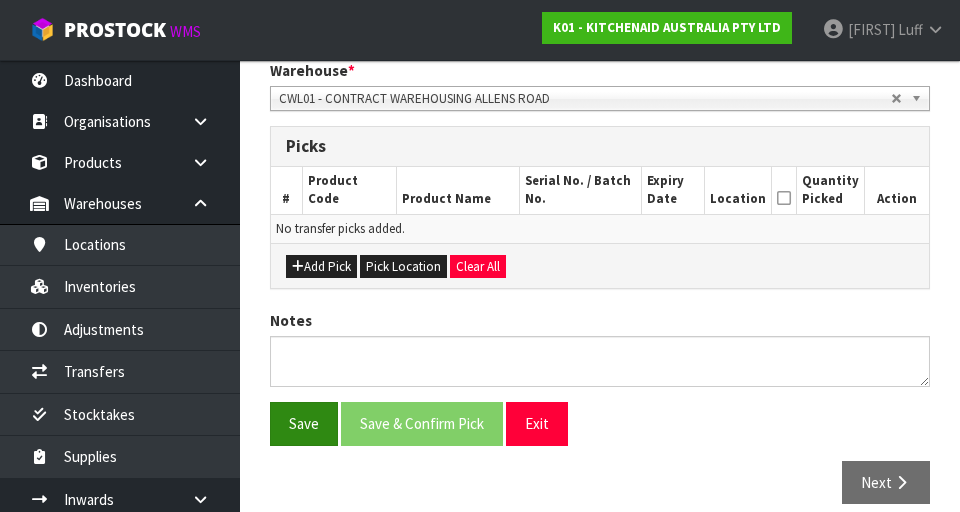 scroll, scrollTop: 0, scrollLeft: 0, axis: both 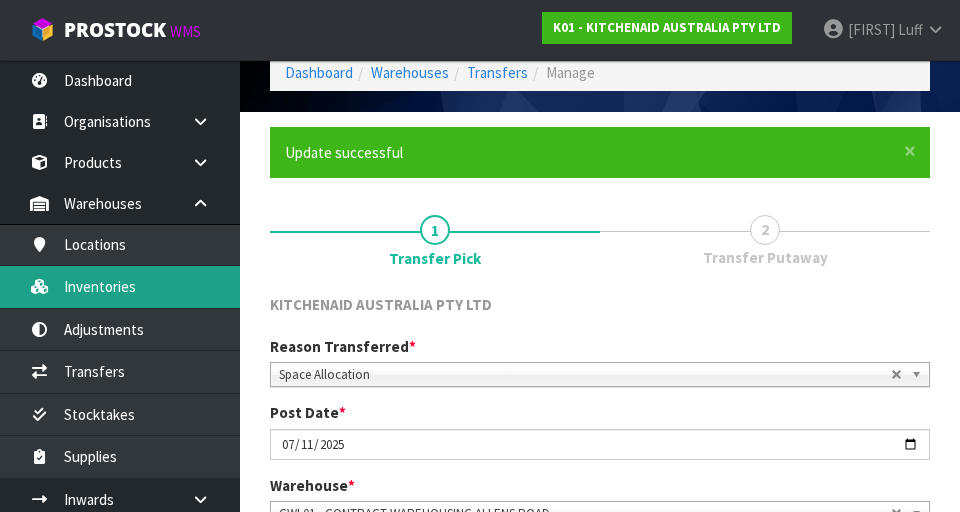 click on "Inventories" at bounding box center [120, 286] 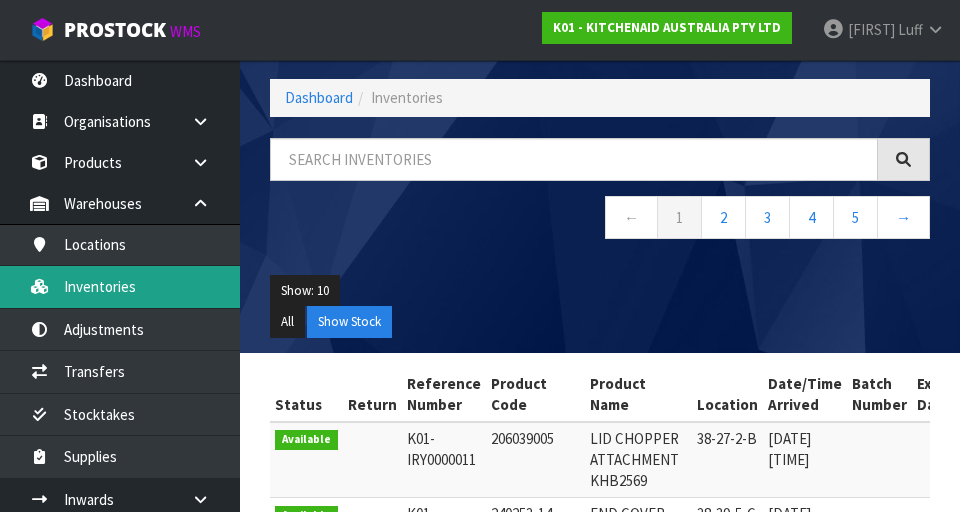 scroll, scrollTop: 85, scrollLeft: 0, axis: vertical 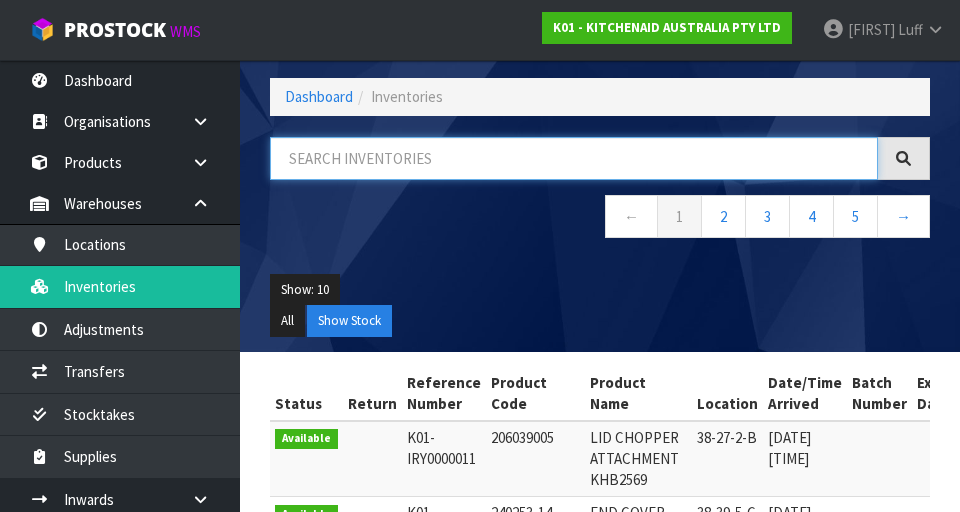 paste on "37-21-1-B" 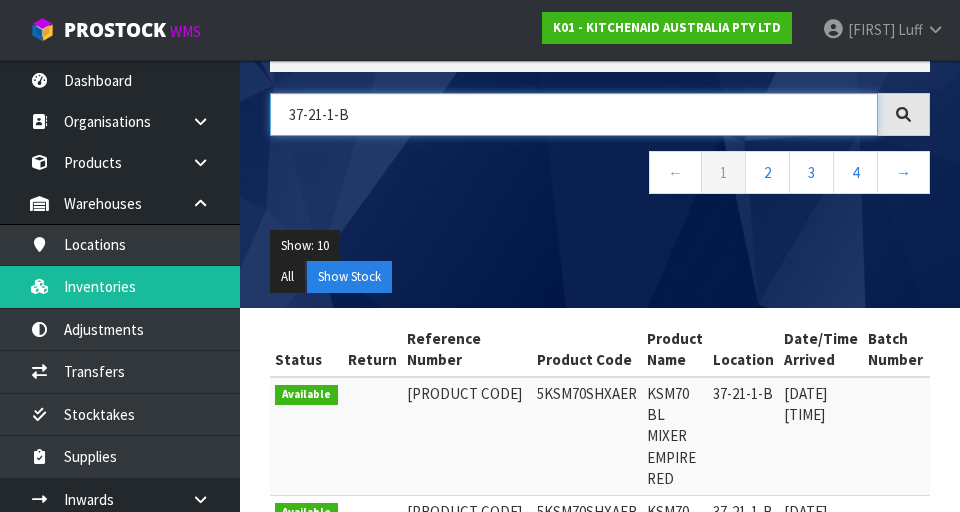 scroll, scrollTop: 122, scrollLeft: 0, axis: vertical 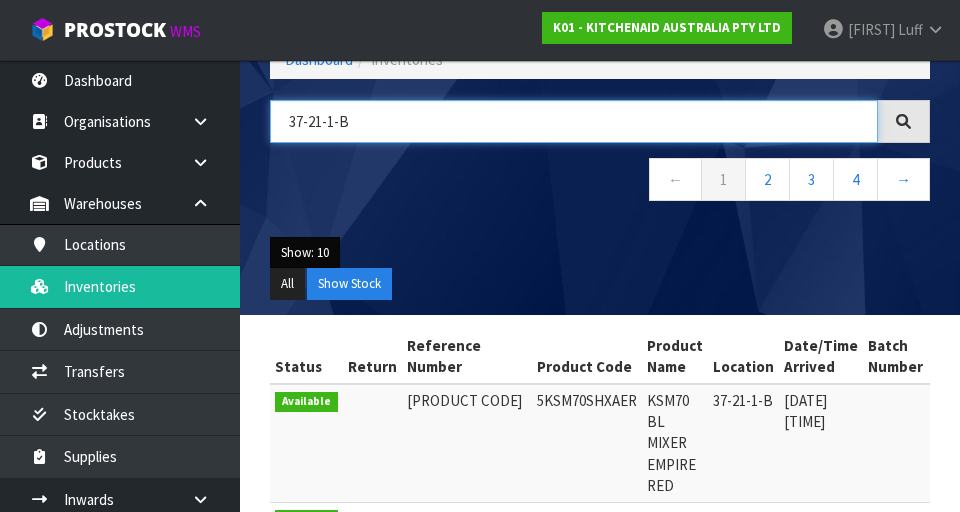 type on "37-21-1-B" 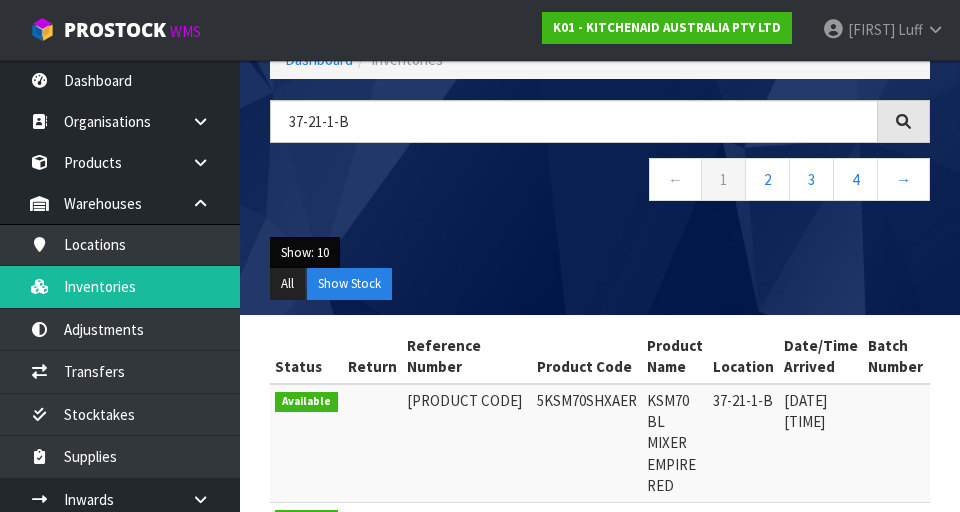 click on "Show: 10" at bounding box center (305, 253) 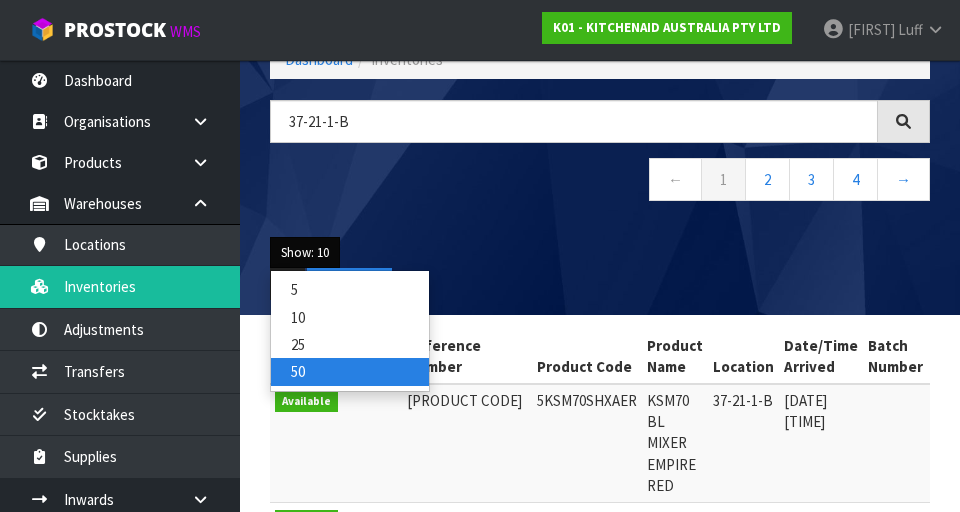 click on "50" at bounding box center (350, 371) 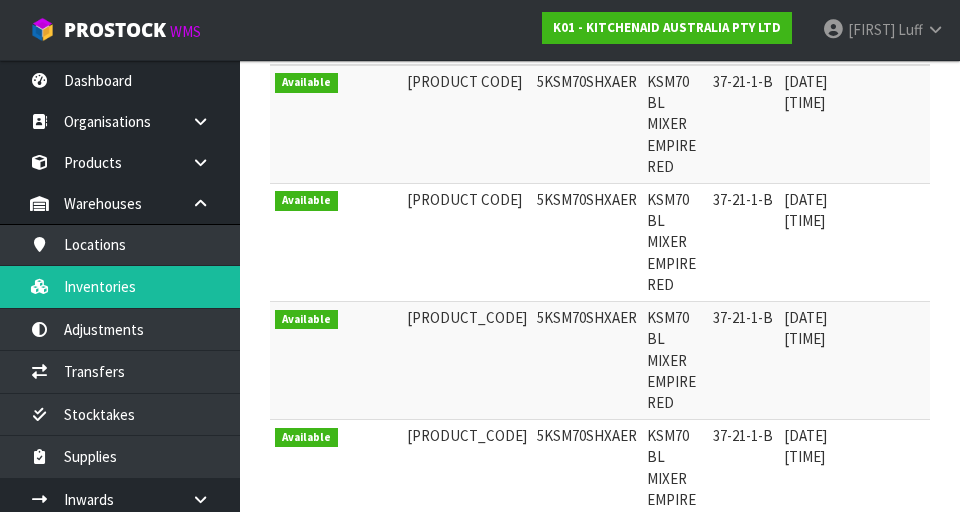 scroll, scrollTop: 457, scrollLeft: 0, axis: vertical 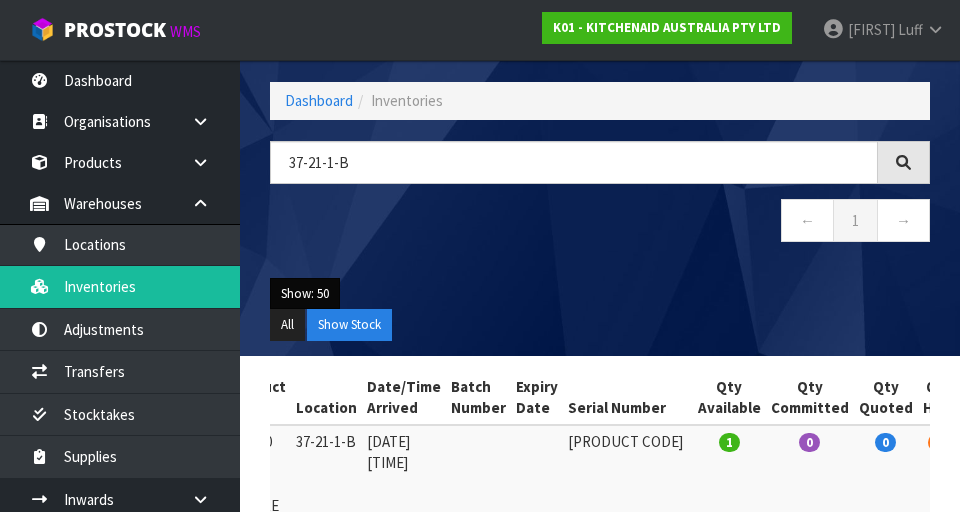 click on "Show: 50" at bounding box center (305, 294) 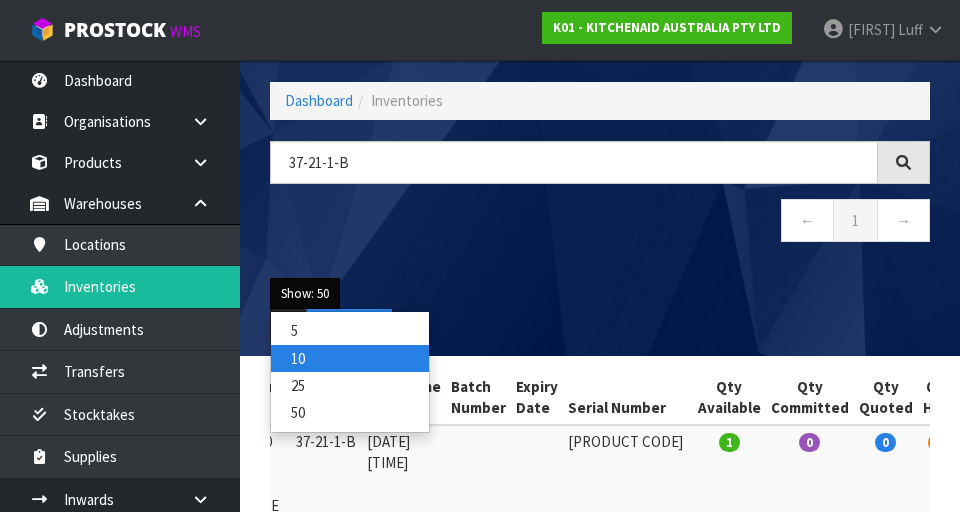 click on "10" at bounding box center [350, 358] 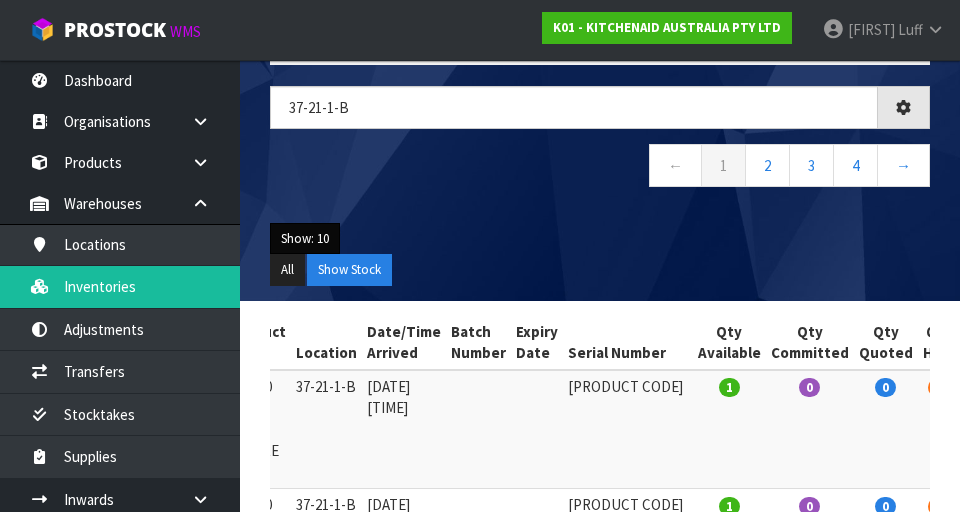 scroll, scrollTop: 166, scrollLeft: 0, axis: vertical 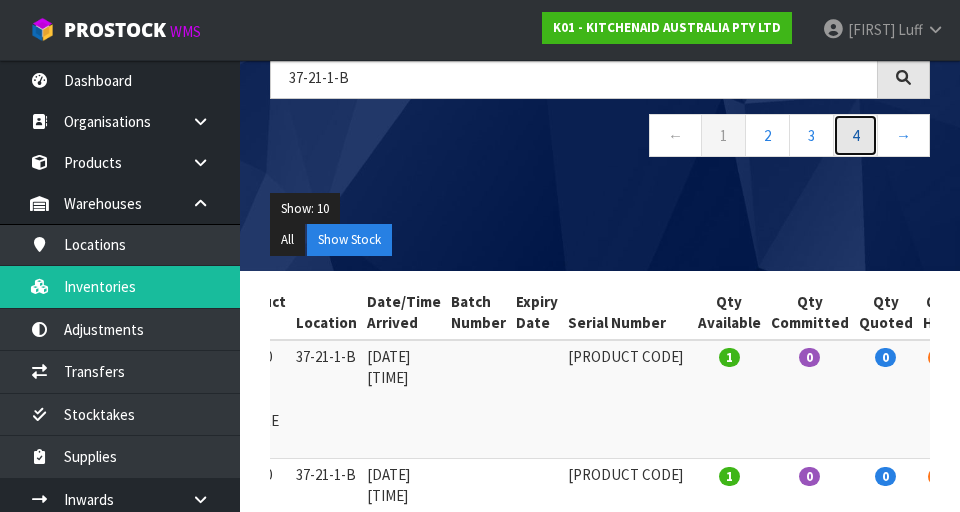 click on "4" at bounding box center [855, 135] 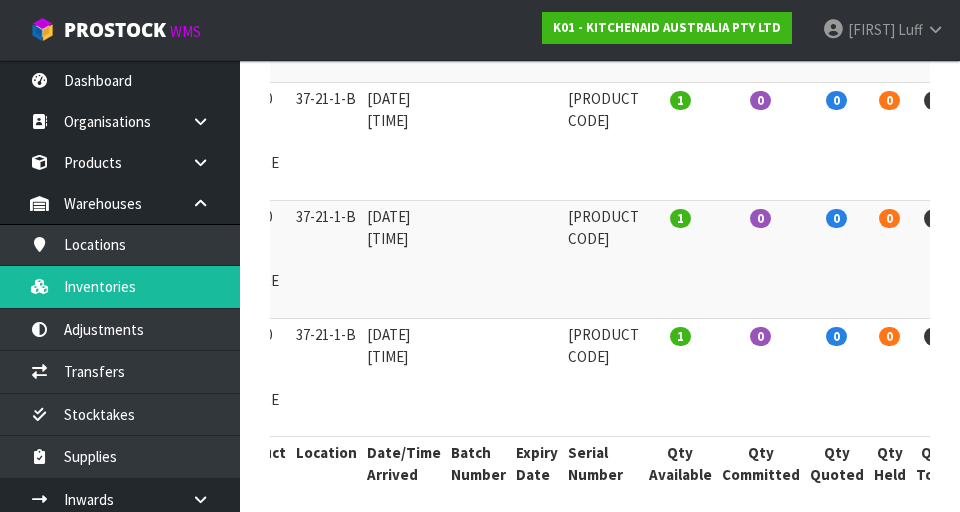 click on "0" at bounding box center (761, 378) 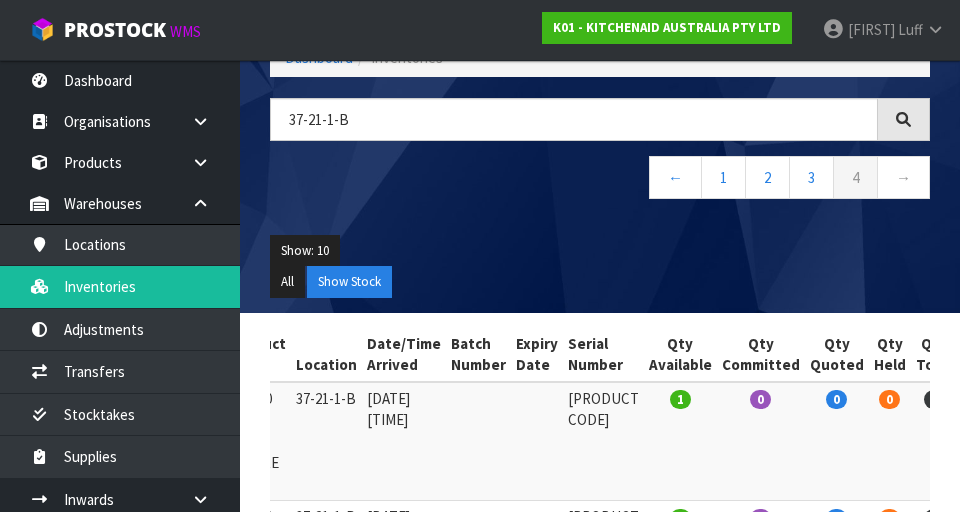 scroll, scrollTop: 0, scrollLeft: 0, axis: both 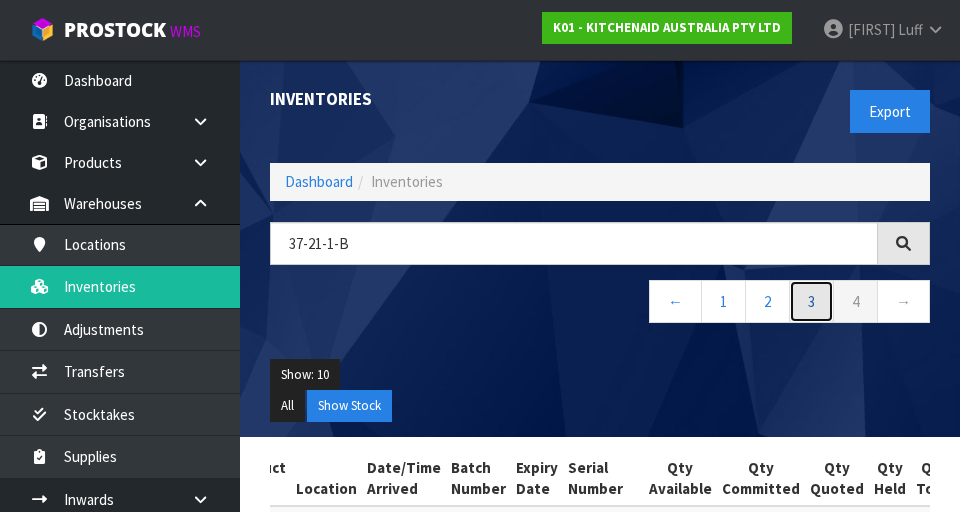 click on "3" at bounding box center (811, 301) 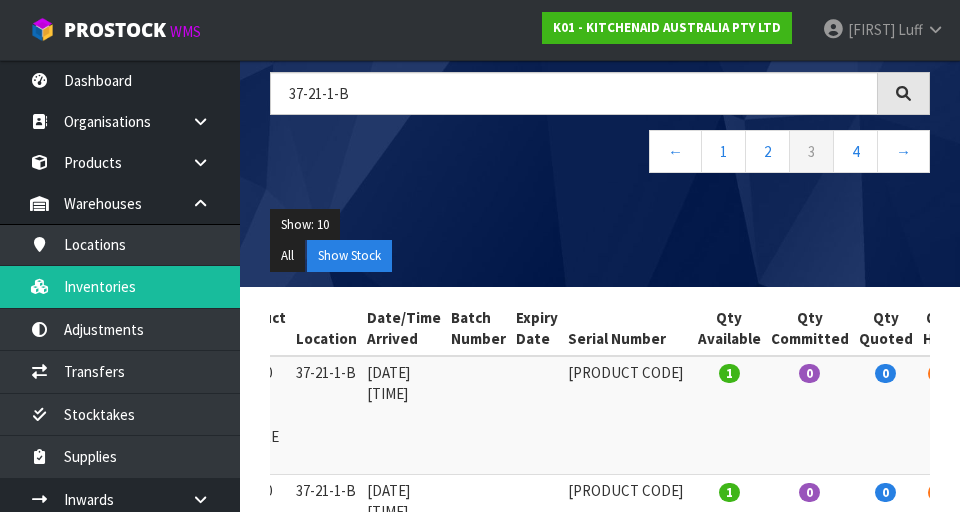 scroll, scrollTop: 146, scrollLeft: 0, axis: vertical 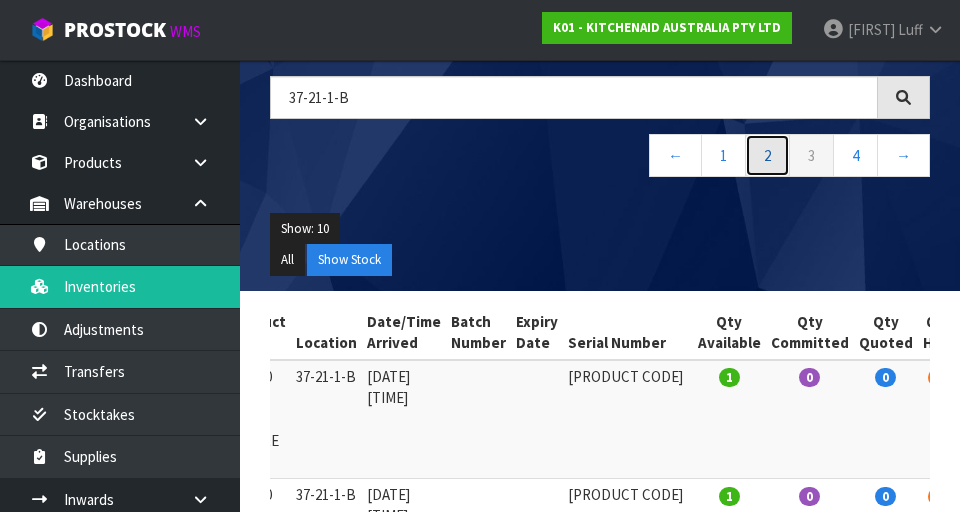 click on "2" at bounding box center [767, 155] 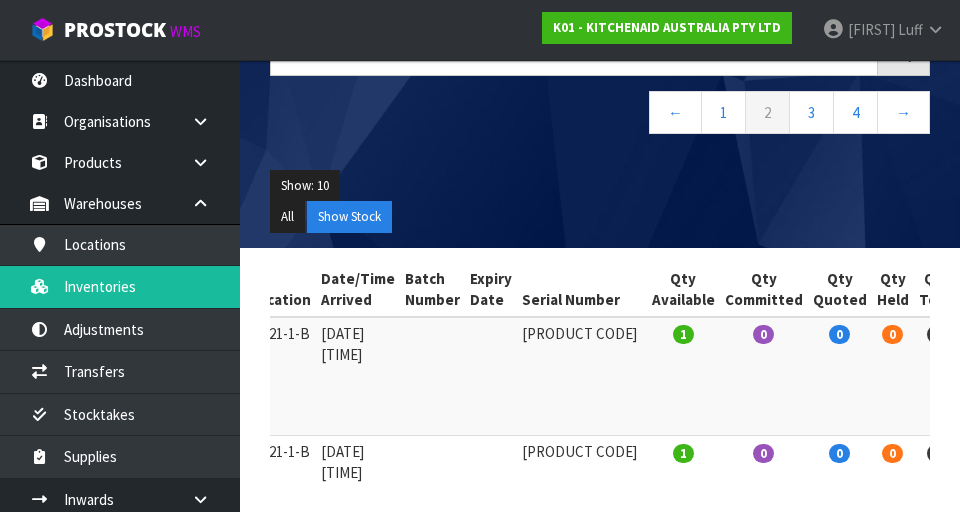 scroll, scrollTop: 152, scrollLeft: 0, axis: vertical 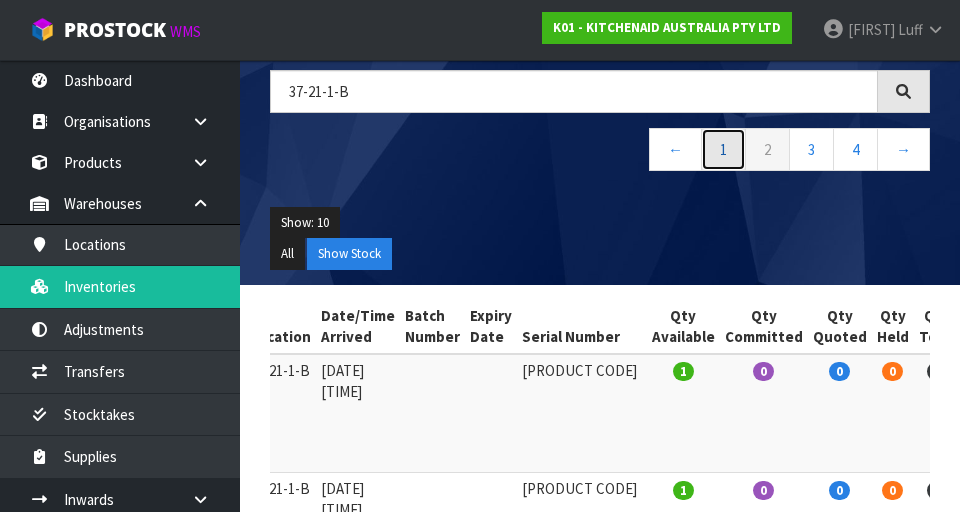 click on "1" at bounding box center [723, 149] 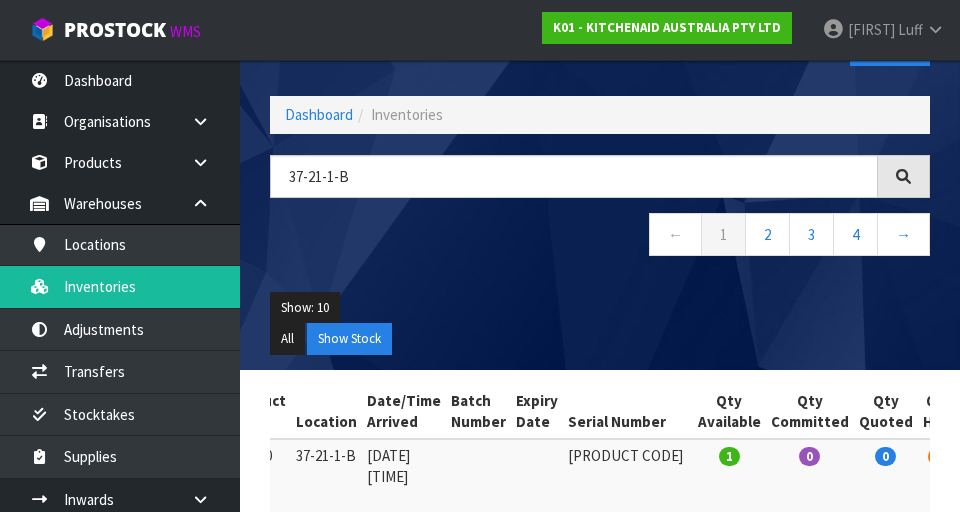 scroll, scrollTop: 67, scrollLeft: 0, axis: vertical 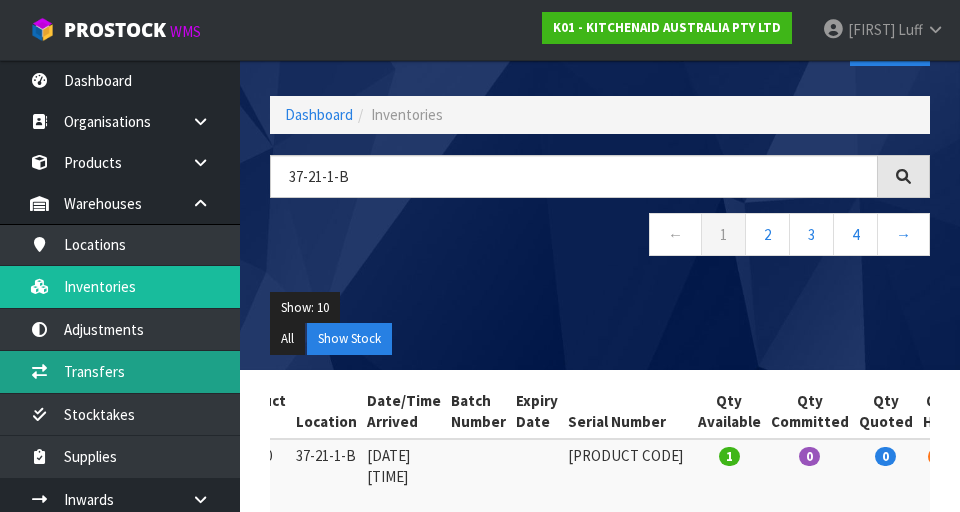 click on "Transfers" at bounding box center (120, 371) 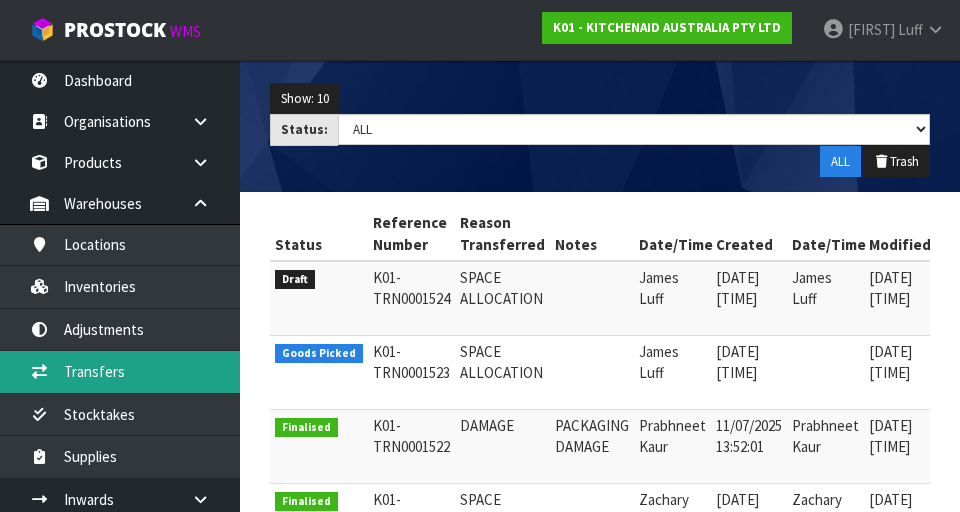 scroll, scrollTop: 275, scrollLeft: 0, axis: vertical 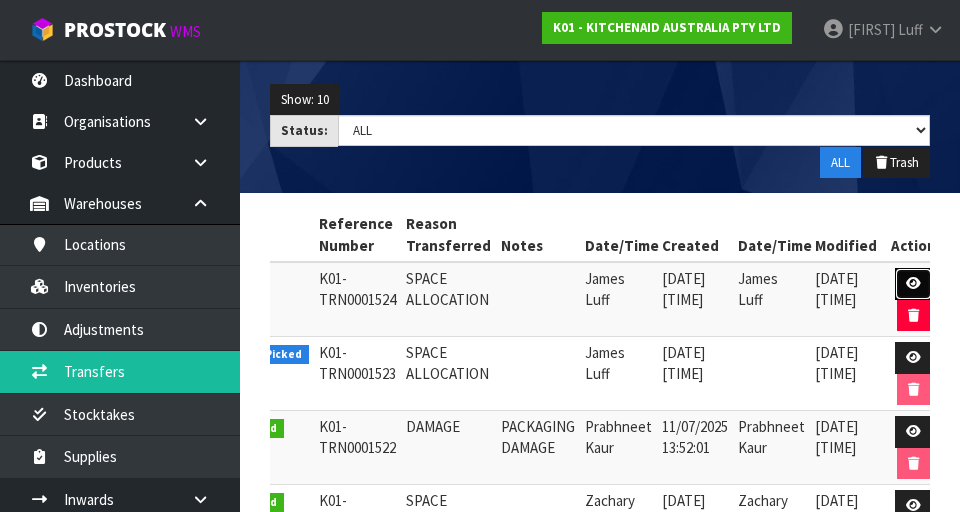 click at bounding box center [913, 284] 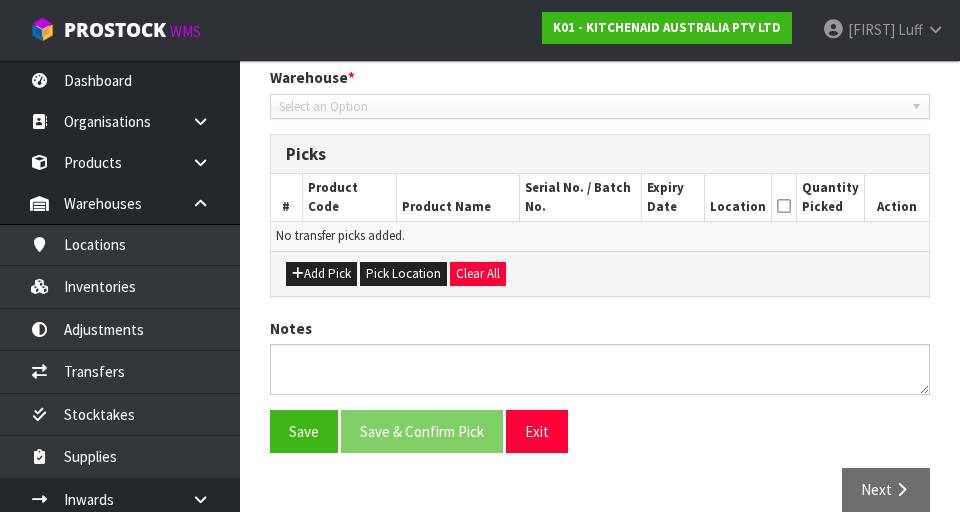 type on "2025-07-11" 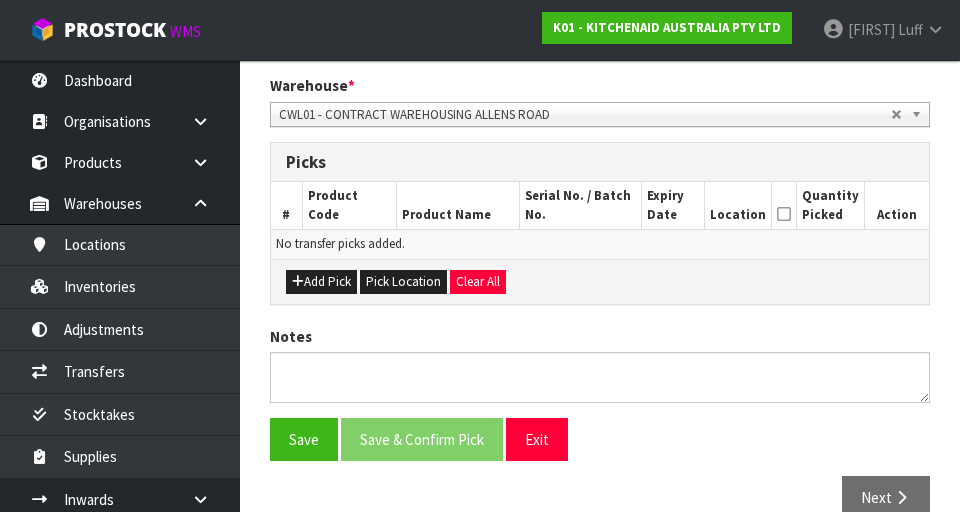 scroll, scrollTop: 414, scrollLeft: 0, axis: vertical 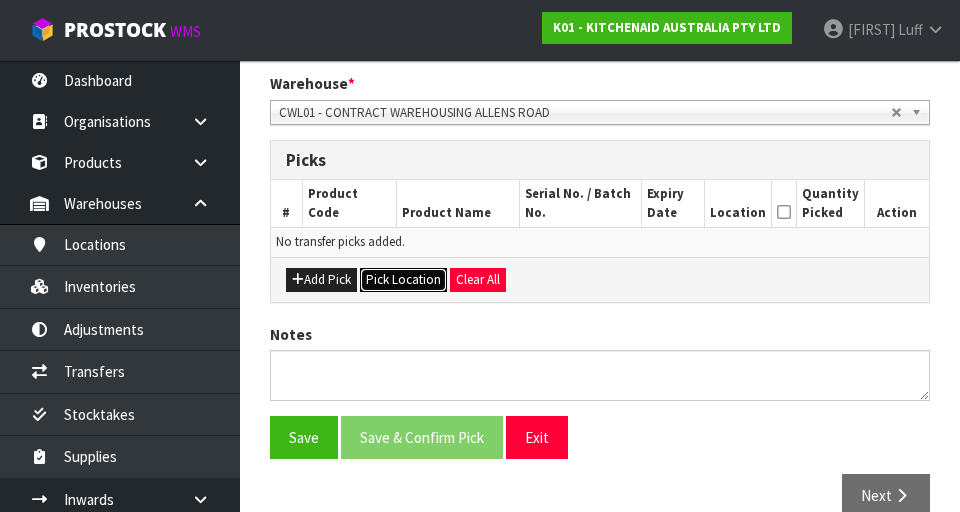 click on "Pick Location" at bounding box center (403, 280) 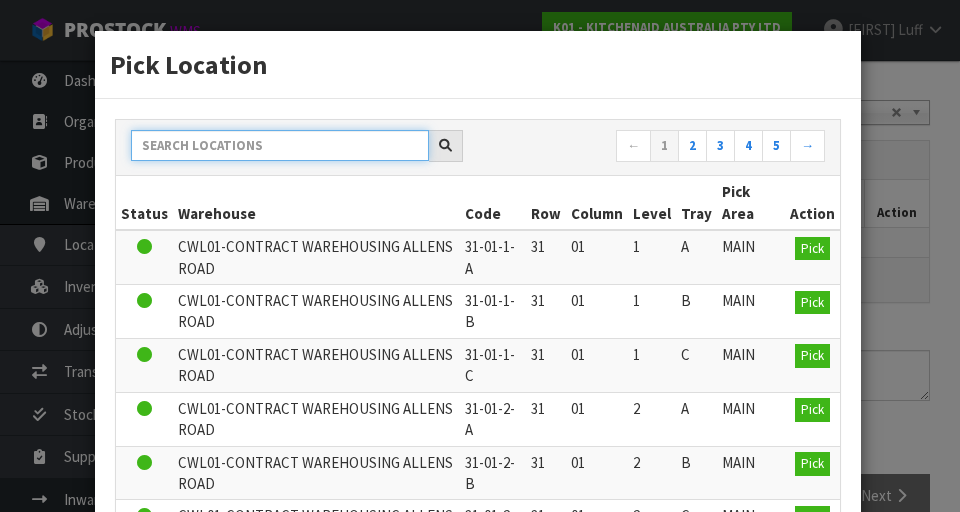paste on "37-21-1-B" 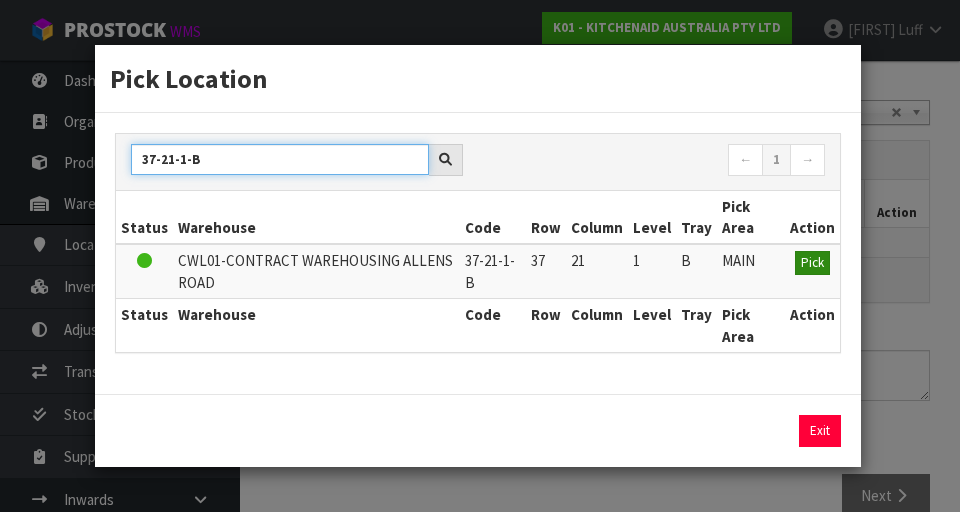 type on "37-21-1-B" 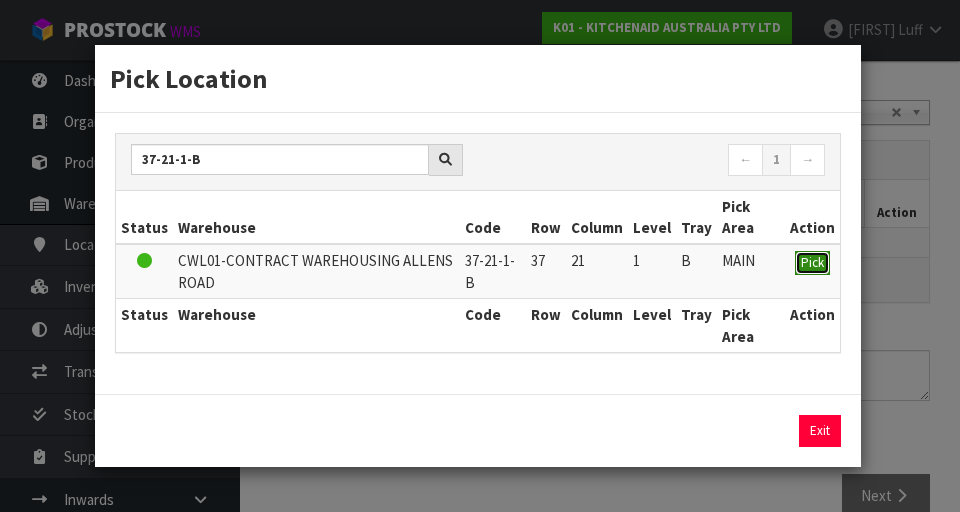 click on "Pick" at bounding box center (812, 262) 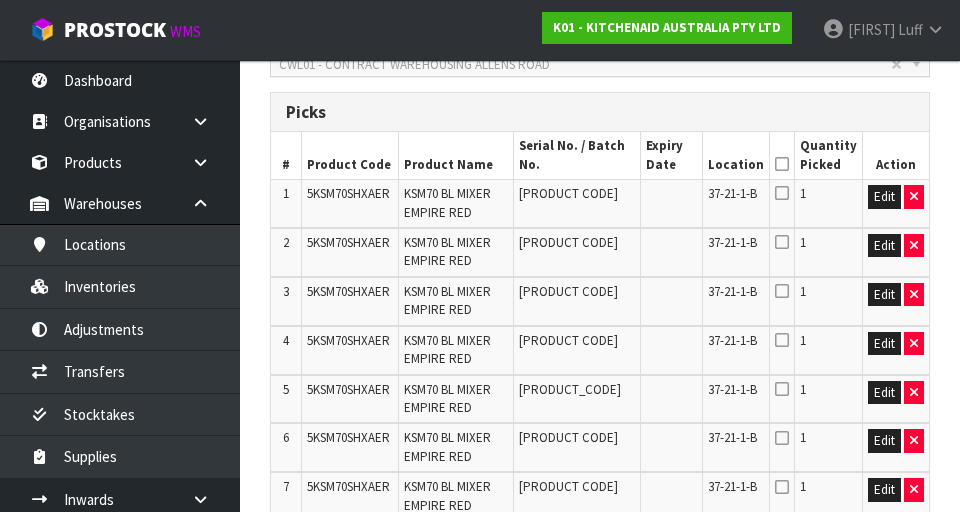 scroll, scrollTop: 457, scrollLeft: 0, axis: vertical 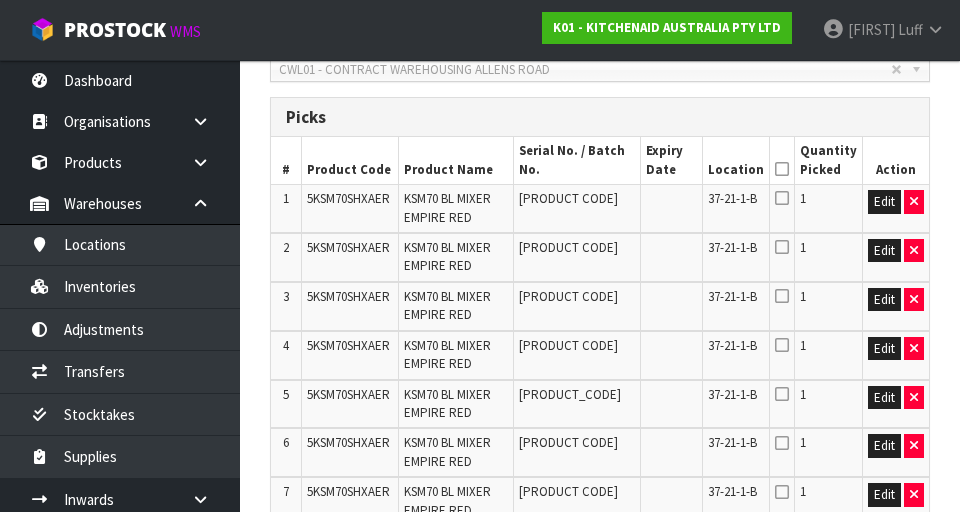 click at bounding box center [782, 169] 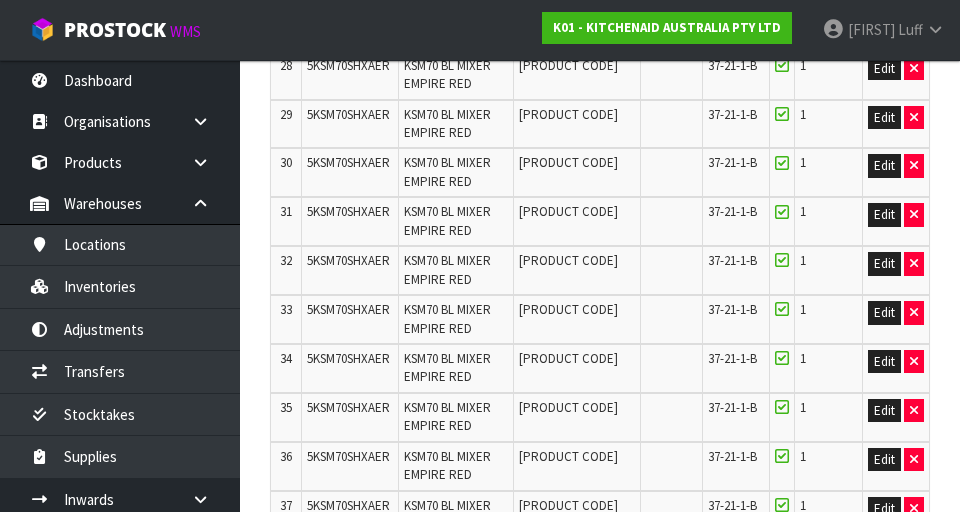 scroll, scrollTop: 2275, scrollLeft: 0, axis: vertical 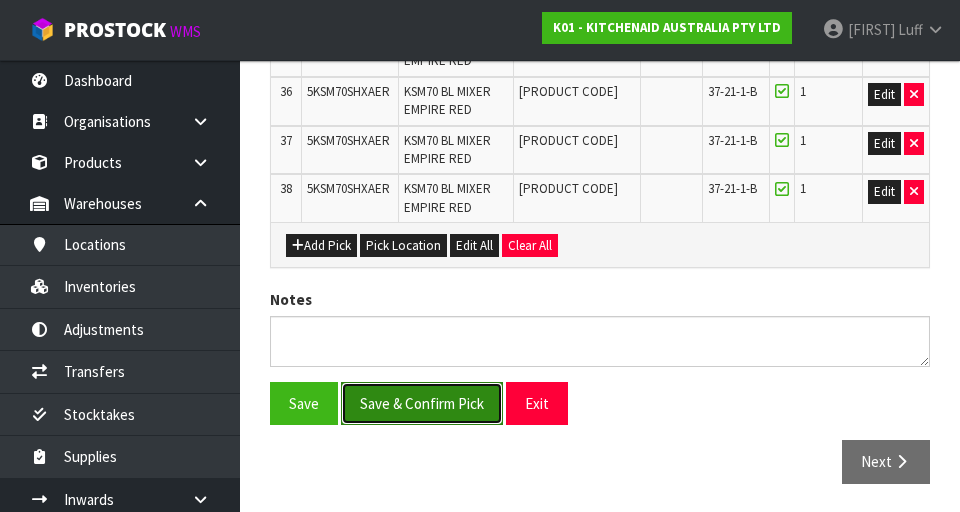 click on "Save & Confirm Pick" at bounding box center [422, 403] 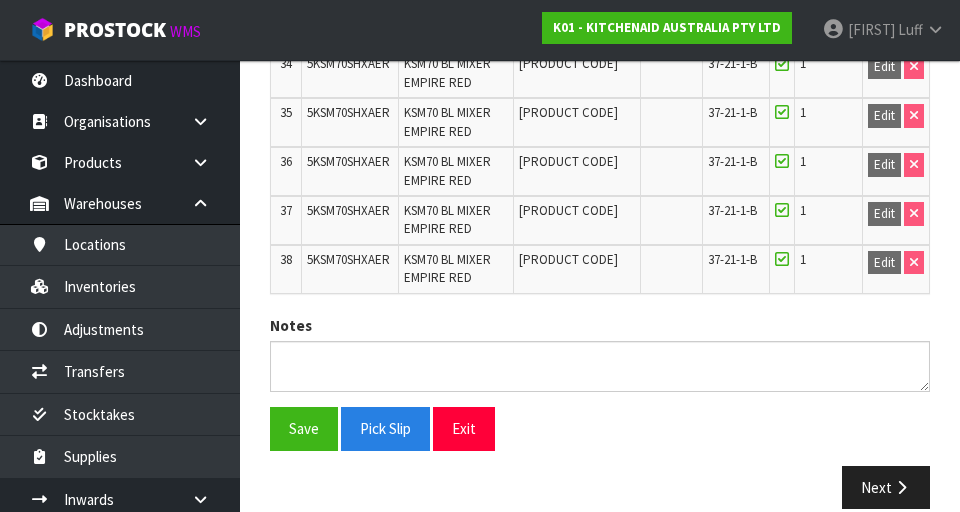 scroll, scrollTop: 2303, scrollLeft: 0, axis: vertical 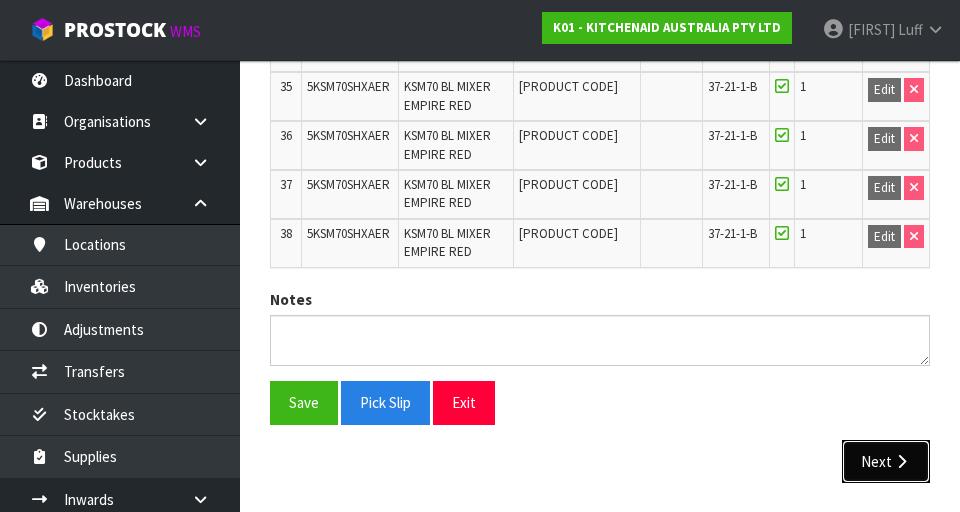 click on "Next" at bounding box center [886, 461] 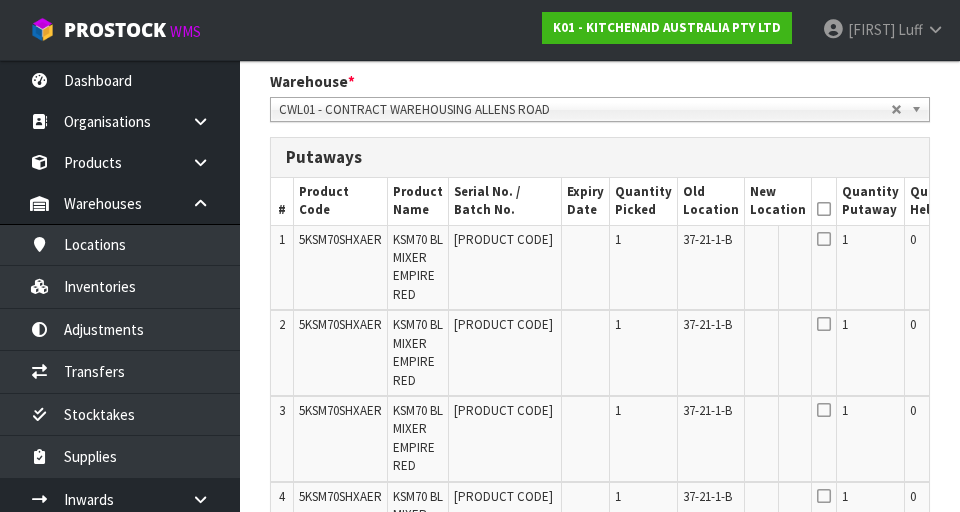 scroll, scrollTop: 492, scrollLeft: 0, axis: vertical 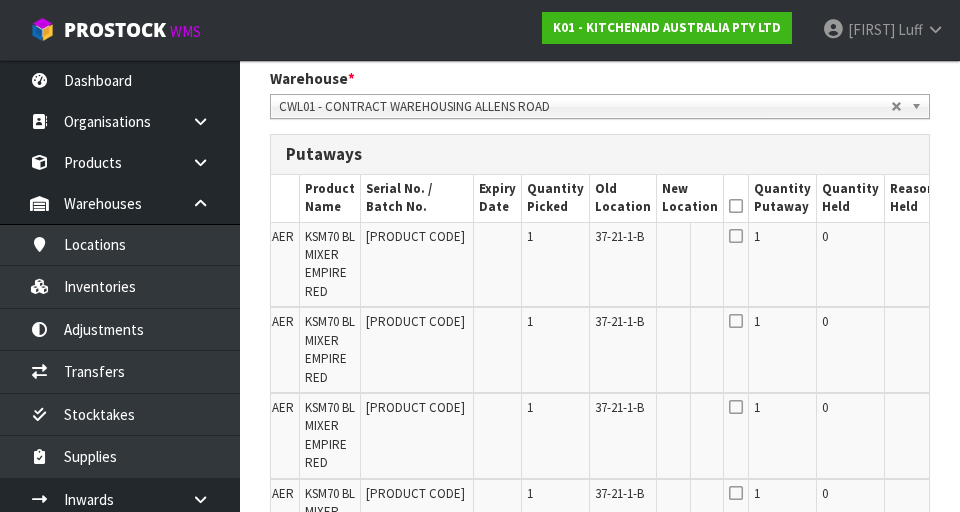 click on "Edit" at bounding box center (962, 240) 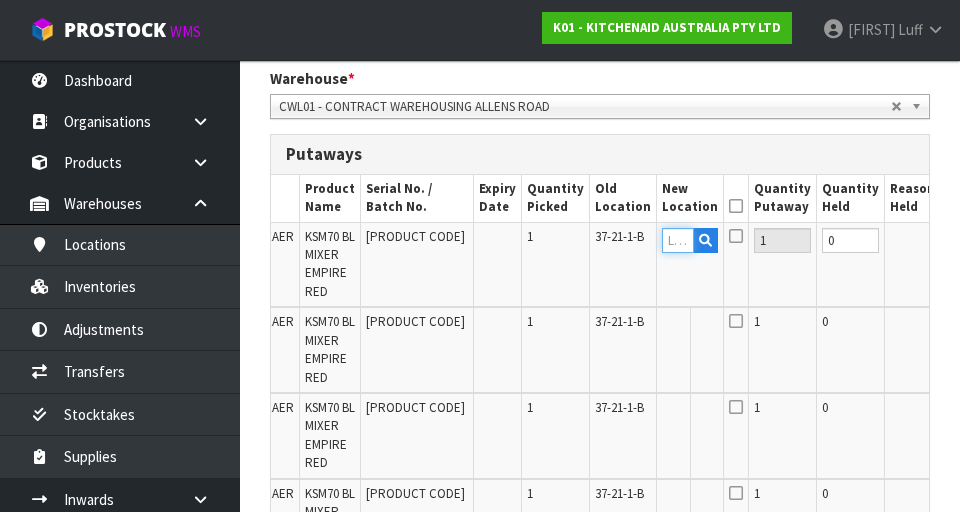 click at bounding box center [678, 240] 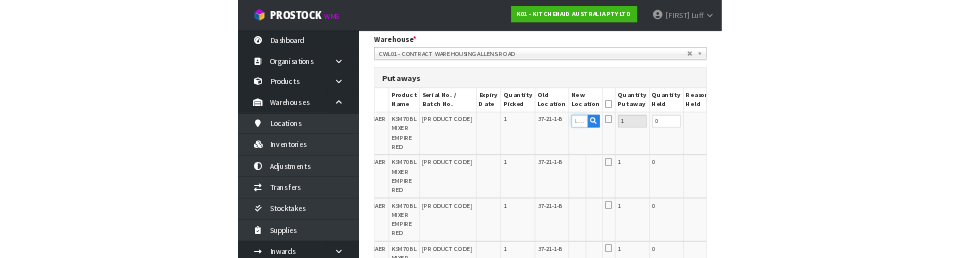 scroll, scrollTop: 483, scrollLeft: 0, axis: vertical 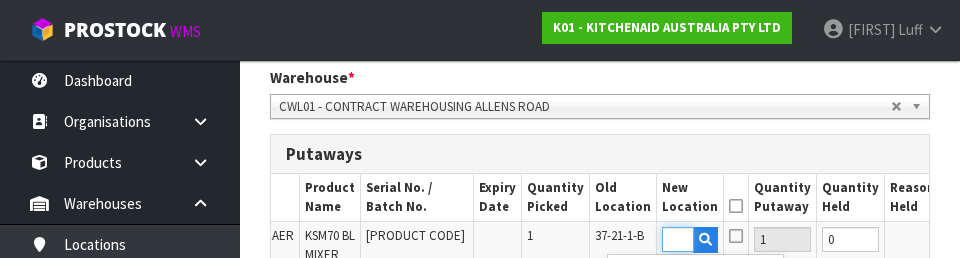 type on "[PRODUCT CODE]" 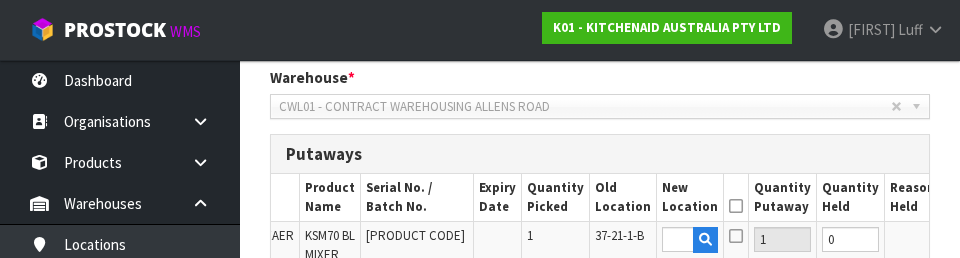 click on "OK" at bounding box center [963, 239] 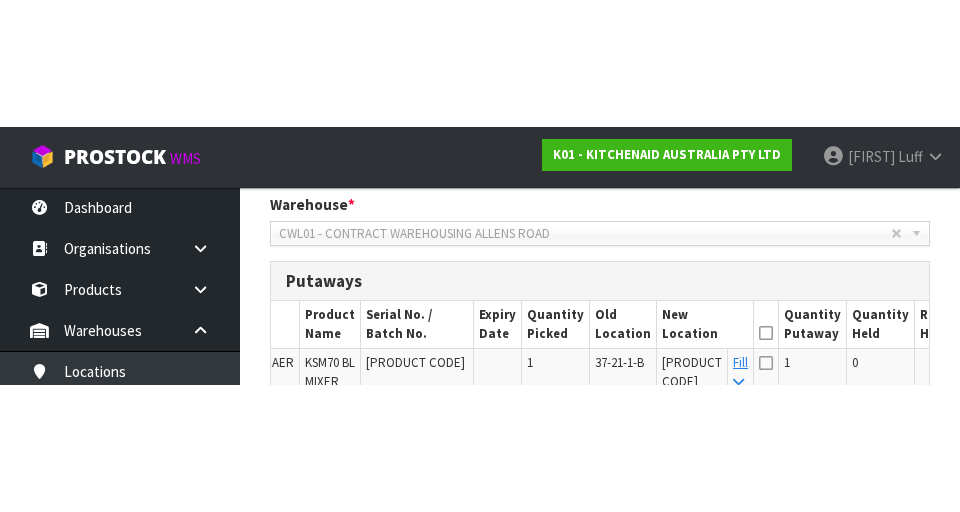scroll, scrollTop: 492, scrollLeft: 0, axis: vertical 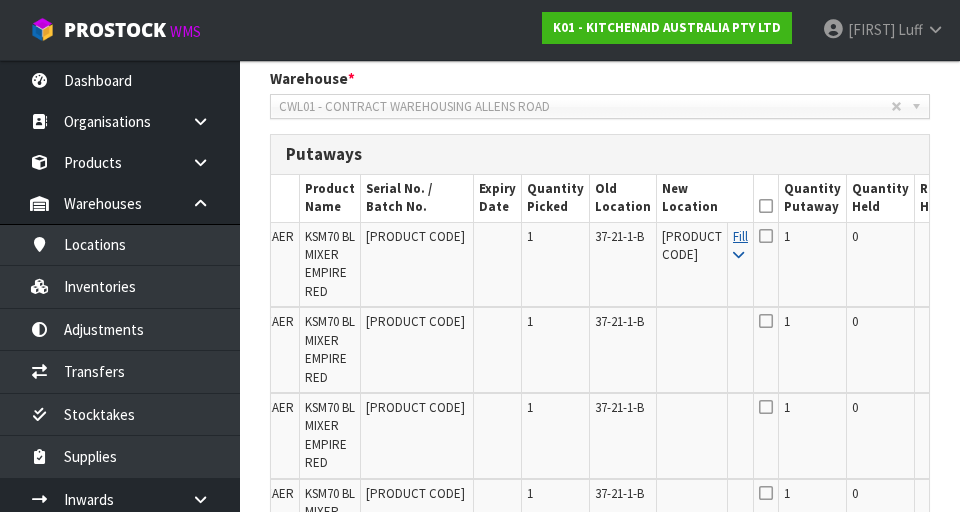 click at bounding box center (738, 255) 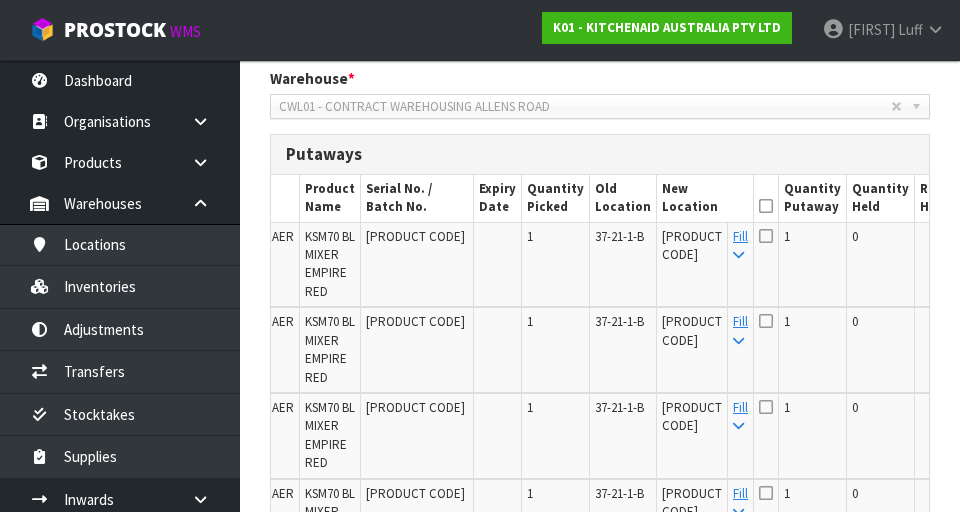 click at bounding box center [766, 206] 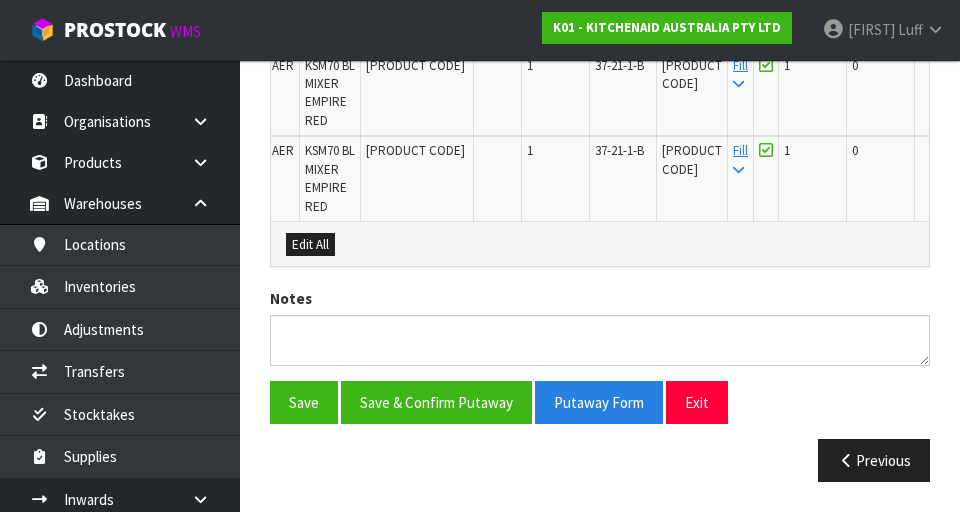 scroll, scrollTop: 4447, scrollLeft: 0, axis: vertical 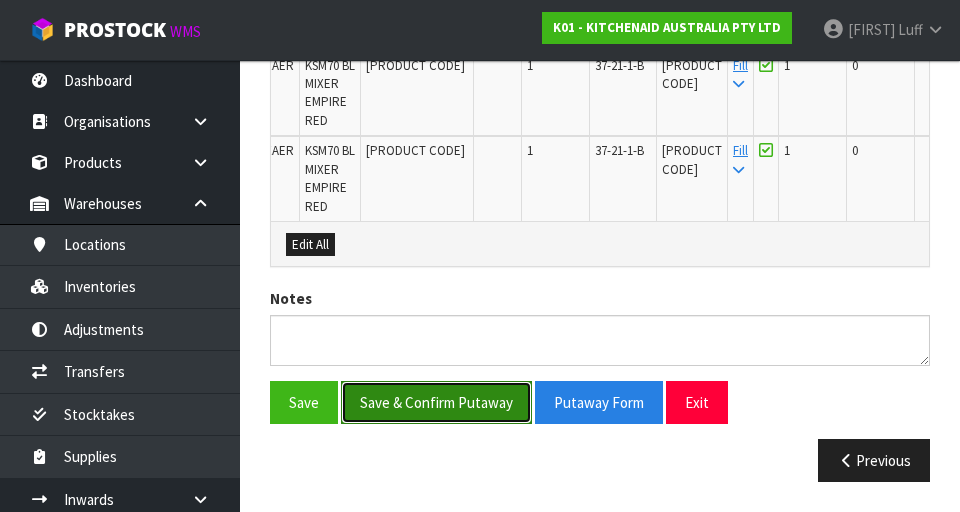 click on "Save & Confirm Putaway" at bounding box center (436, 402) 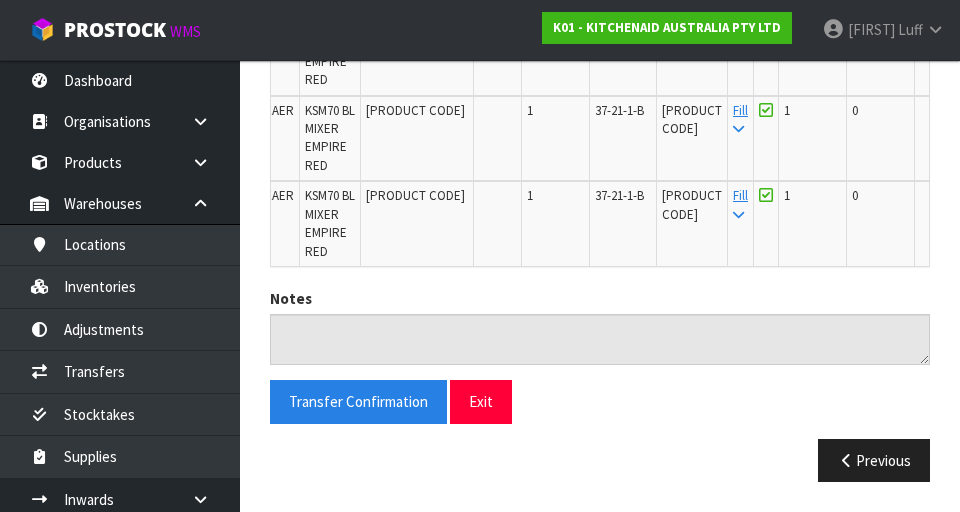 scroll, scrollTop: 4403, scrollLeft: 0, axis: vertical 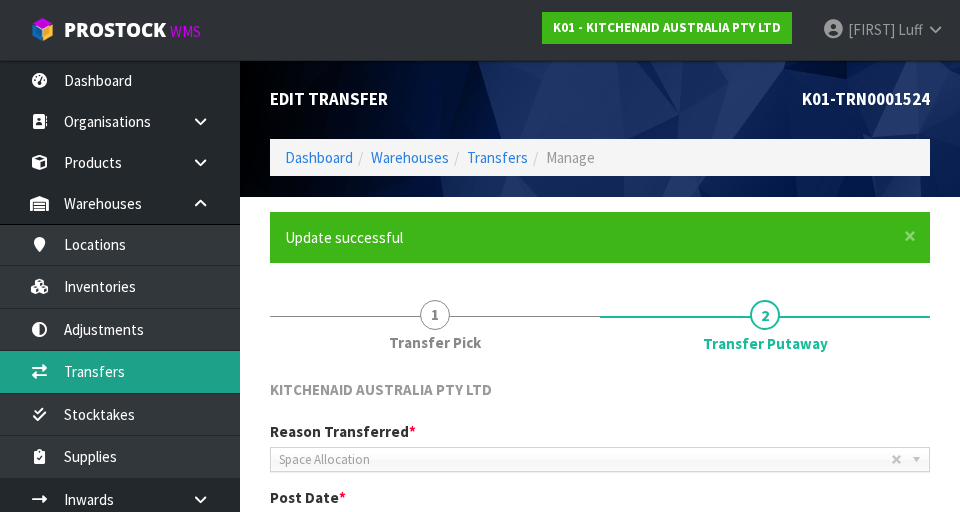 click on "Transfers" at bounding box center (120, 371) 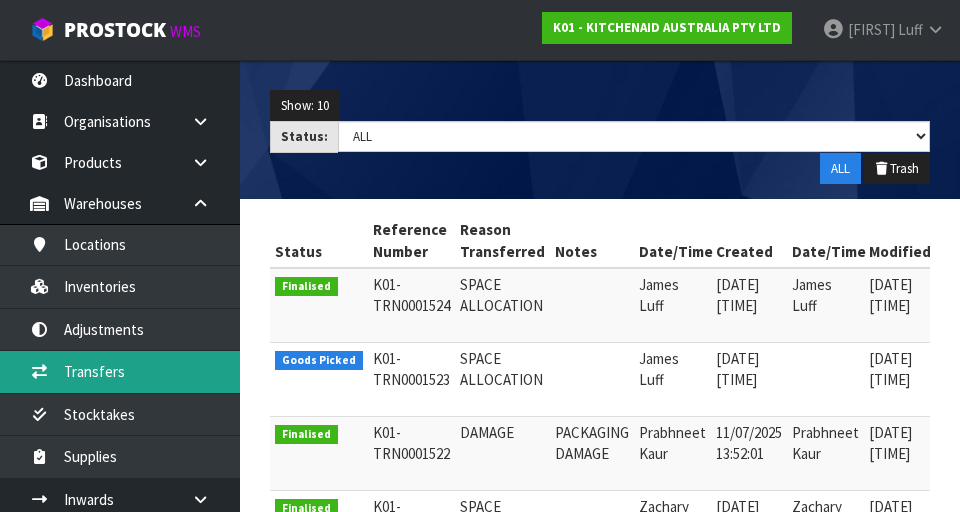 scroll, scrollTop: 269, scrollLeft: 0, axis: vertical 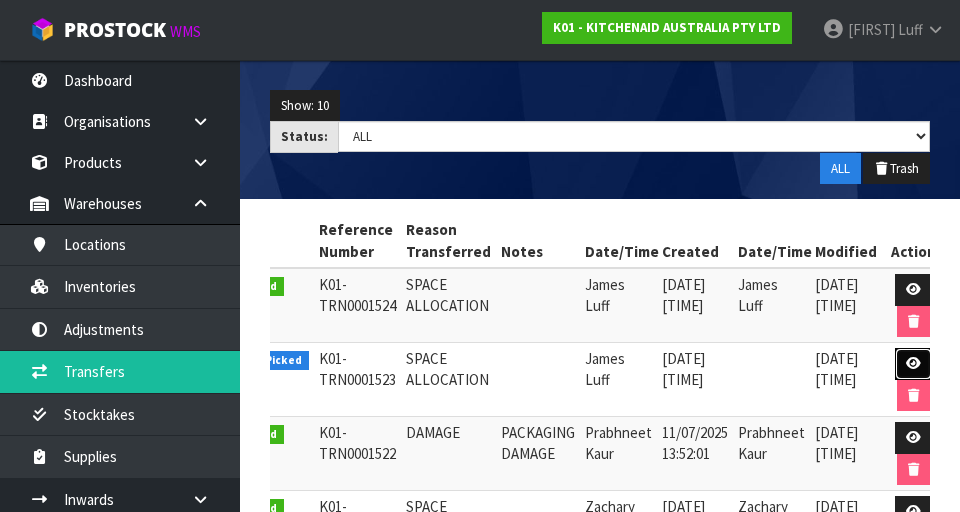 click at bounding box center (913, 364) 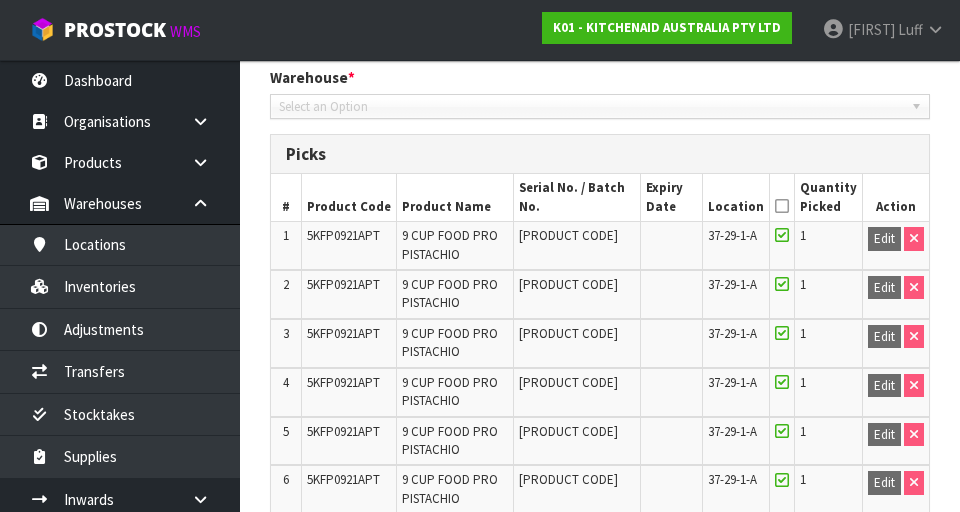 type on "2025-07-11" 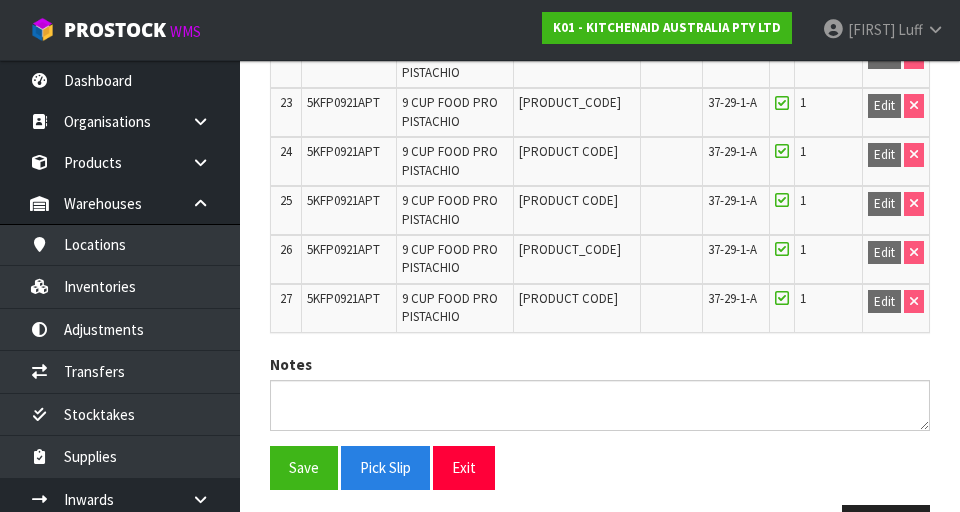 scroll, scrollTop: 1626, scrollLeft: 0, axis: vertical 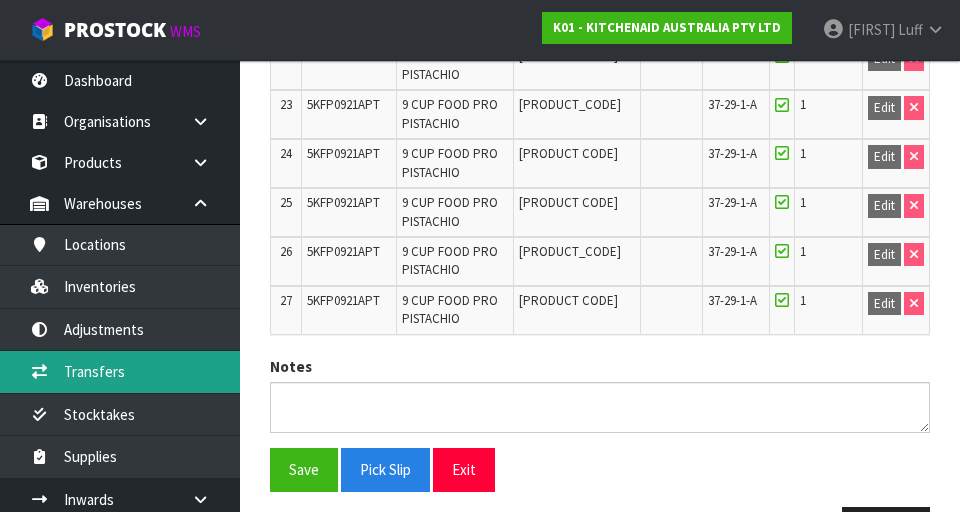 click on "Transfers" at bounding box center (120, 371) 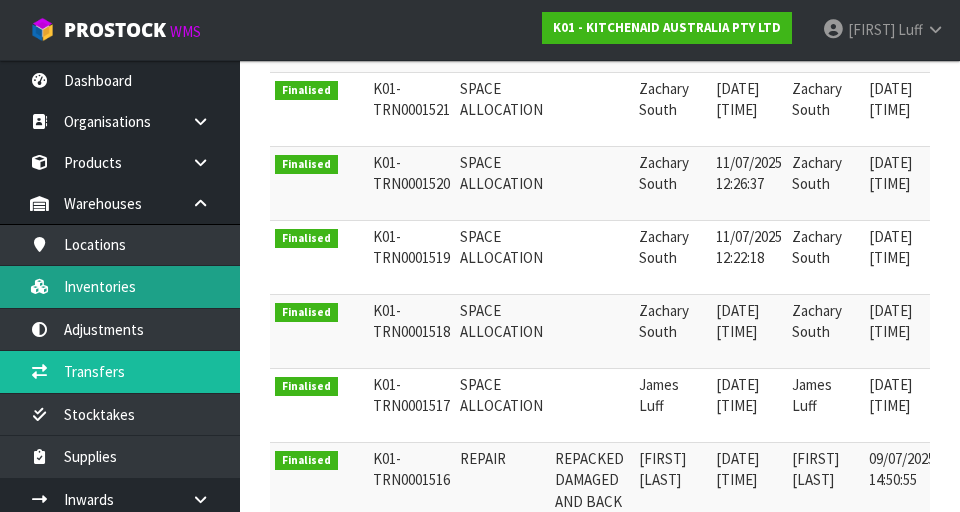 click on "Inventories" at bounding box center (120, 286) 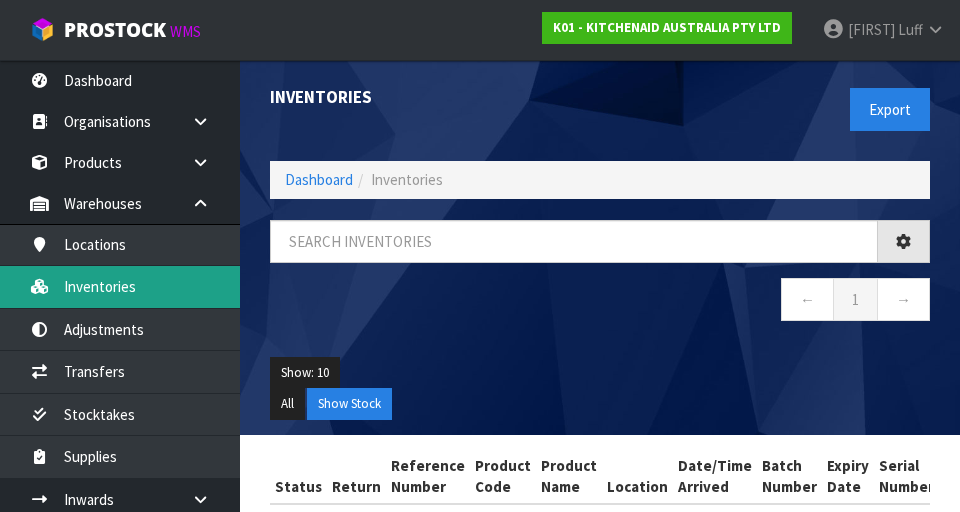 scroll, scrollTop: 0, scrollLeft: 0, axis: both 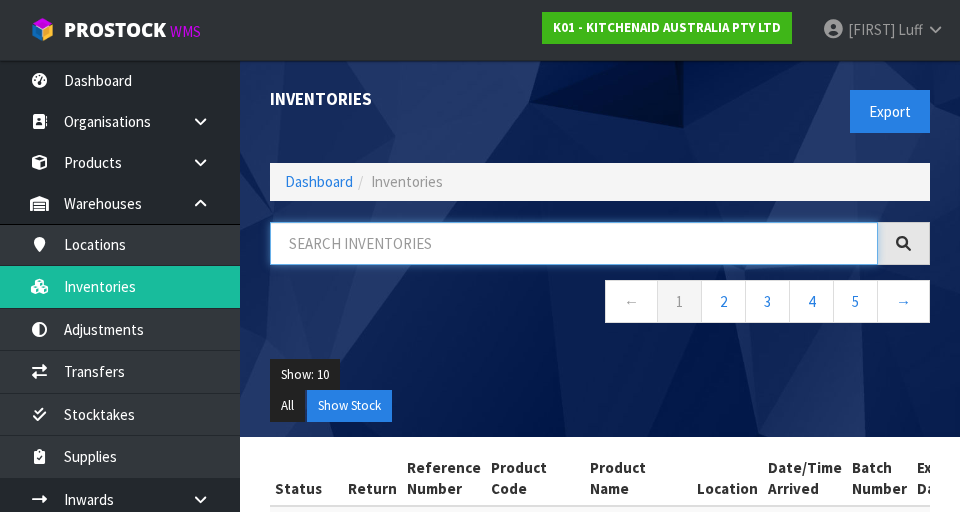paste on "5KFP0921APT" 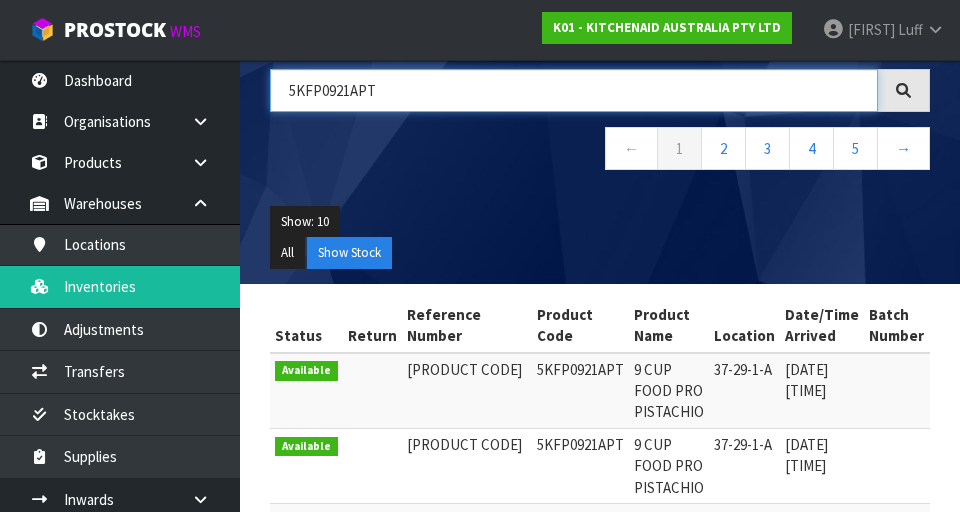 scroll, scrollTop: 0, scrollLeft: 0, axis: both 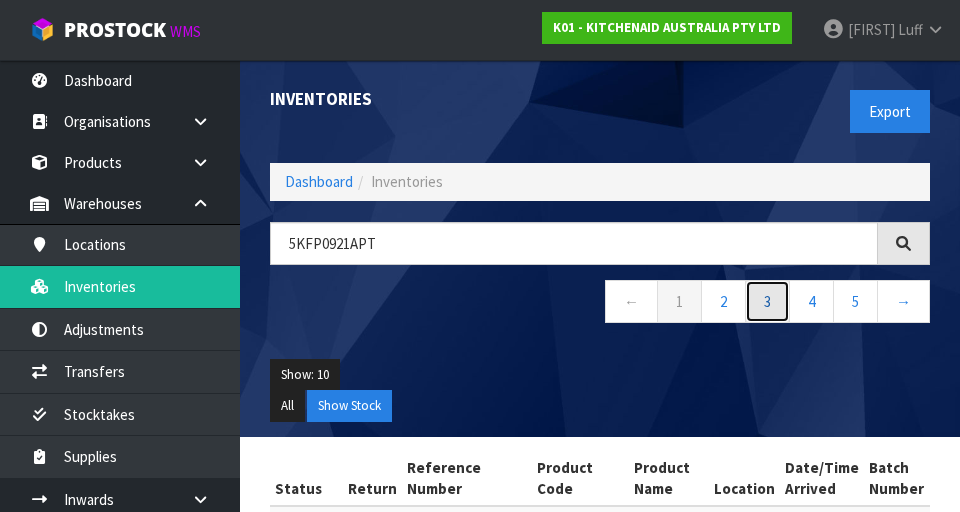 click on "3" at bounding box center (767, 301) 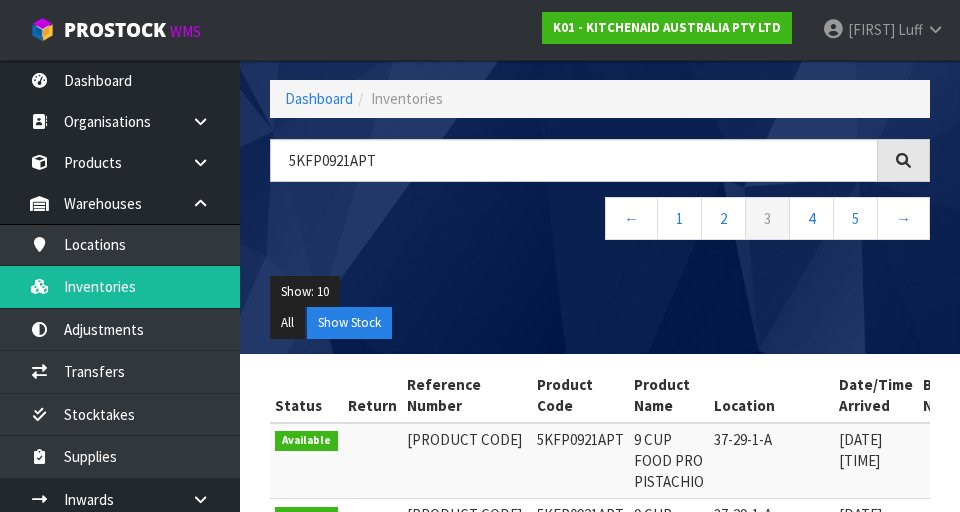 scroll, scrollTop: 98, scrollLeft: 0, axis: vertical 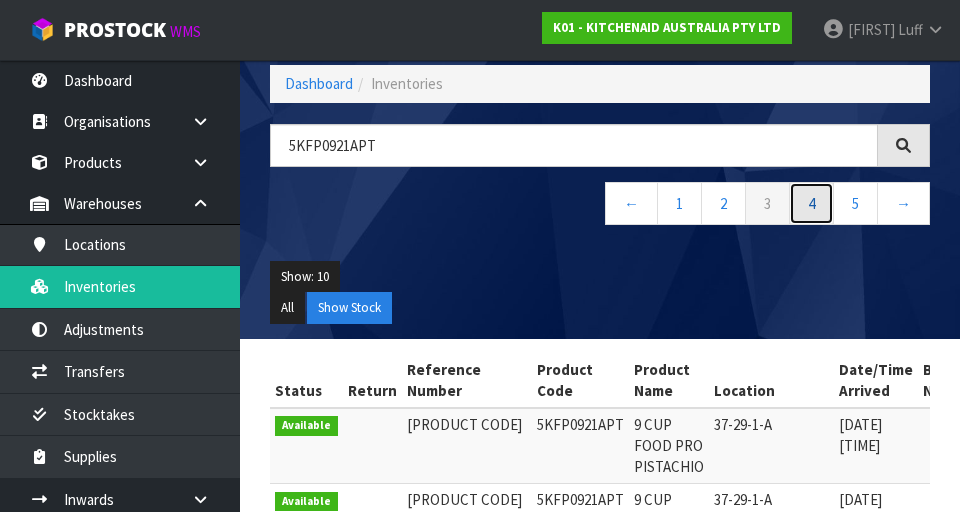 click on "4" at bounding box center [811, 203] 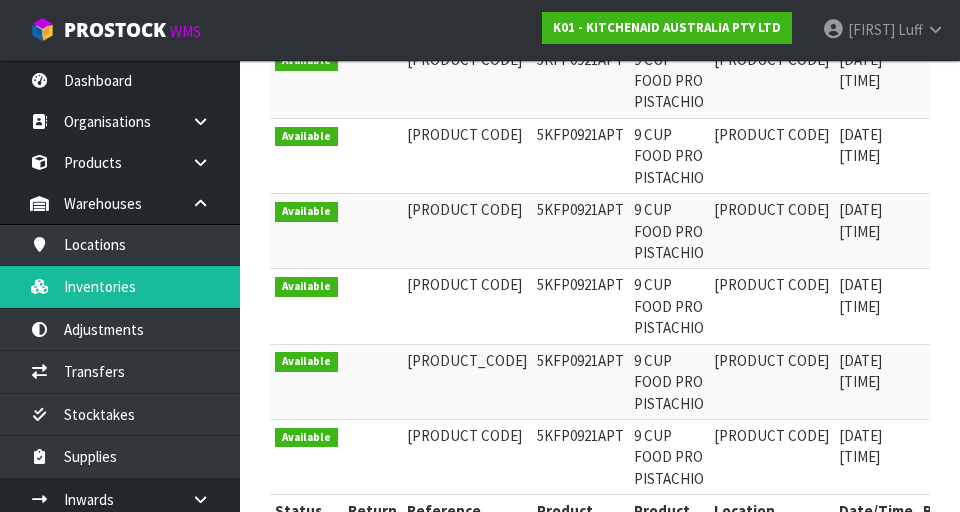 scroll, scrollTop: 0, scrollLeft: 0, axis: both 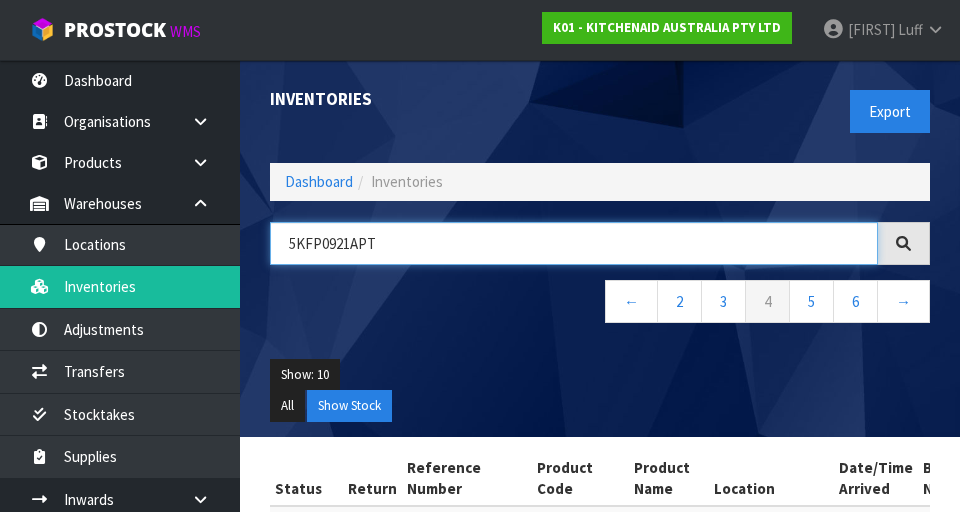 click on "5KFP0921APT" at bounding box center (574, 243) 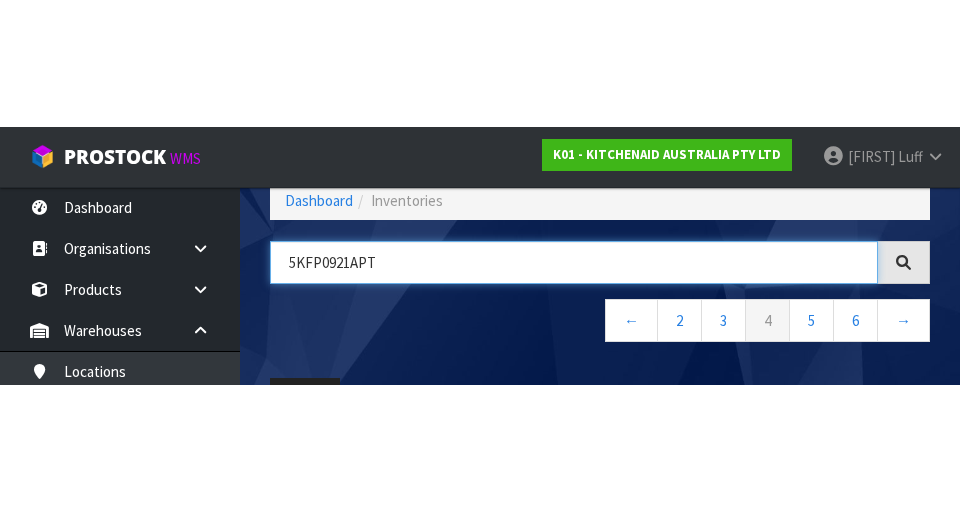 scroll, scrollTop: 114, scrollLeft: 0, axis: vertical 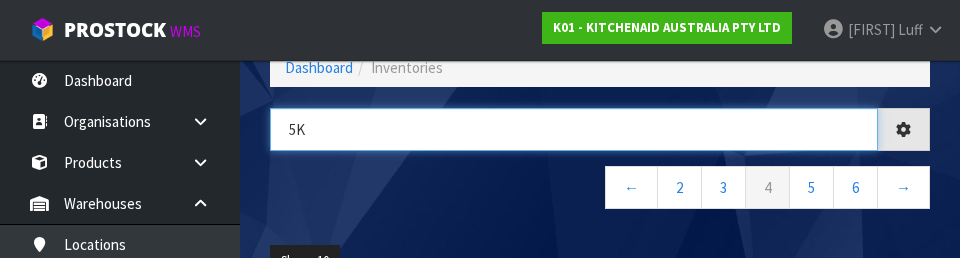 type on "5" 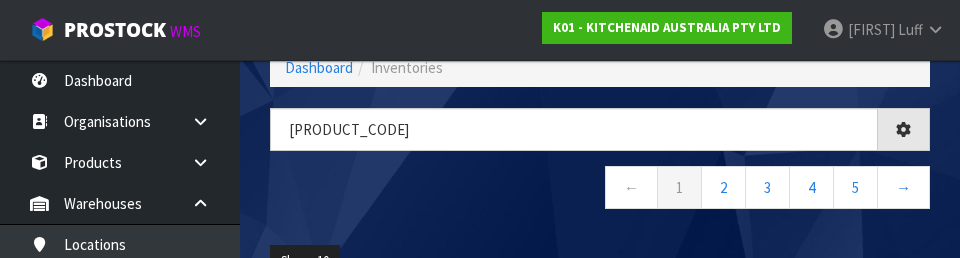 click on "←
1 2 3 4 5
→" at bounding box center (600, 190) 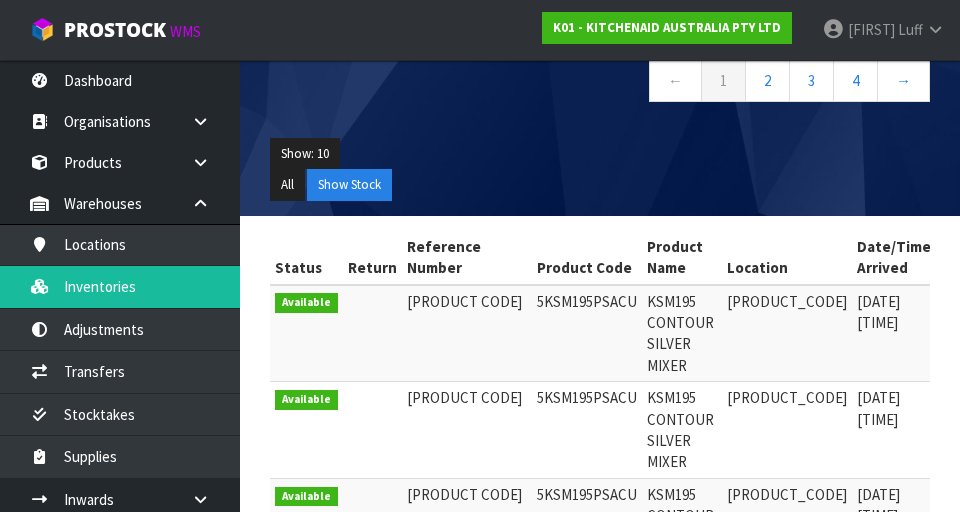 scroll, scrollTop: 237, scrollLeft: 0, axis: vertical 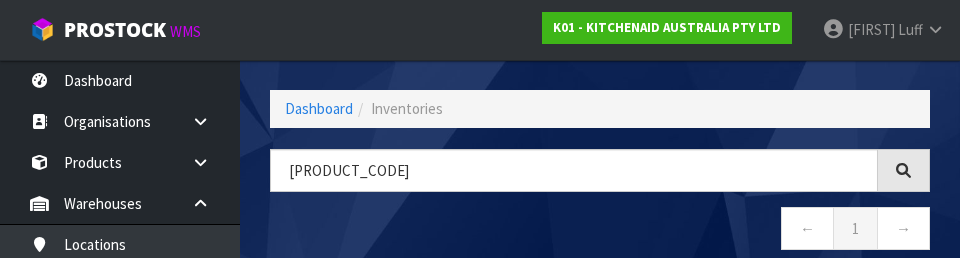 click on "←
1
→" at bounding box center (600, 231) 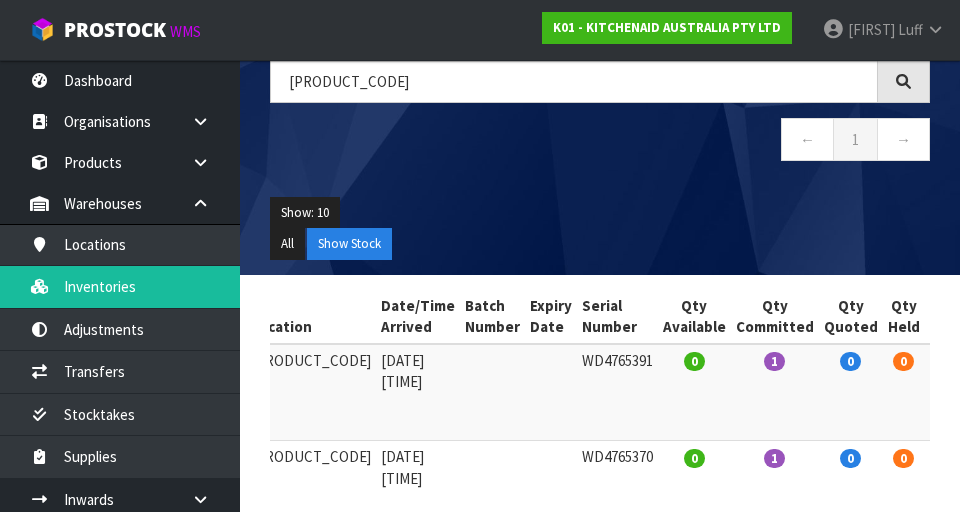 scroll, scrollTop: 0, scrollLeft: 0, axis: both 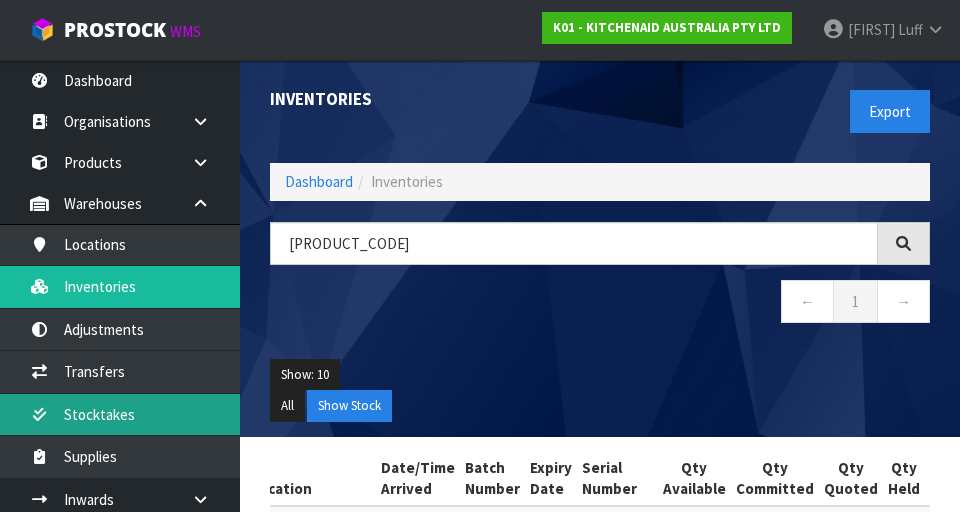 click on "Stocktakes" at bounding box center (120, 414) 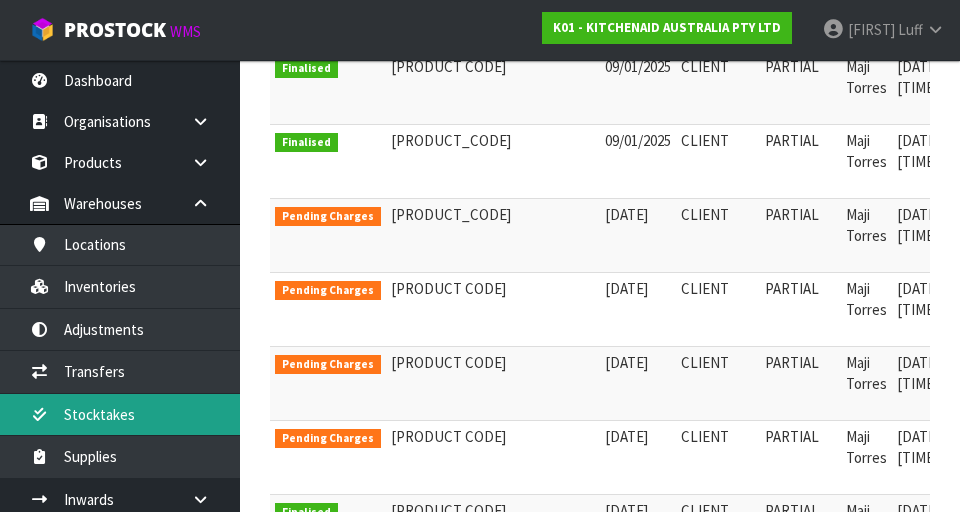 scroll, scrollTop: 445, scrollLeft: 0, axis: vertical 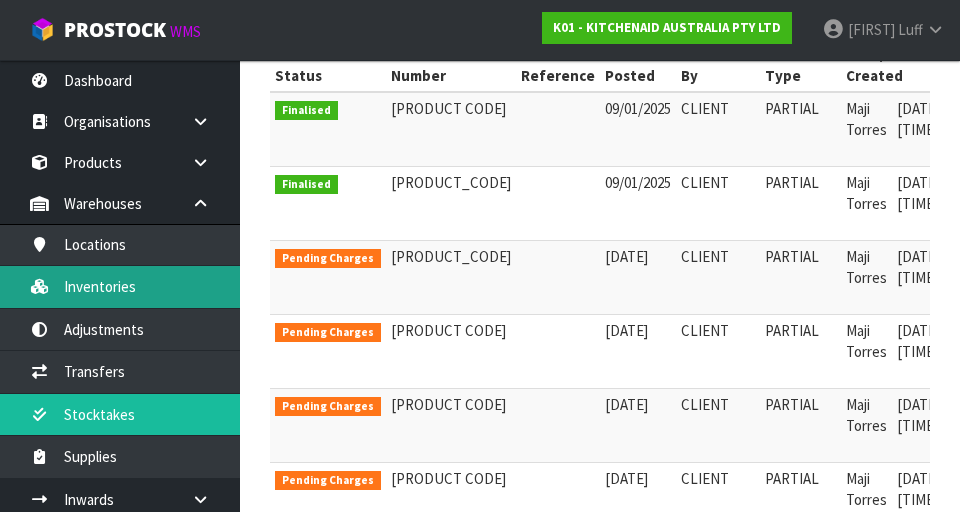 click on "Inventories" at bounding box center (120, 286) 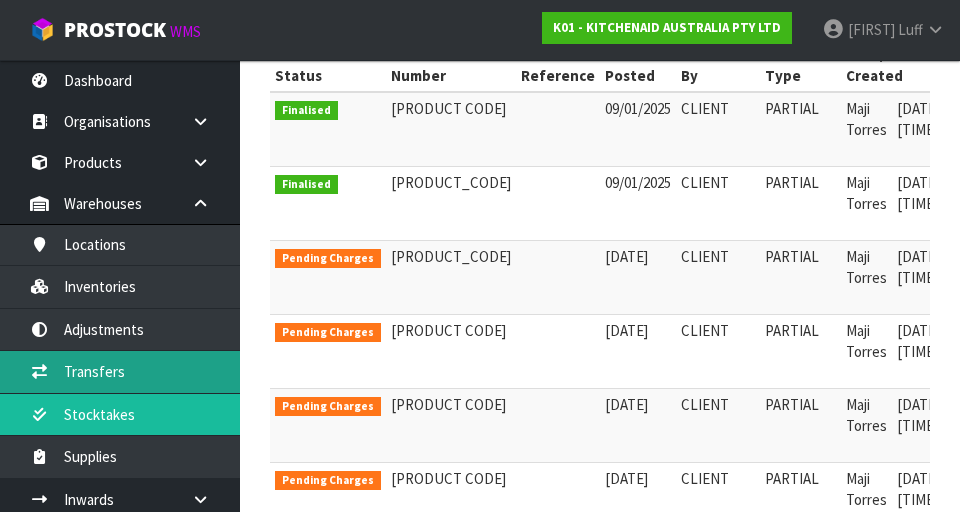 click on "Transfers" at bounding box center [120, 371] 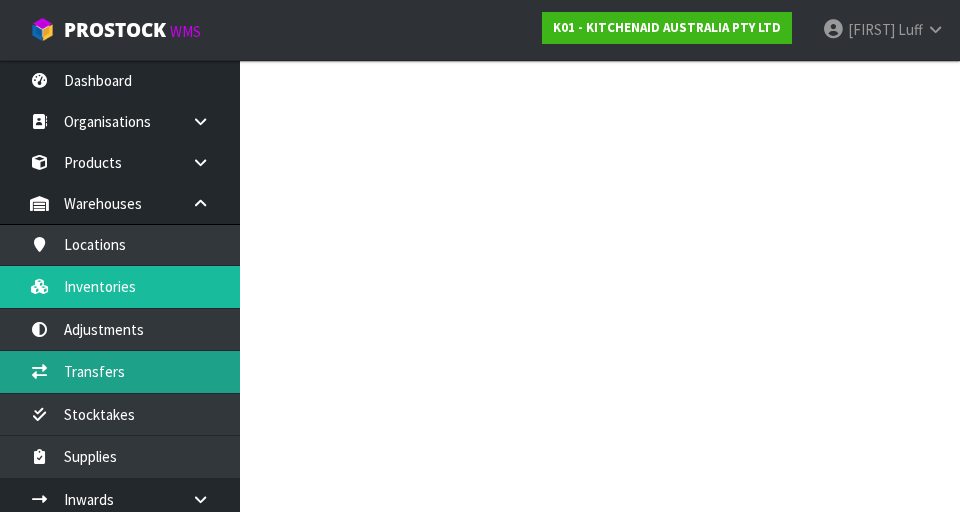 scroll, scrollTop: 84, scrollLeft: 0, axis: vertical 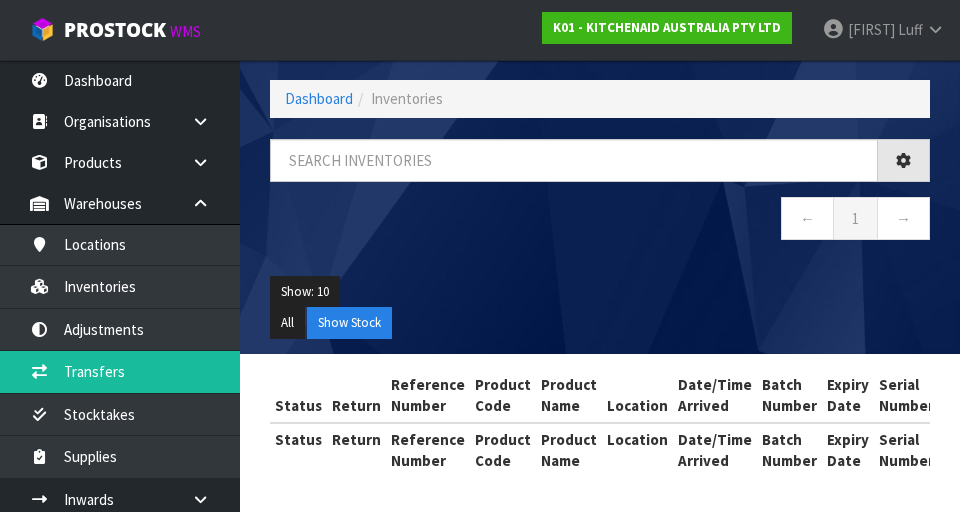 click on "Inventories
Export
Dashboard Inventories
←
1
→
Show: 10
5
10
25
50
Status
Return
Reference Number
Product Code
Product Name
Location
Date/Time Arrived
Batch Number
Expiry Date
Serial Number
Qty Available
Qty Committed
Qty Quoted" at bounding box center [480, 214] 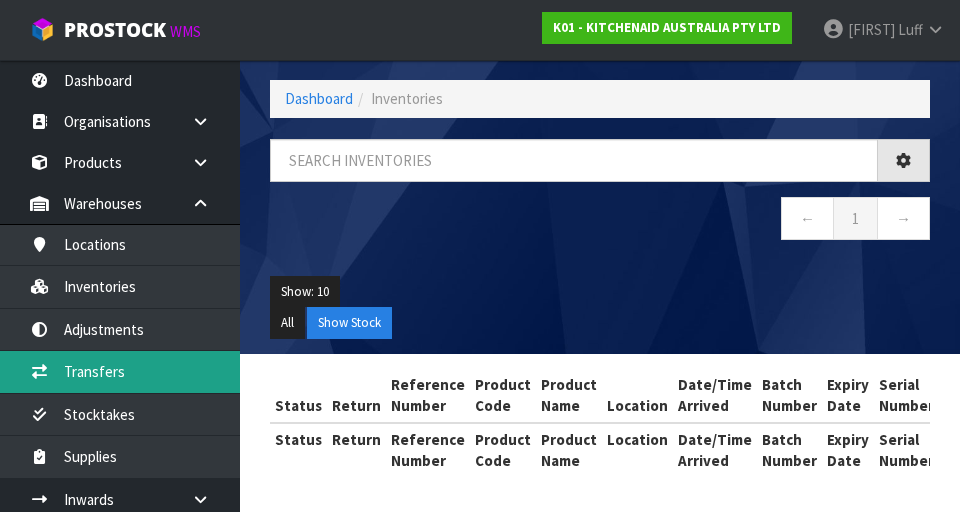 click on "Transfers" at bounding box center (120, 371) 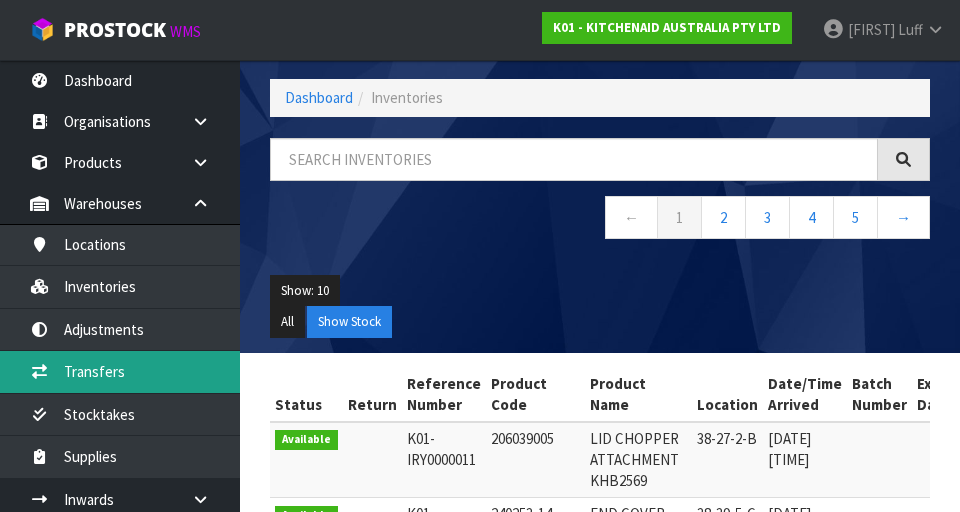 click on "Transfers" at bounding box center [120, 371] 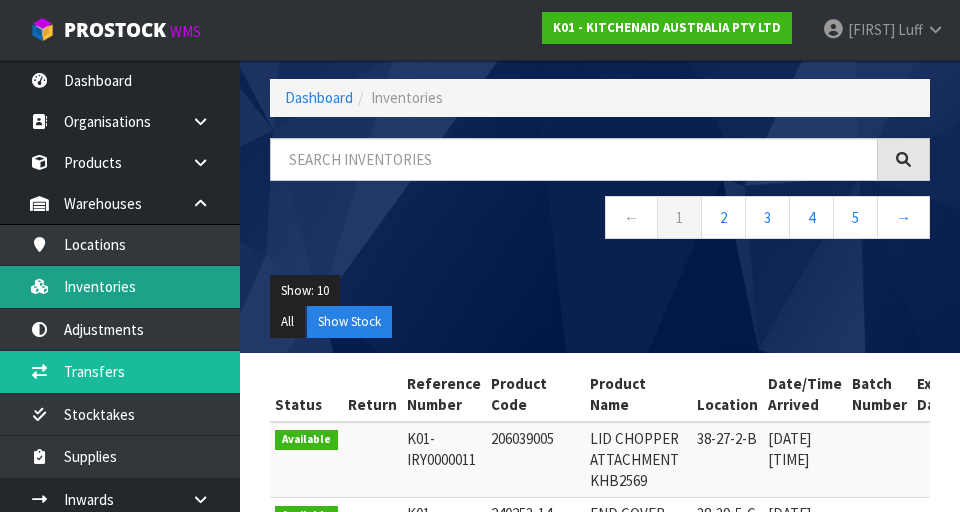 click on "Inventories" at bounding box center (120, 286) 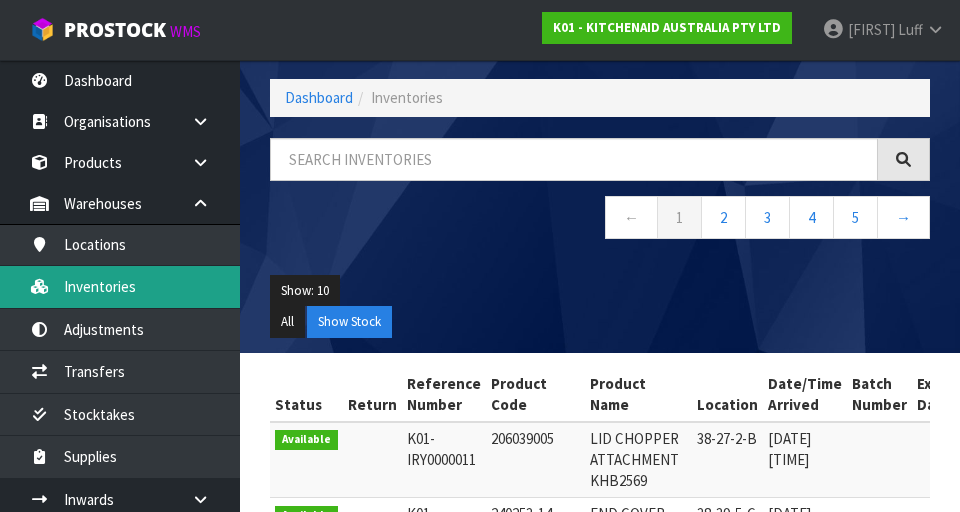 click on "Inventories" at bounding box center [120, 286] 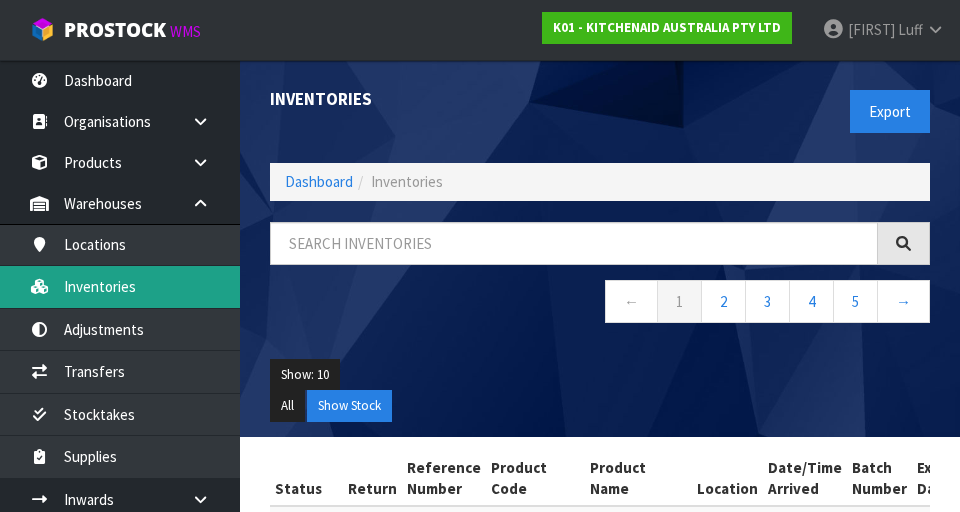 scroll, scrollTop: 0, scrollLeft: 0, axis: both 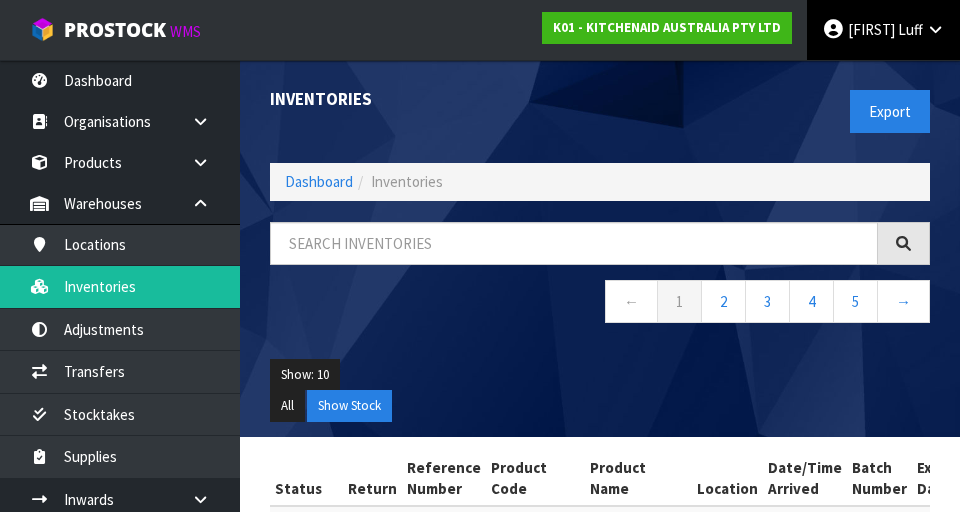 click at bounding box center [935, 29] 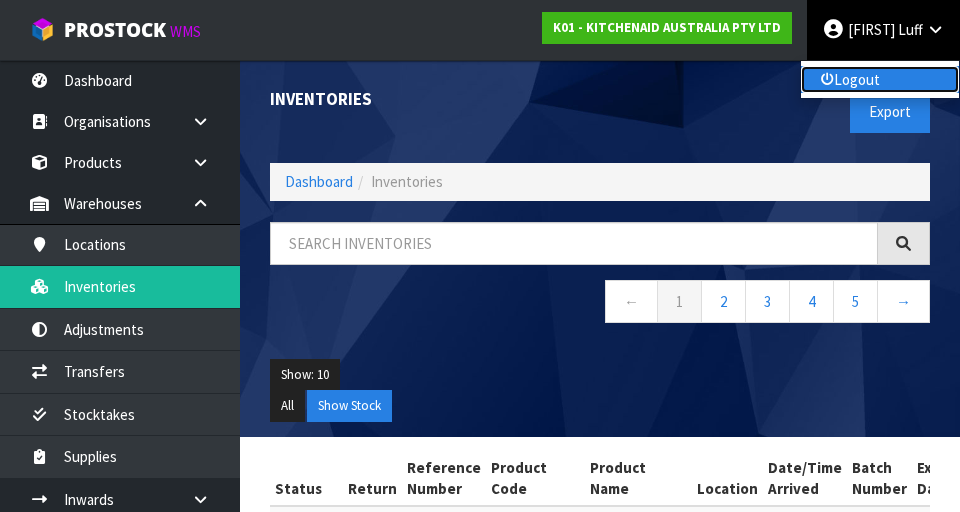 click on "Logout" at bounding box center (880, 79) 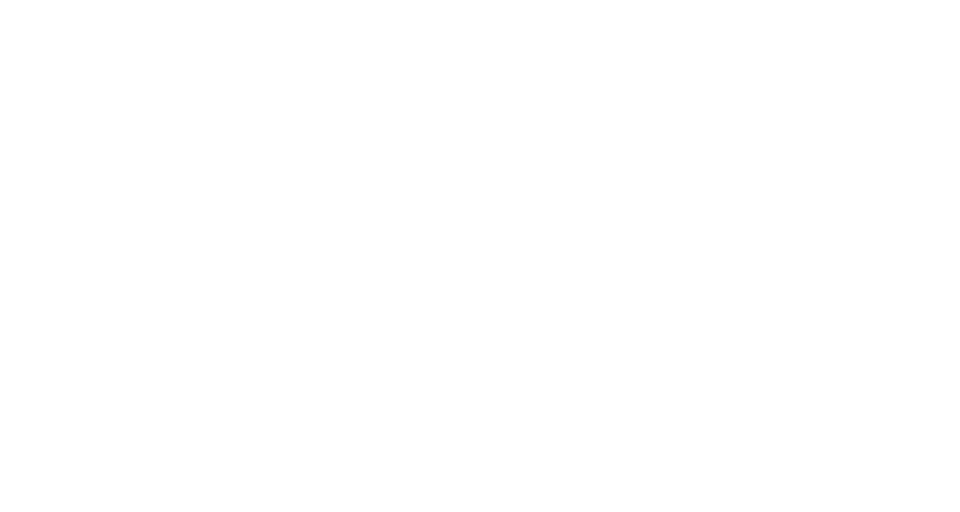 scroll, scrollTop: 0, scrollLeft: 0, axis: both 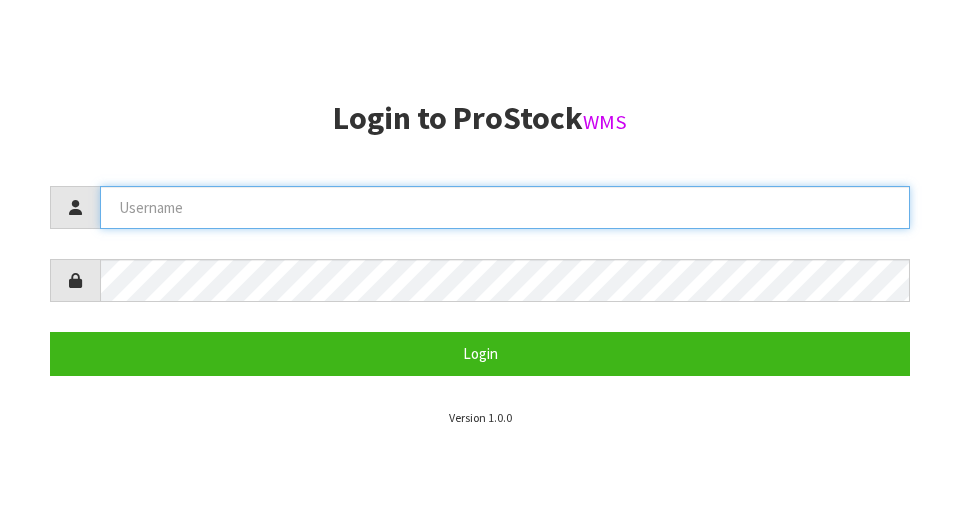 click at bounding box center [505, 207] 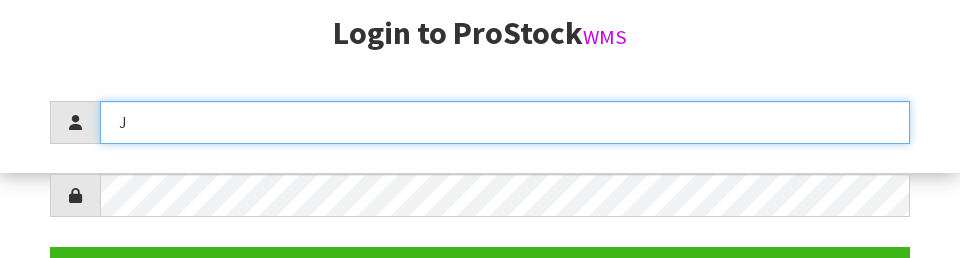 scroll, scrollTop: 258, scrollLeft: 0, axis: vertical 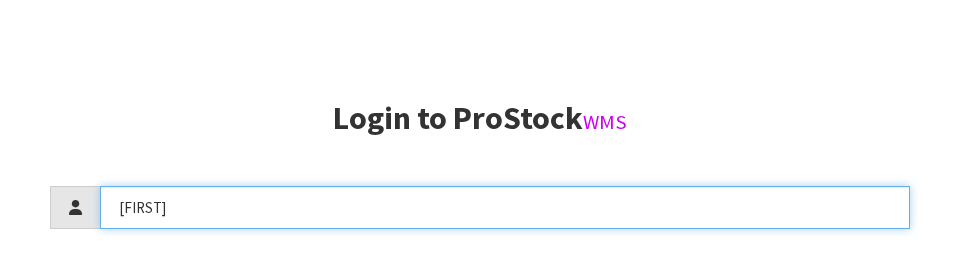 type on "[FIRST]" 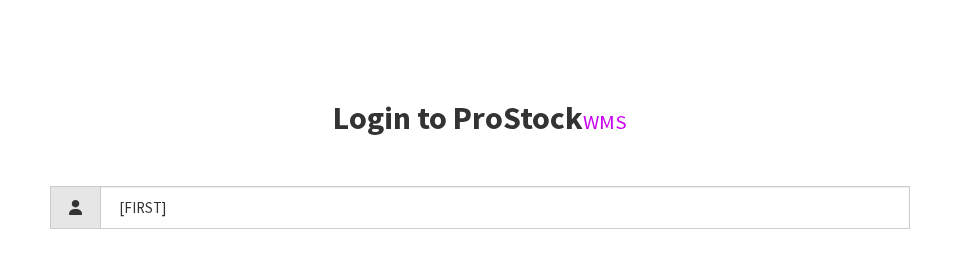 click on "Login to ProStock  WMS" at bounding box center [480, 118] 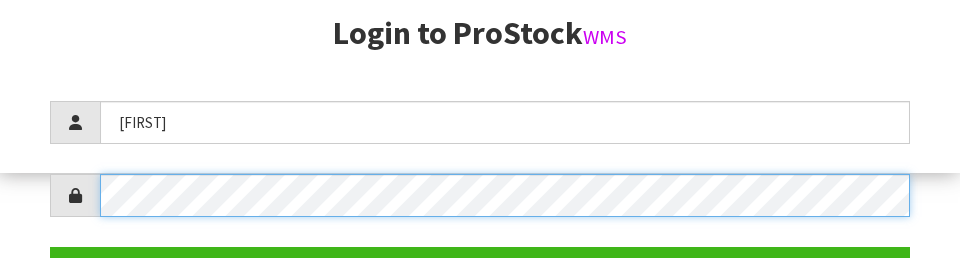 scroll, scrollTop: 290, scrollLeft: 0, axis: vertical 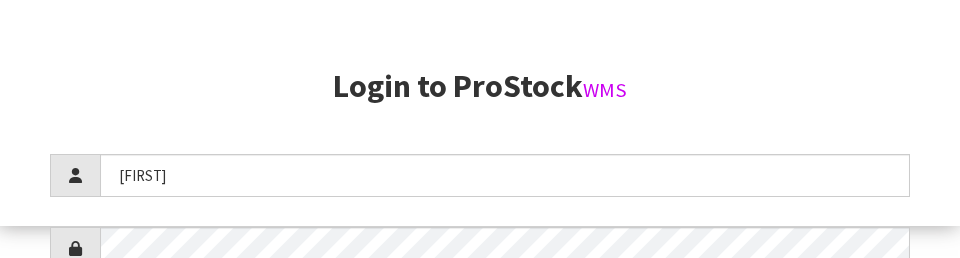 click on "Login to ProStock  WMS" at bounding box center (480, 86) 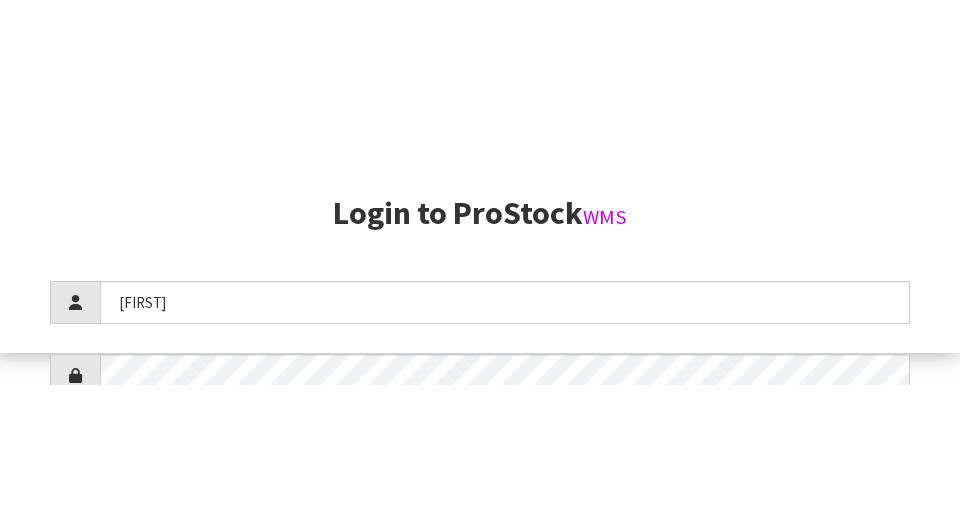 scroll, scrollTop: 512, scrollLeft: 0, axis: vertical 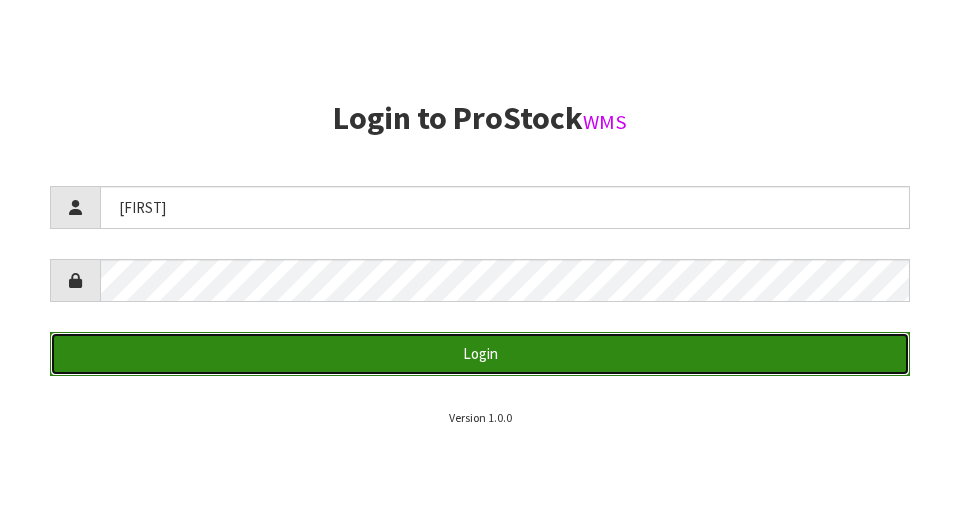 click on "Login" at bounding box center [480, 353] 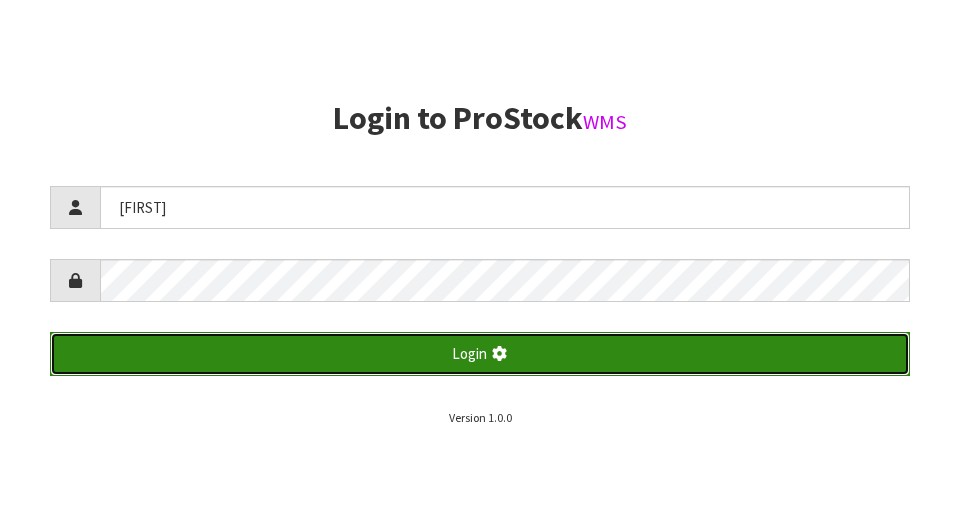click on "Login" at bounding box center (480, 353) 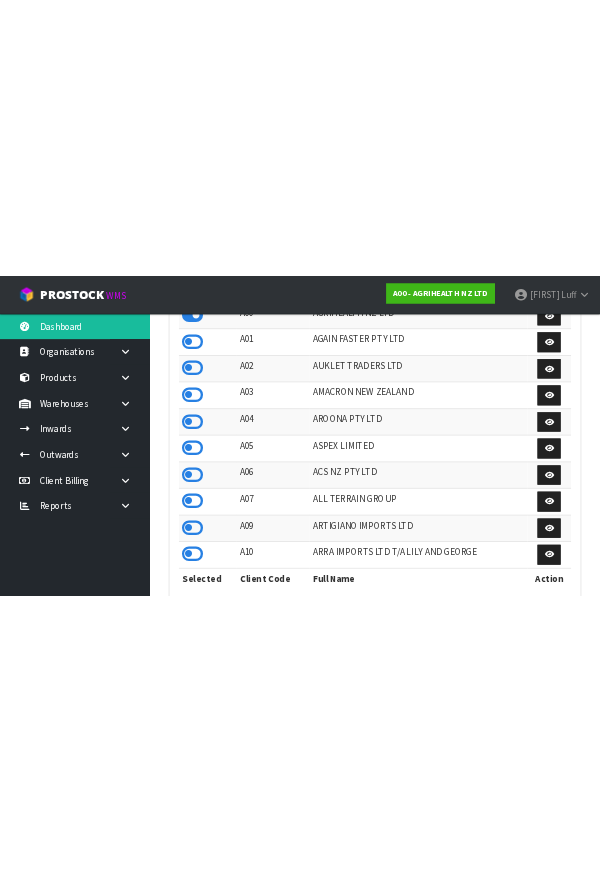 scroll, scrollTop: 50, scrollLeft: 0, axis: vertical 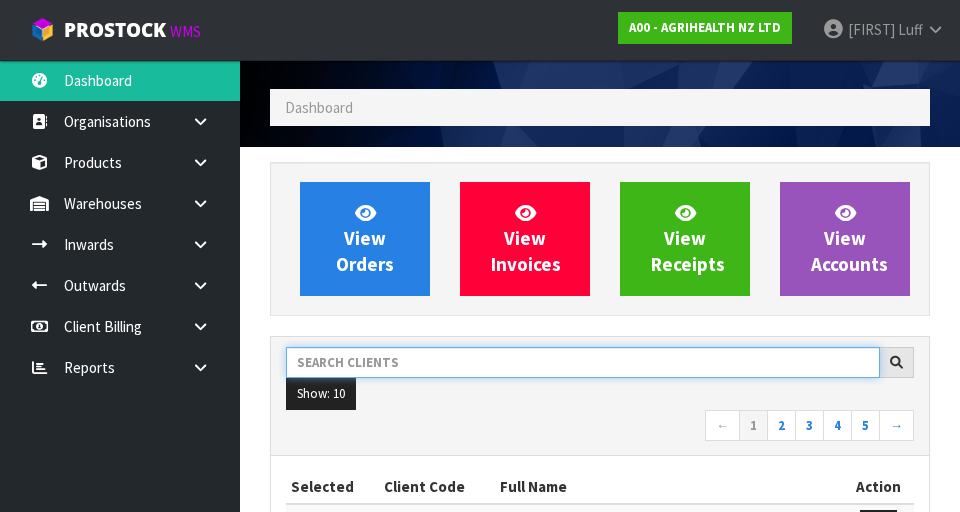 click at bounding box center (583, 362) 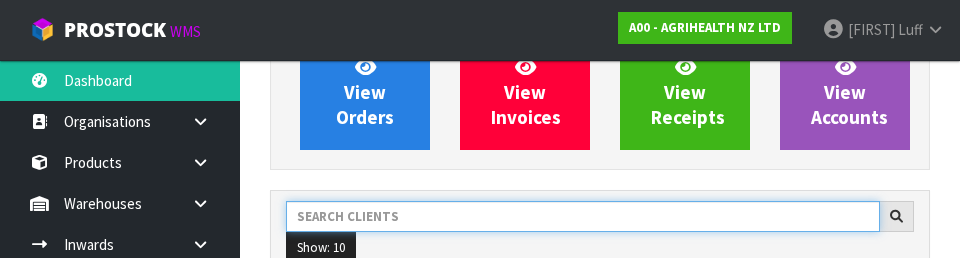 scroll, scrollTop: 274, scrollLeft: 0, axis: vertical 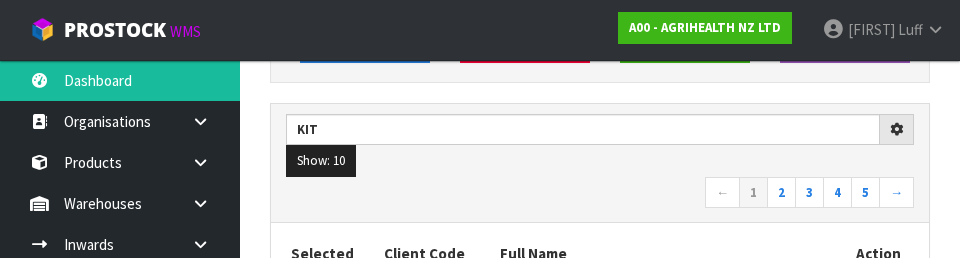 click on "←
1 2 3 4 5
→" at bounding box center [600, 194] 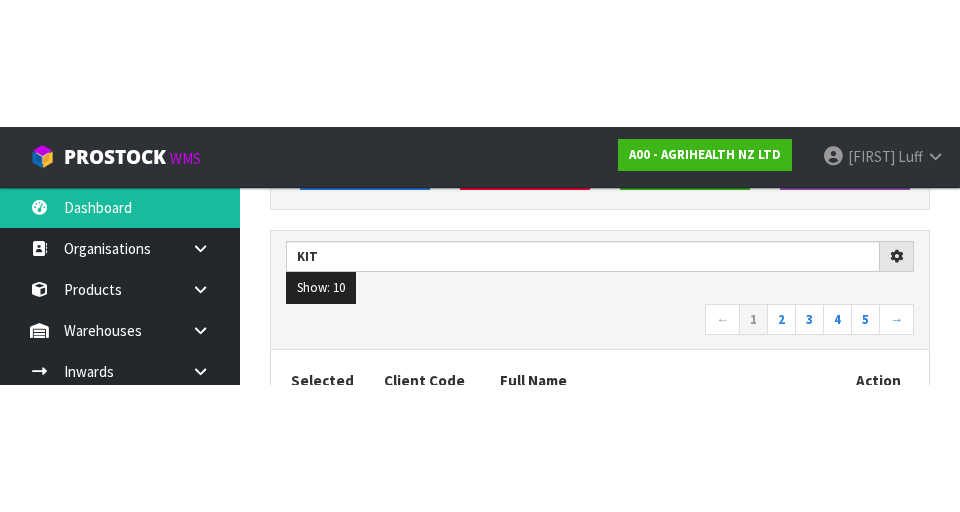 scroll, scrollTop: 283, scrollLeft: 0, axis: vertical 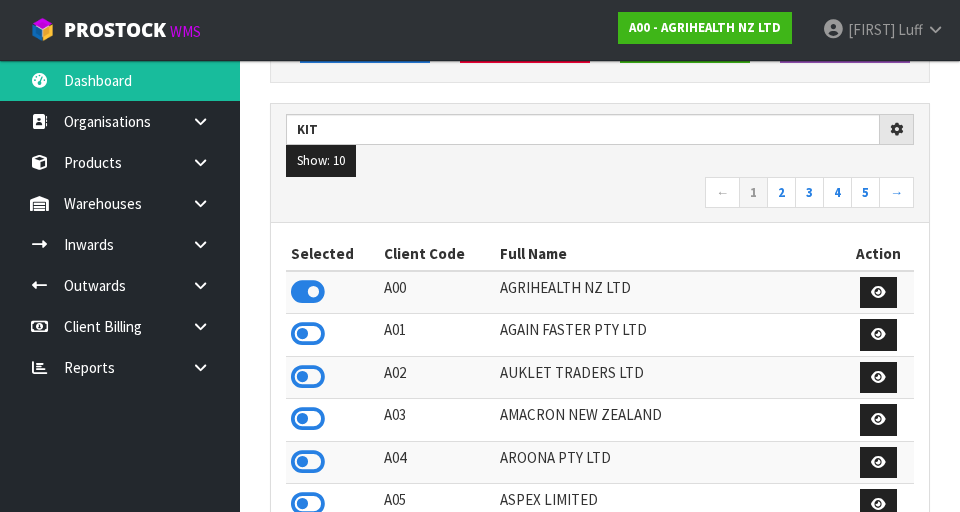 type on "KIT" 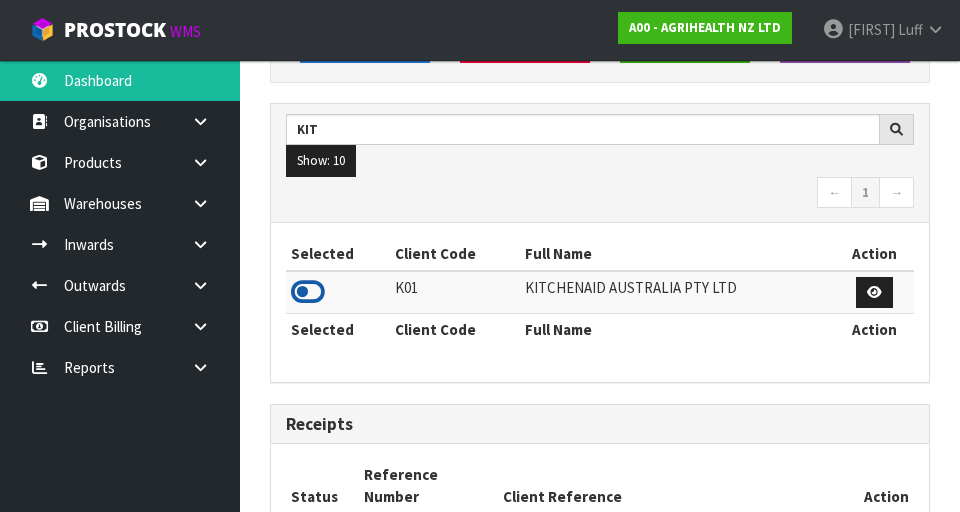 click at bounding box center (308, 292) 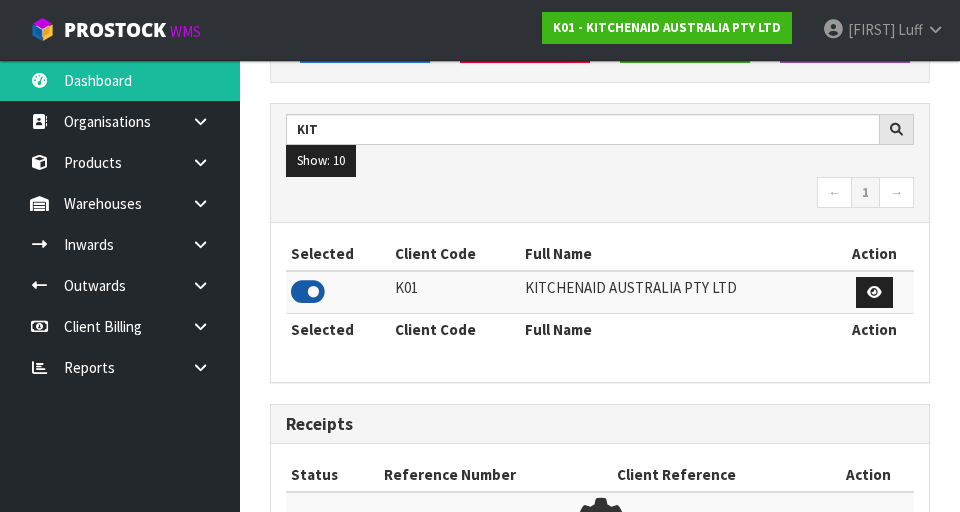 scroll, scrollTop: 1318, scrollLeft: 690, axis: both 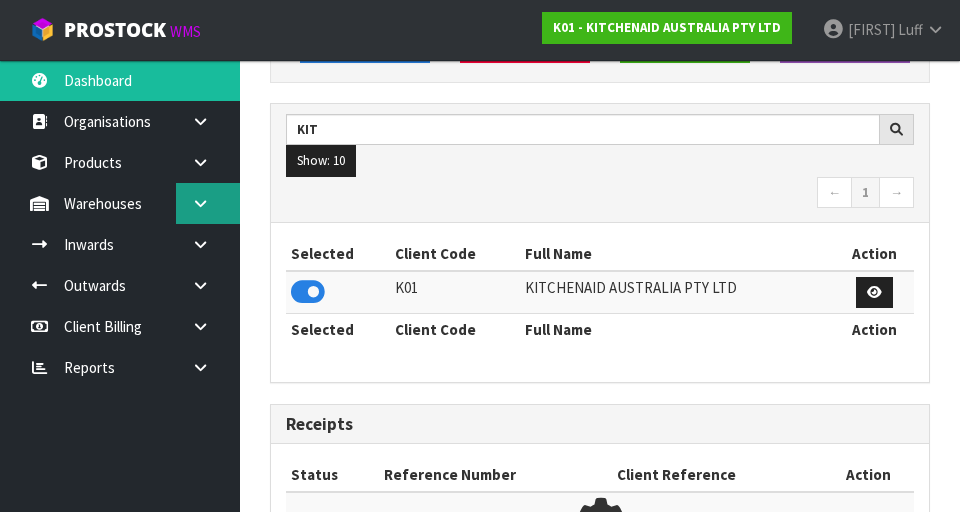 click at bounding box center [208, 203] 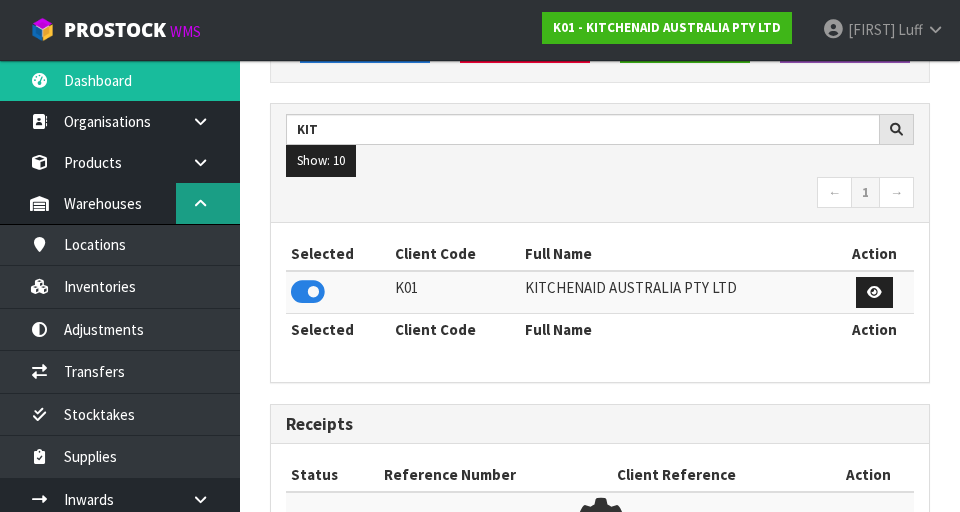 scroll, scrollTop: 998413, scrollLeft: 999310, axis: both 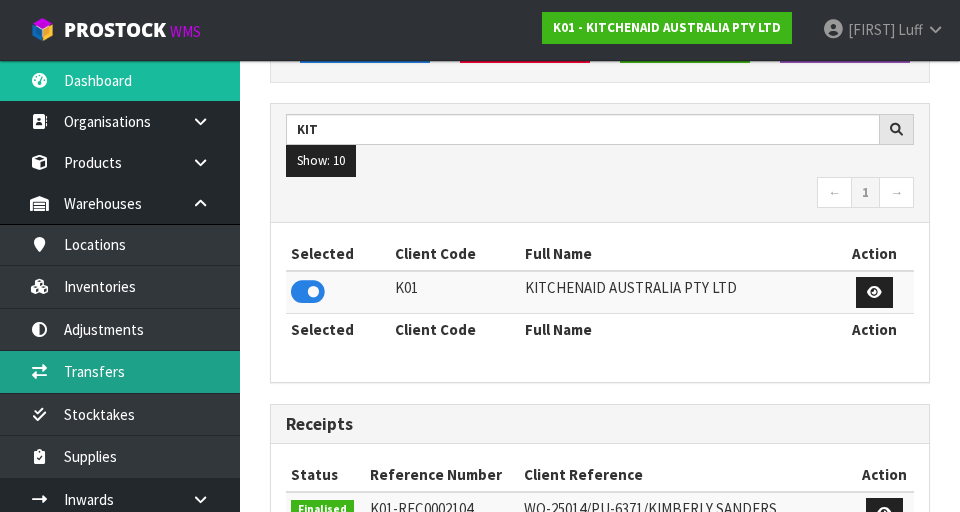 click on "Transfers" at bounding box center [120, 371] 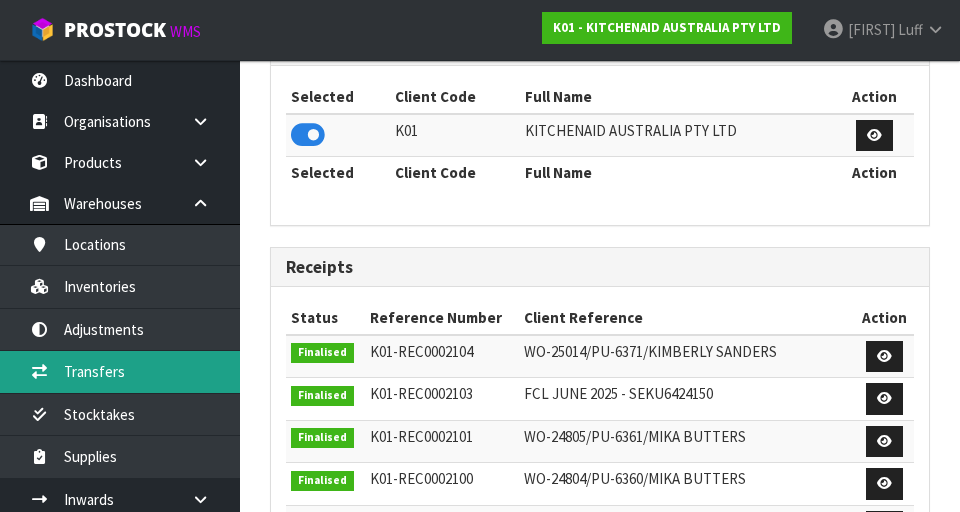 scroll, scrollTop: 443, scrollLeft: 0, axis: vertical 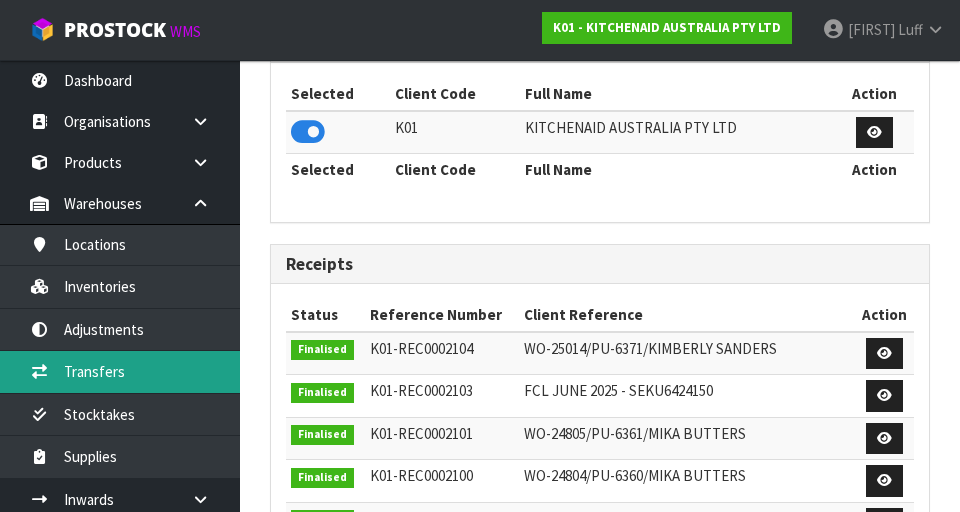 click on "Transfers" at bounding box center [120, 371] 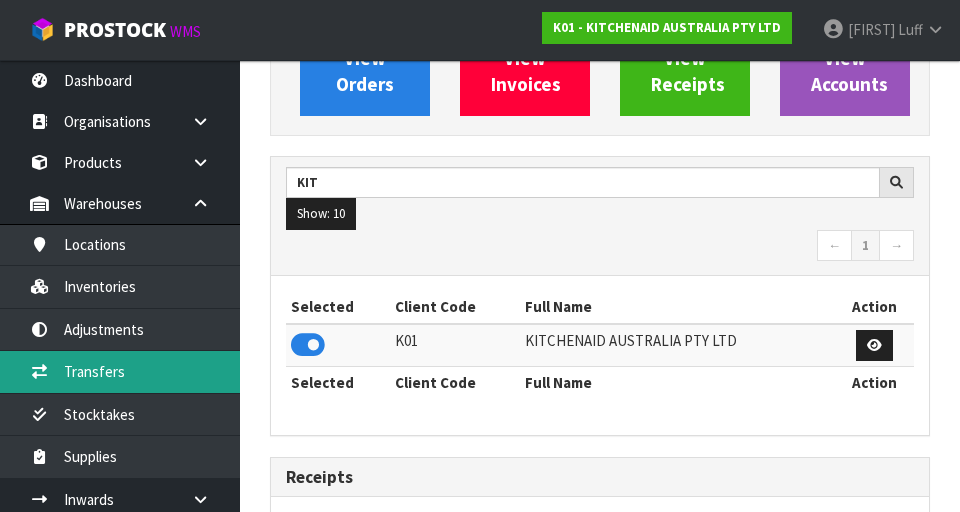 scroll, scrollTop: 229, scrollLeft: 0, axis: vertical 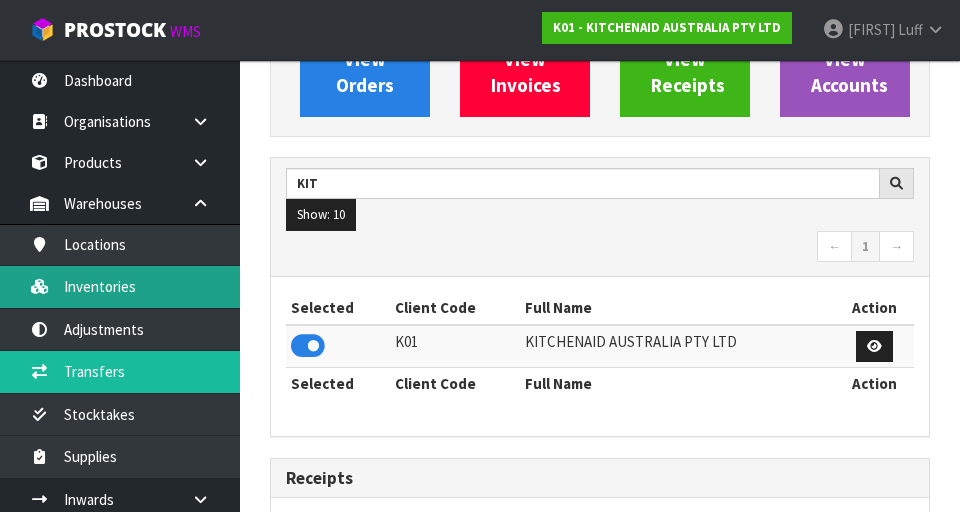 click on "Inventories" at bounding box center (120, 286) 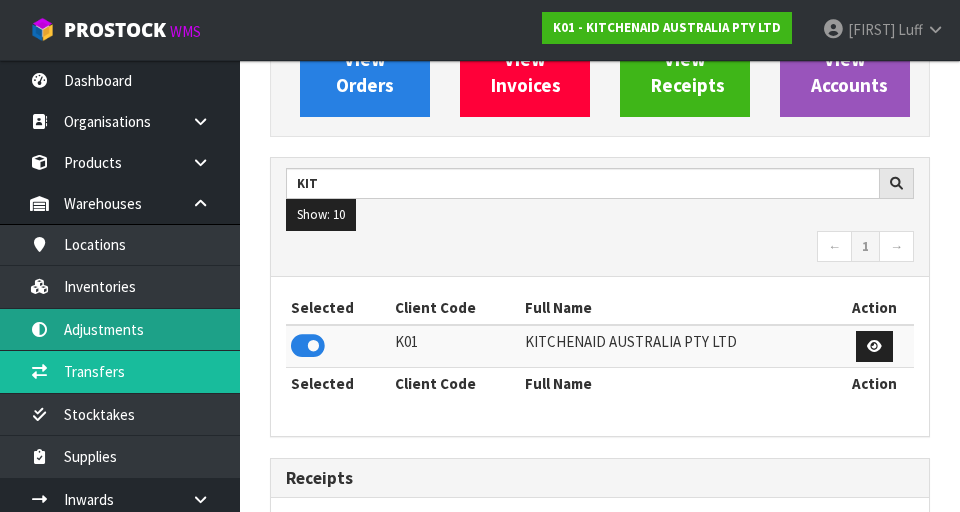click on "Adjustments" at bounding box center [120, 329] 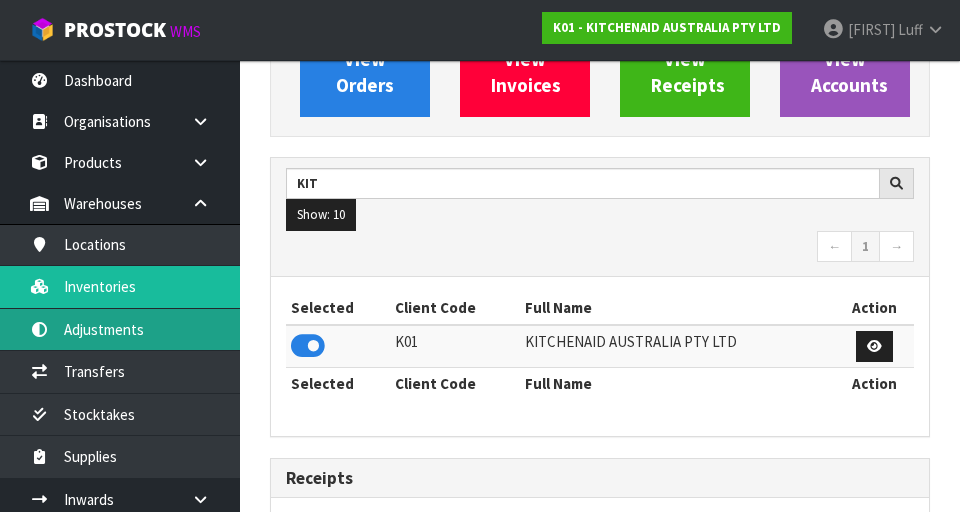 click on "Adjustments" at bounding box center [120, 329] 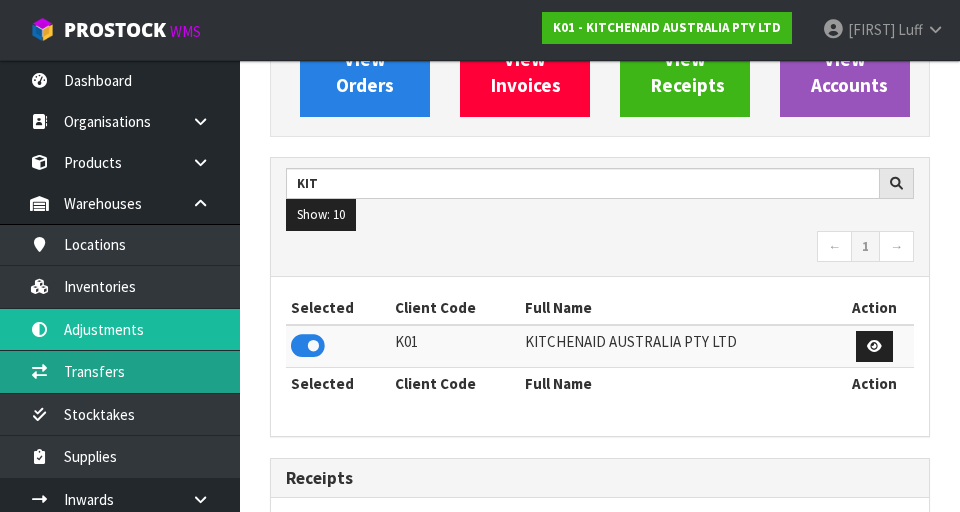 click on "Transfers" at bounding box center (120, 371) 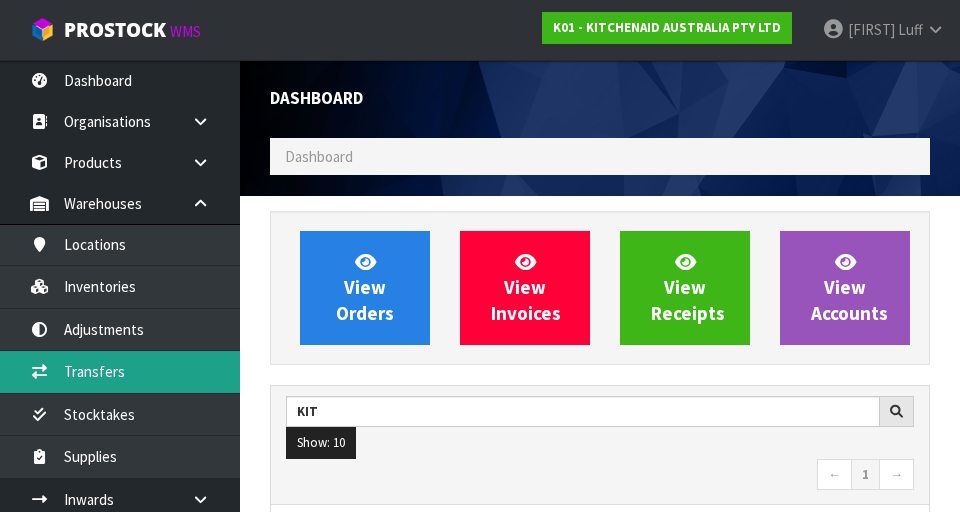 scroll, scrollTop: 0, scrollLeft: 0, axis: both 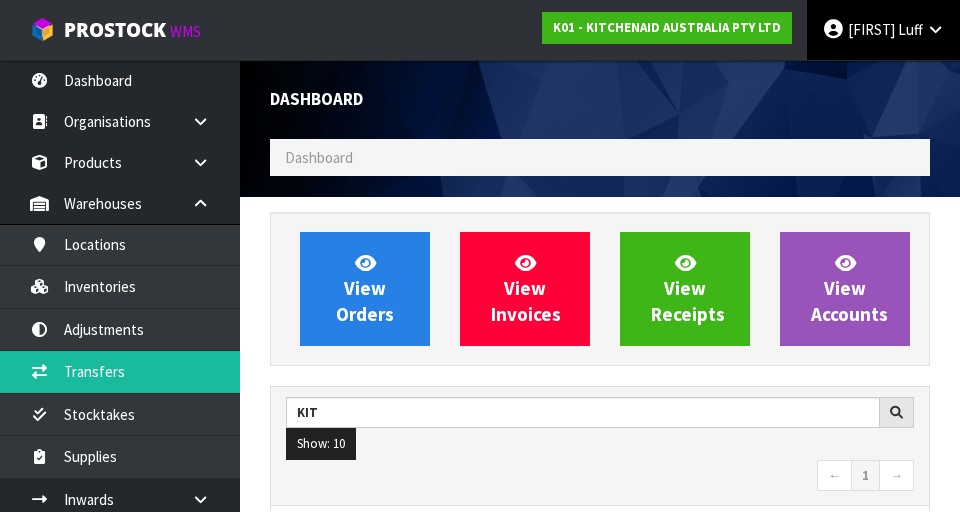 click on "Luff" at bounding box center (910, 29) 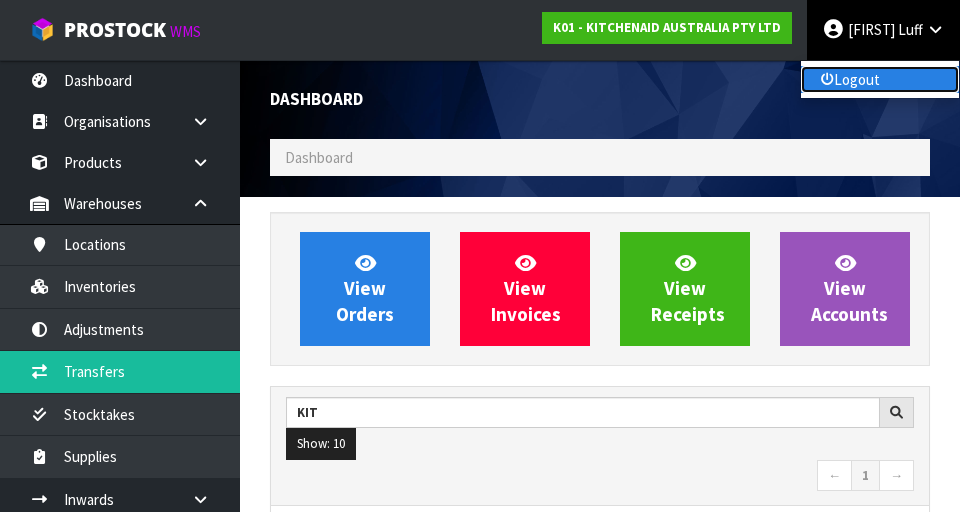 click on "Logout" at bounding box center (880, 79) 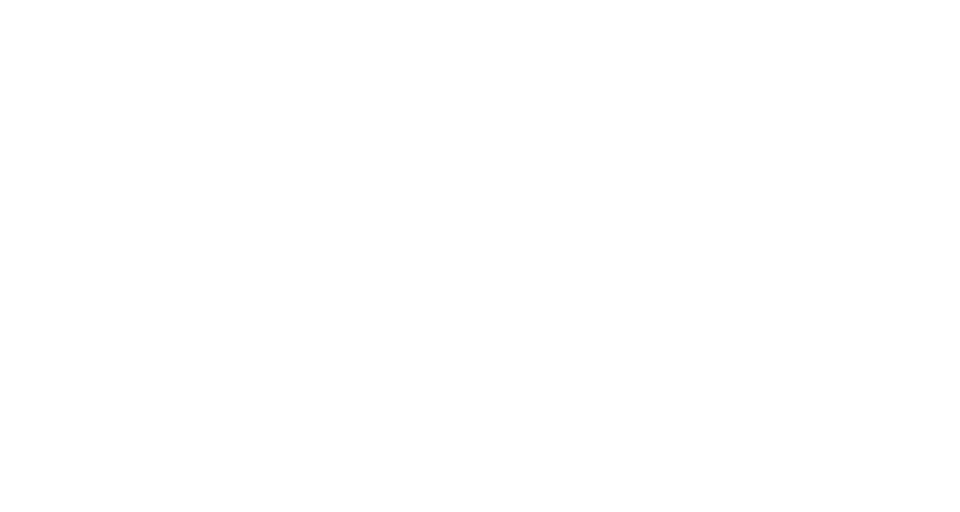 scroll, scrollTop: 0, scrollLeft: 0, axis: both 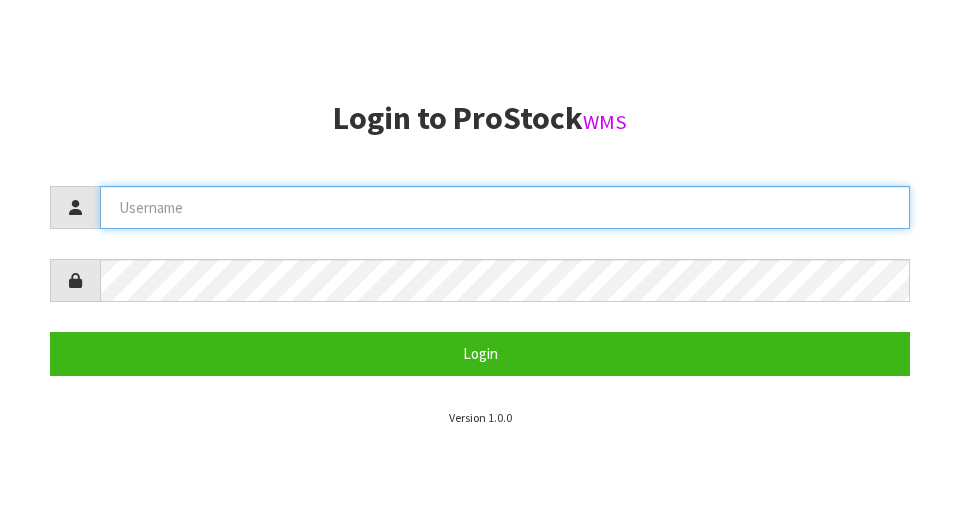 click at bounding box center [505, 207] 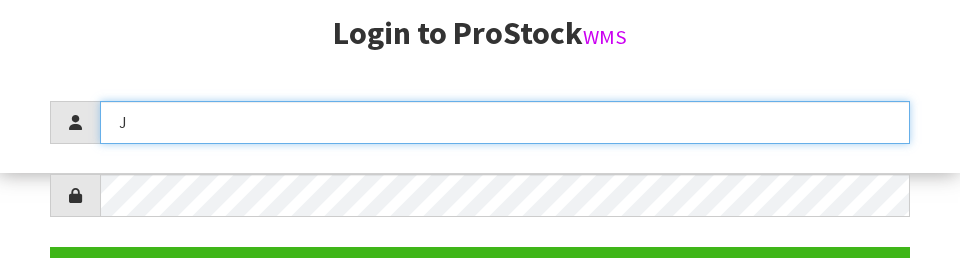 scroll, scrollTop: 258, scrollLeft: 0, axis: vertical 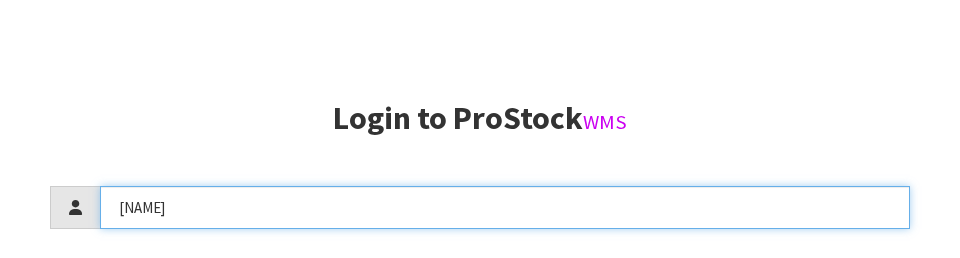 type on "[NAME]" 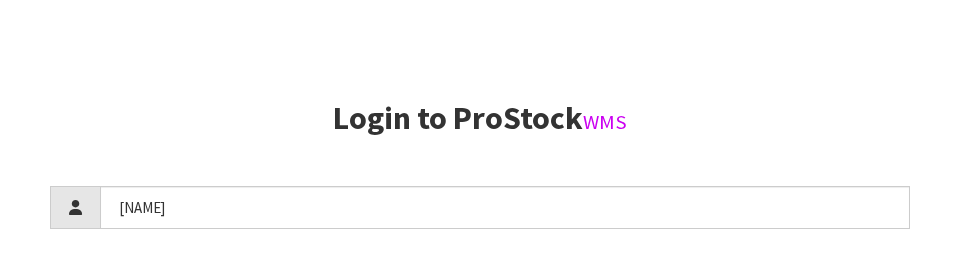 click on "Login to ProStock  WMS" at bounding box center (480, 118) 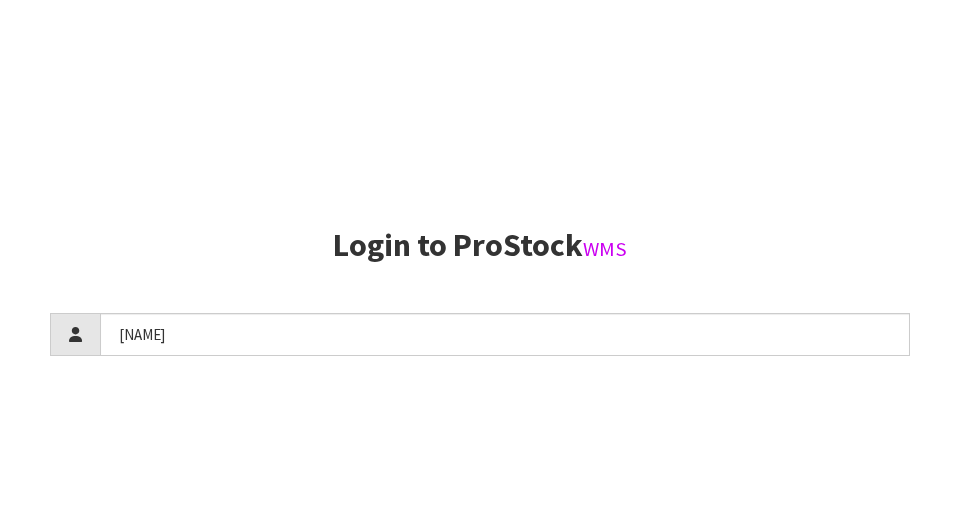 scroll, scrollTop: 512, scrollLeft: 0, axis: vertical 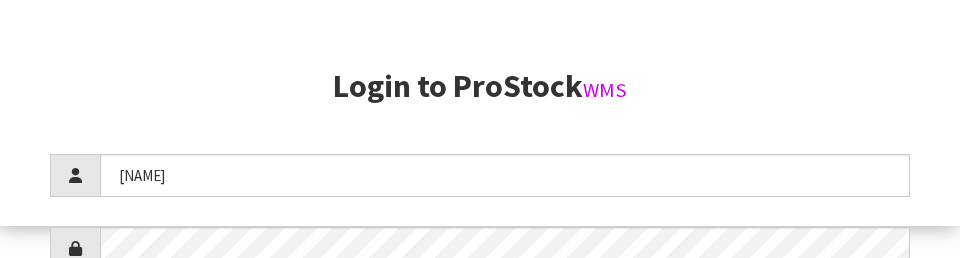 click on "Login to ProStock  WMS" at bounding box center [480, 86] 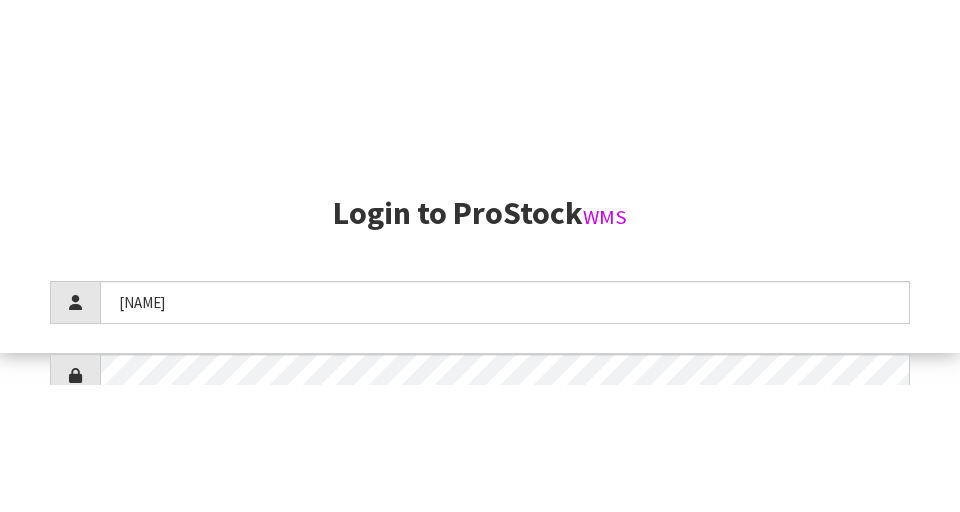 scroll, scrollTop: 512, scrollLeft: 0, axis: vertical 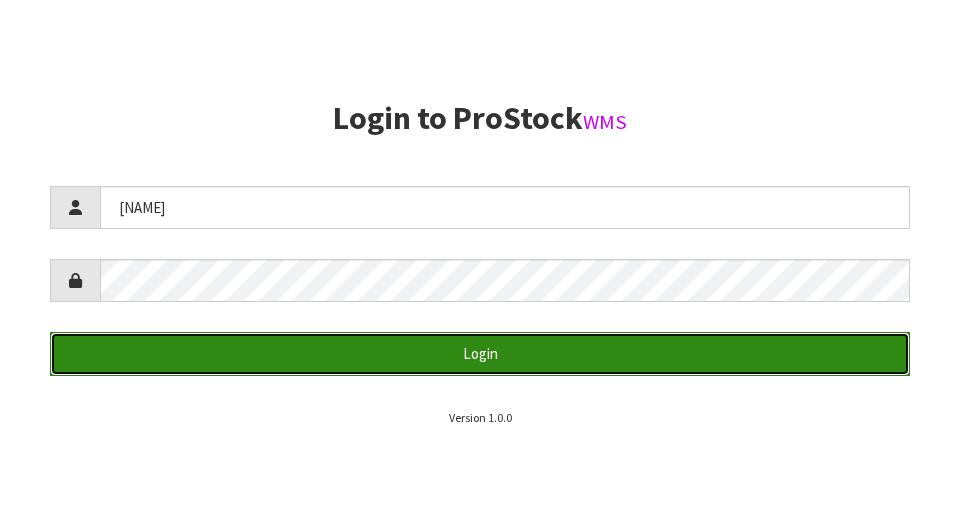 click on "Login" at bounding box center (480, 353) 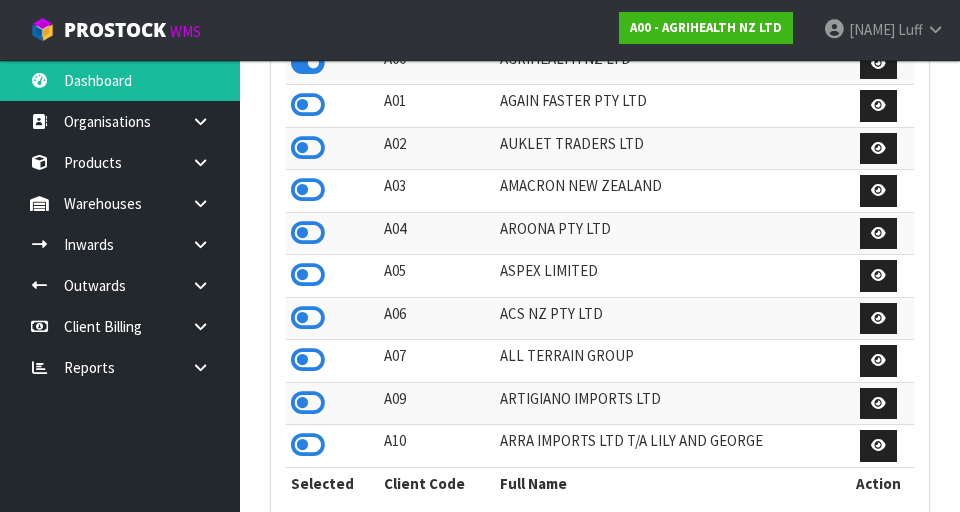 scroll, scrollTop: 459, scrollLeft: 0, axis: vertical 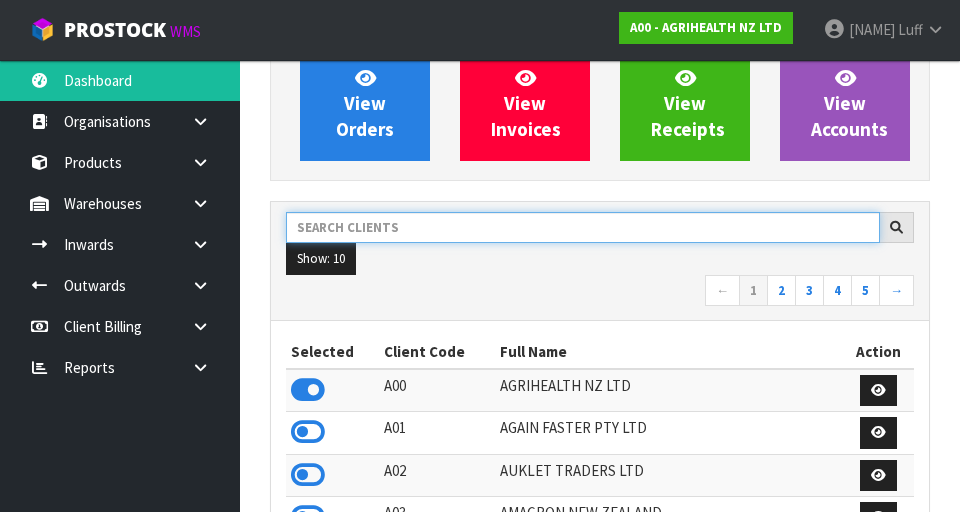click at bounding box center (583, 227) 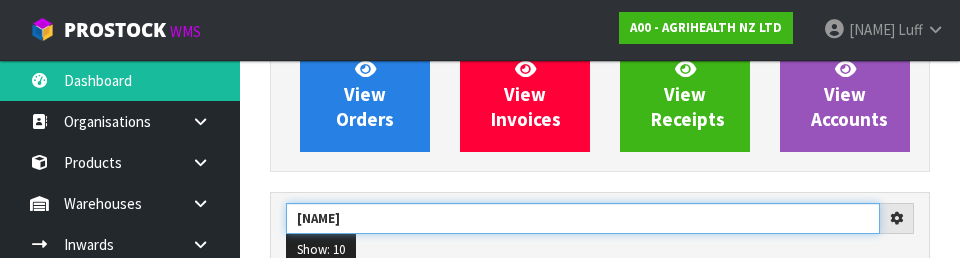 click on "[NAME]" at bounding box center (583, 218) 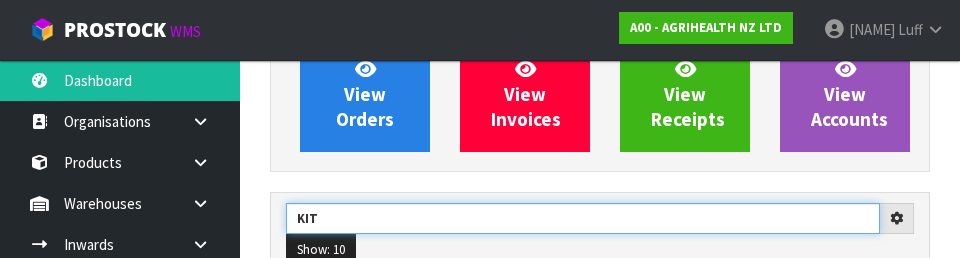click on "Kit" at bounding box center [583, 218] 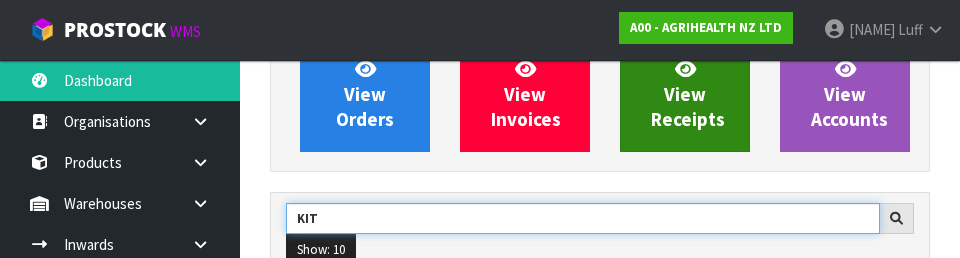 type on "KIT" 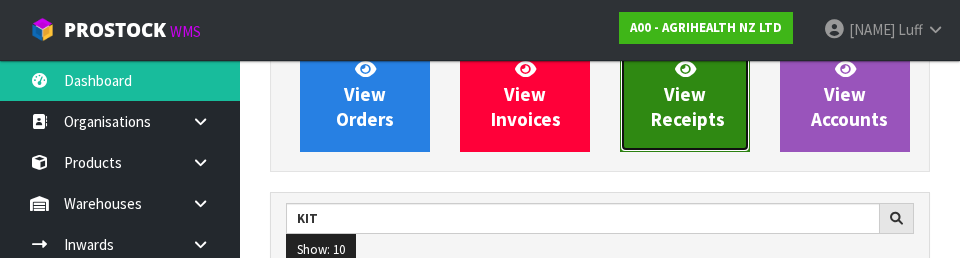 click on "View
Receipts" at bounding box center (685, 95) 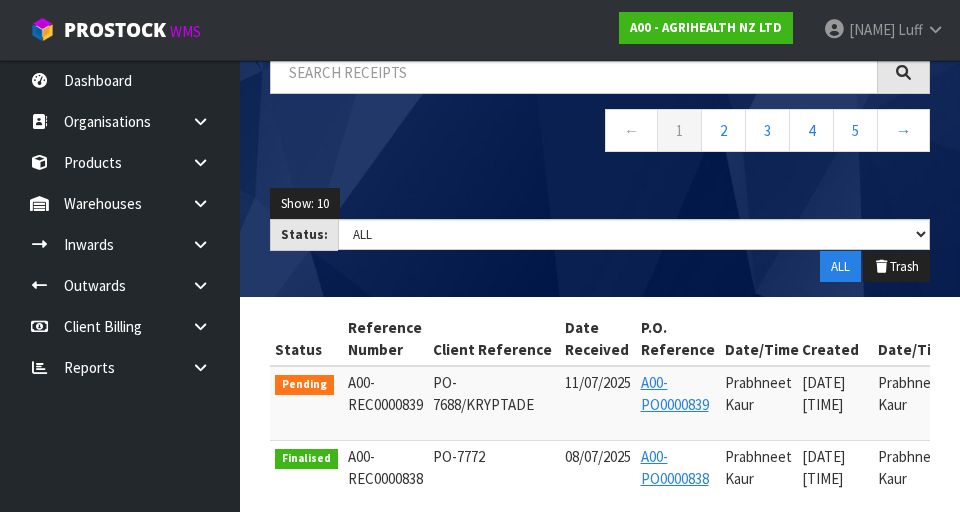 scroll, scrollTop: 0, scrollLeft: 0, axis: both 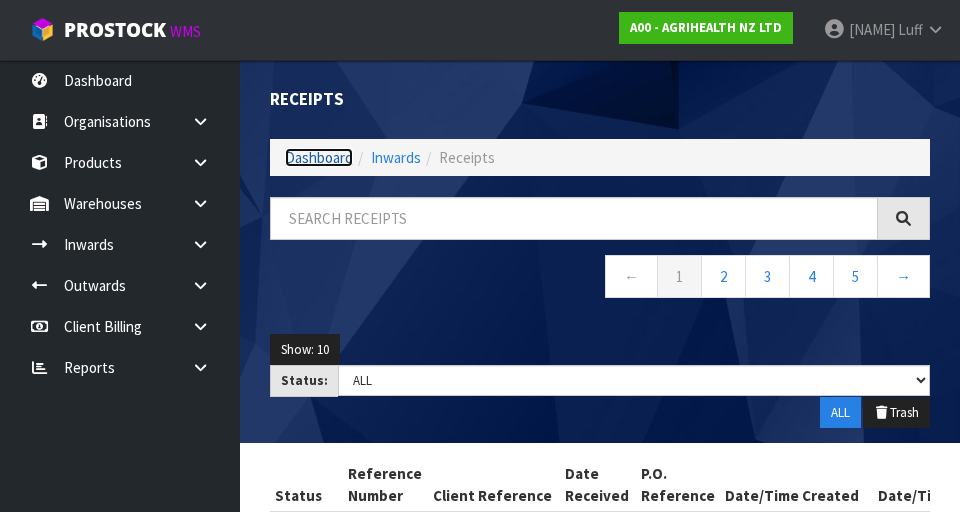 click on "Dashboard" at bounding box center (319, 157) 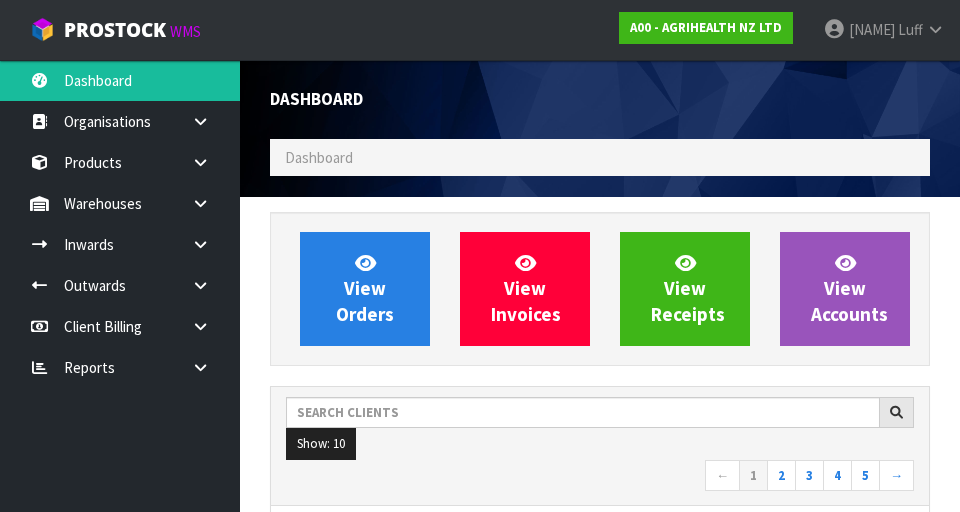 scroll, scrollTop: 998413, scrollLeft: 999310, axis: both 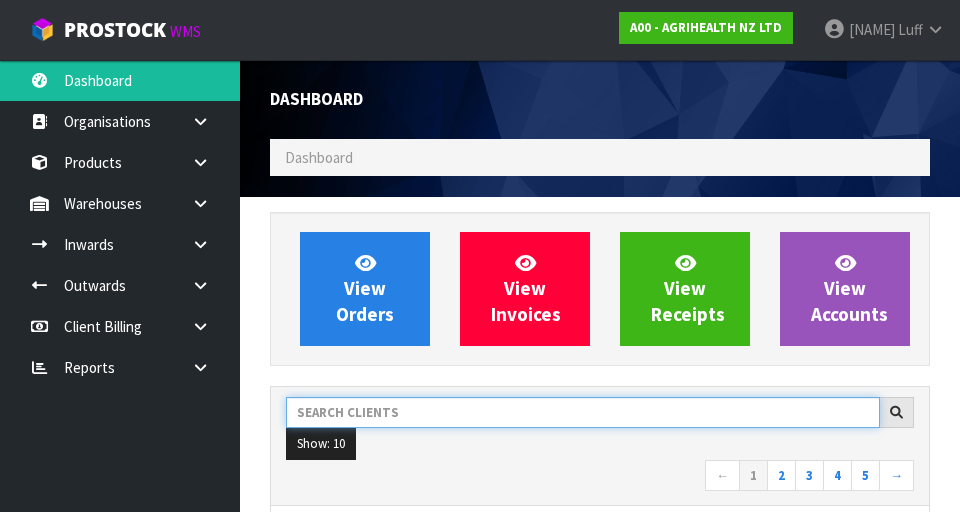 click at bounding box center (583, 412) 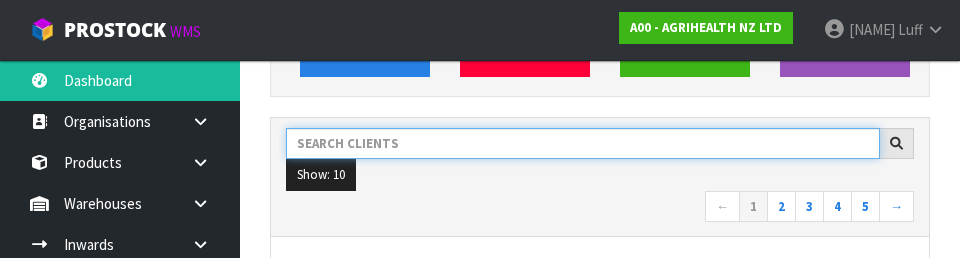 scroll, scrollTop: 274, scrollLeft: 0, axis: vertical 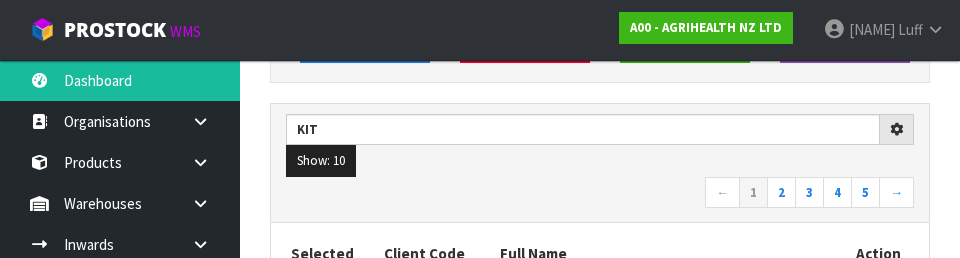 click on "←
1 2 3 4 5
→" at bounding box center (600, 194) 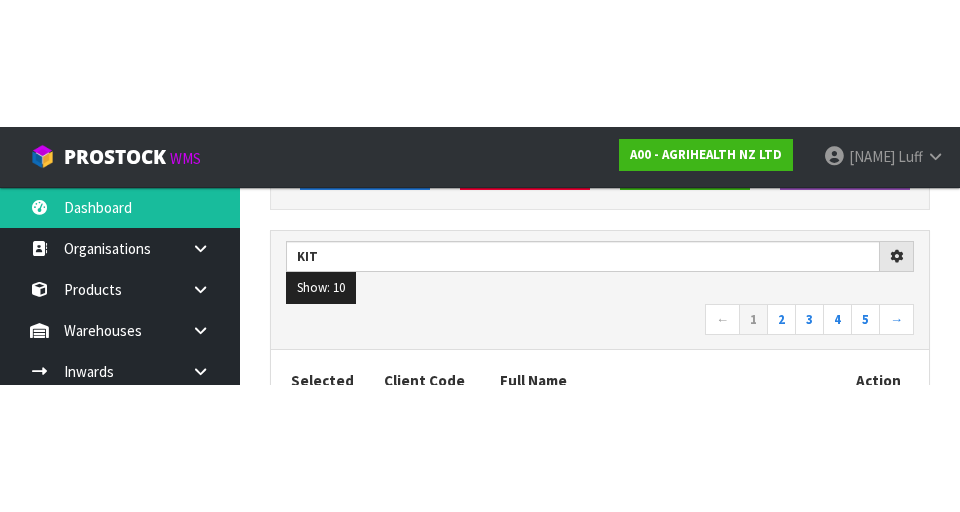 scroll, scrollTop: 283, scrollLeft: 0, axis: vertical 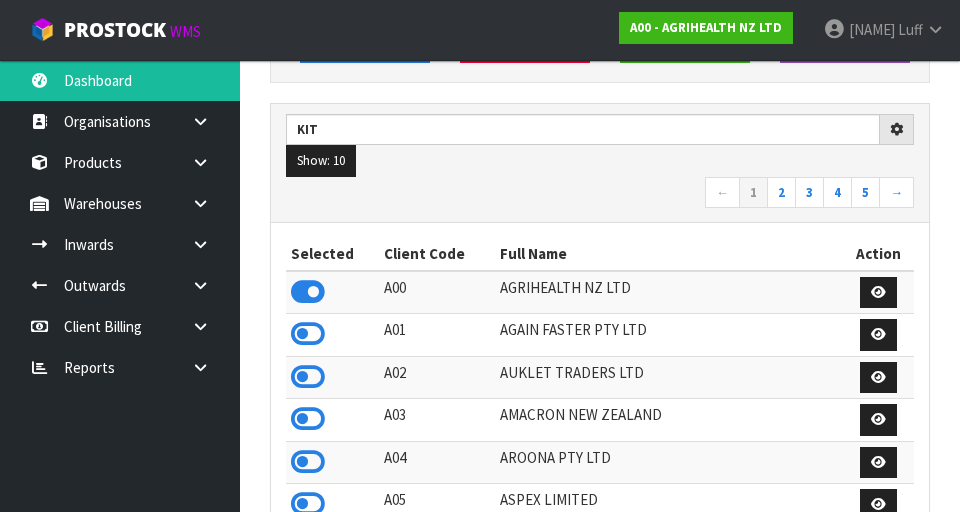 type on "KIT" 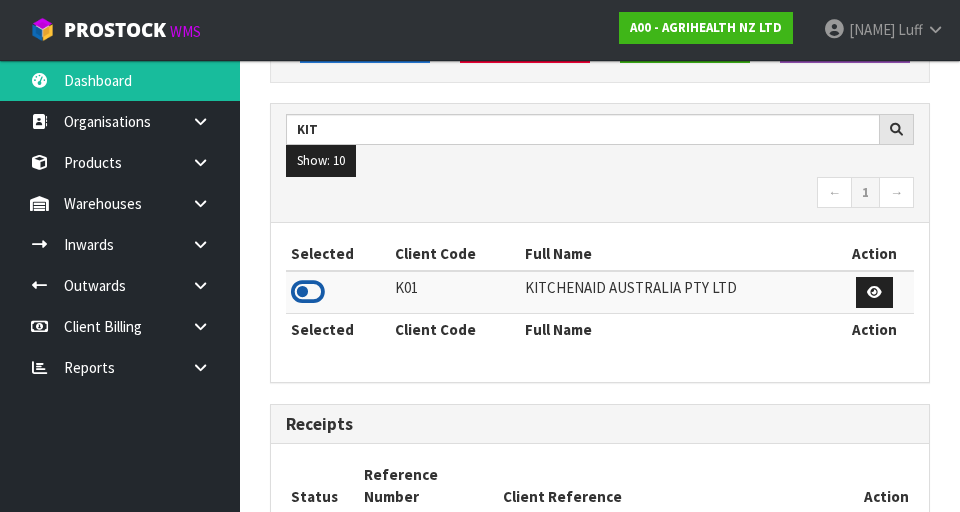 click at bounding box center [308, 292] 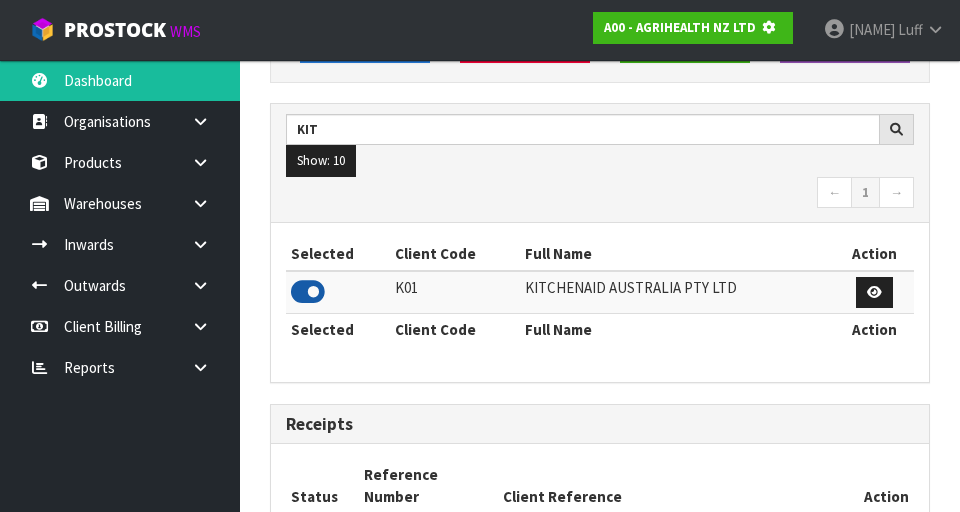 scroll, scrollTop: 1318, scrollLeft: 690, axis: both 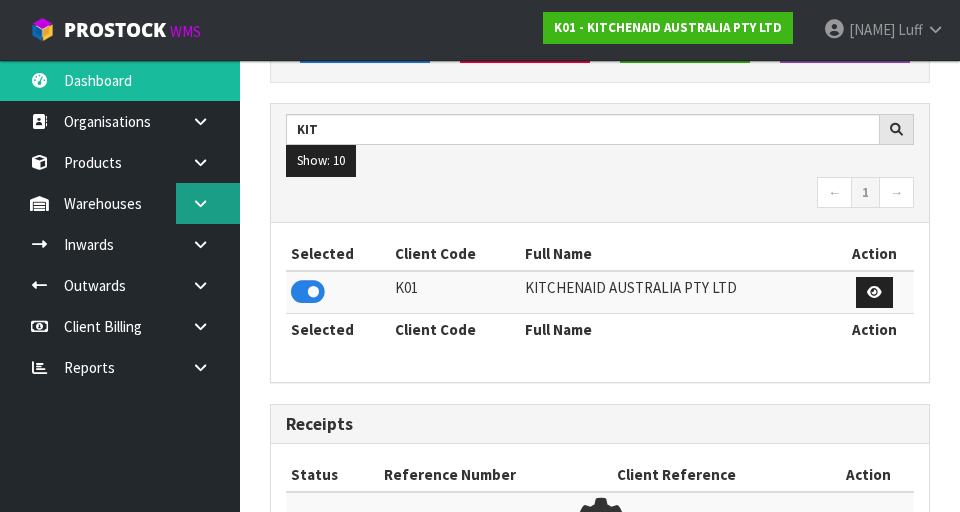 click at bounding box center [208, 203] 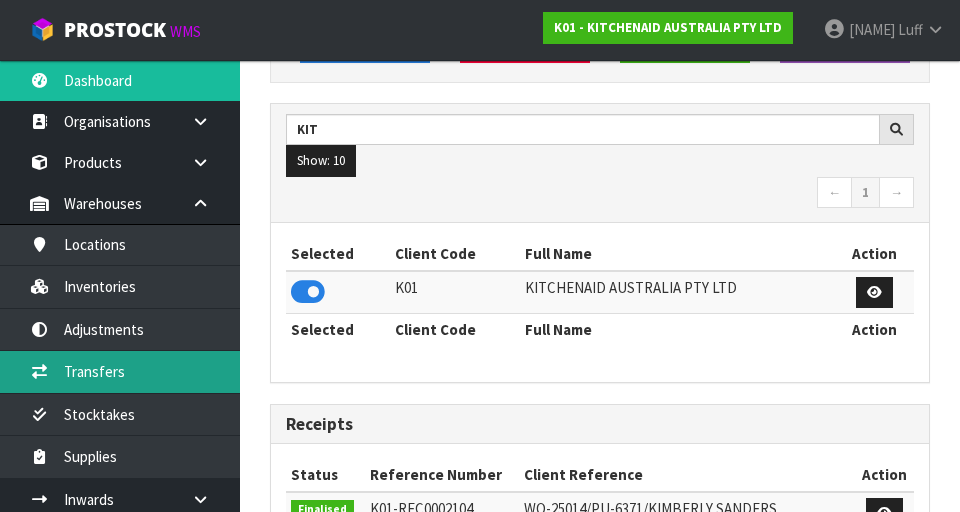click on "Transfers" at bounding box center (120, 371) 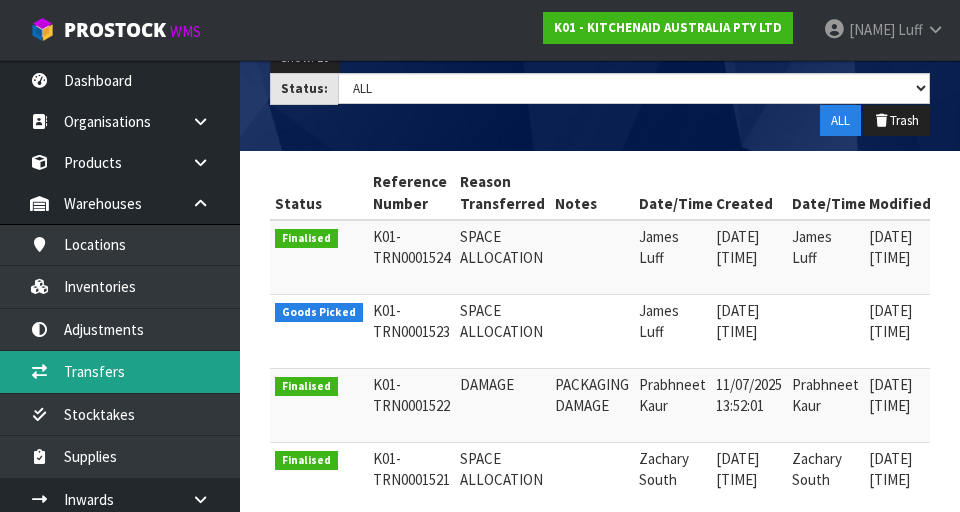 scroll, scrollTop: 320, scrollLeft: 0, axis: vertical 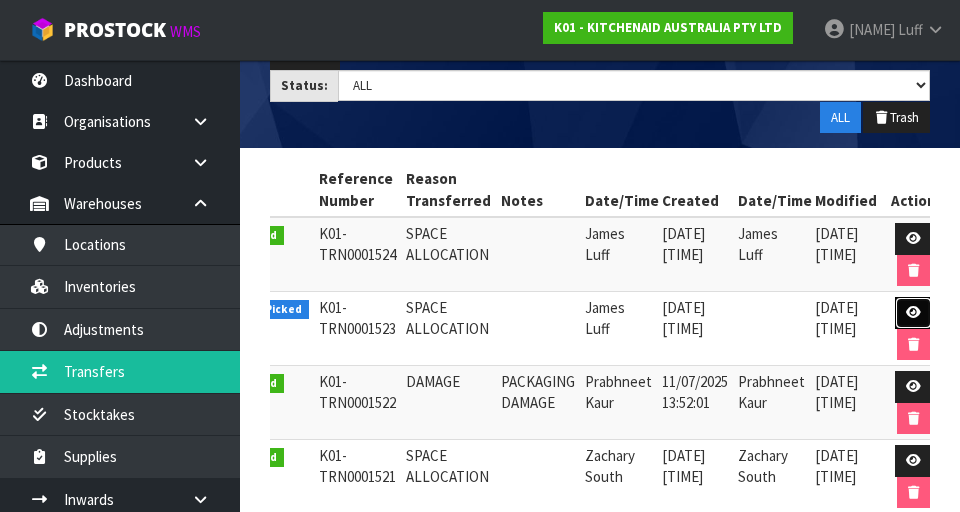 click at bounding box center [913, 313] 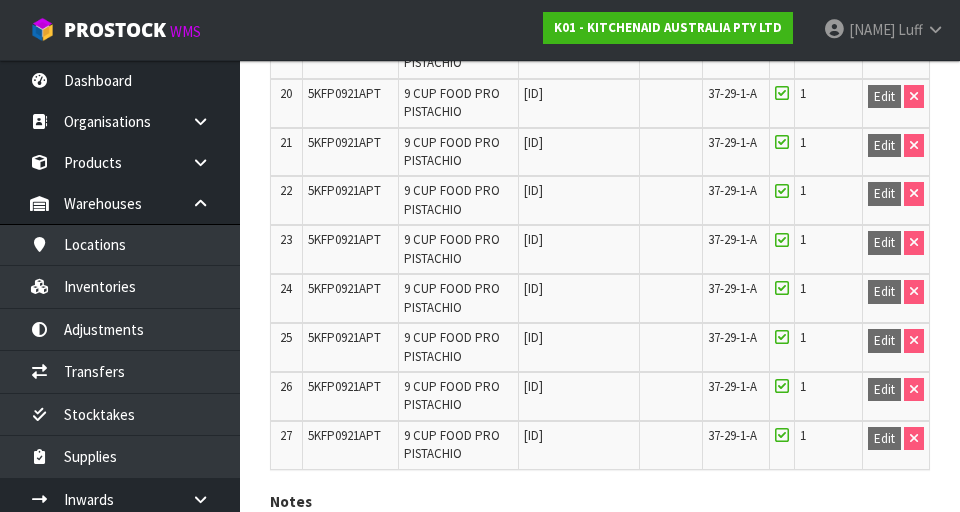 scroll, scrollTop: 1693, scrollLeft: 0, axis: vertical 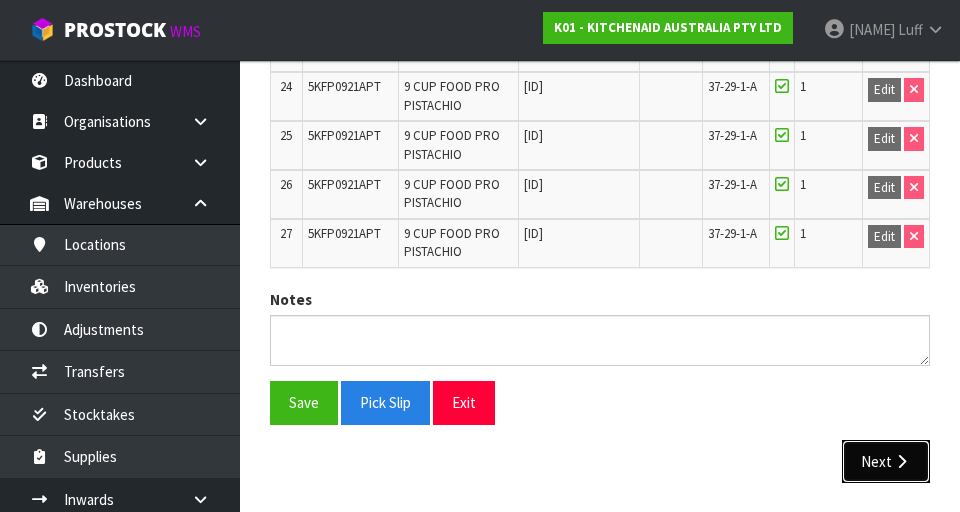click on "Next" at bounding box center (886, 461) 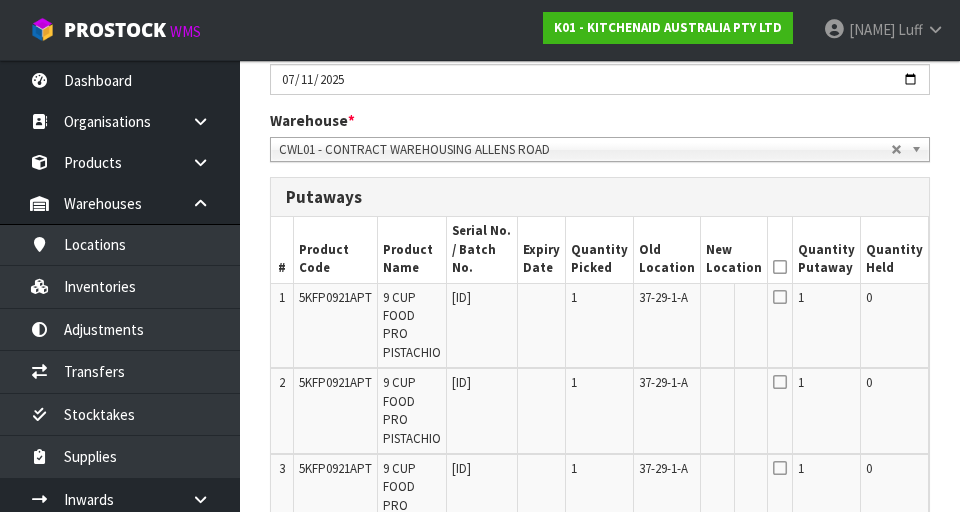 scroll, scrollTop: 377, scrollLeft: 0, axis: vertical 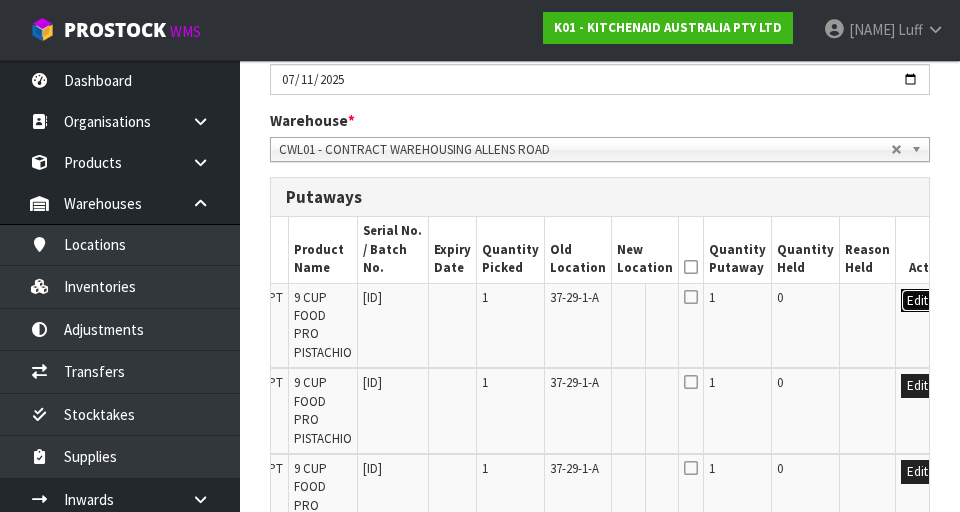 click on "Edit" at bounding box center (917, 301) 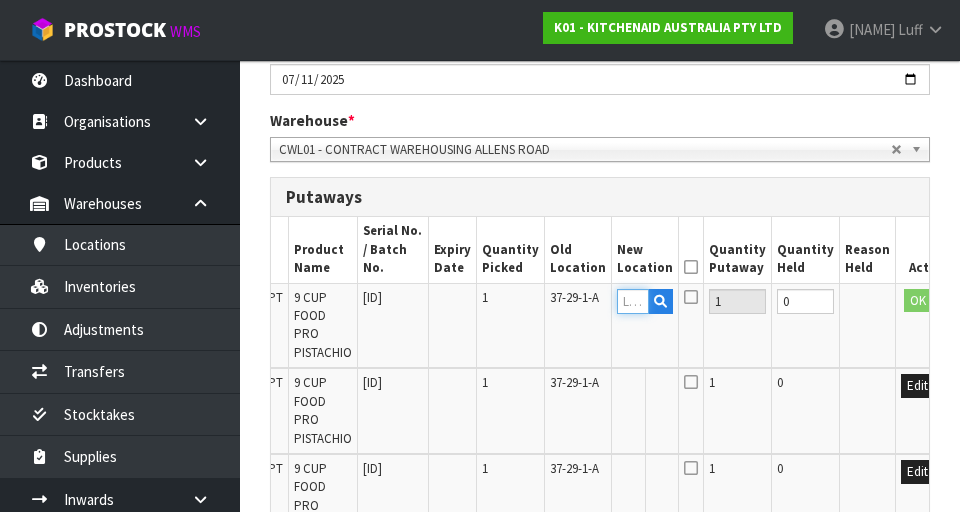 paste on "[PRODUCT_CODE]" 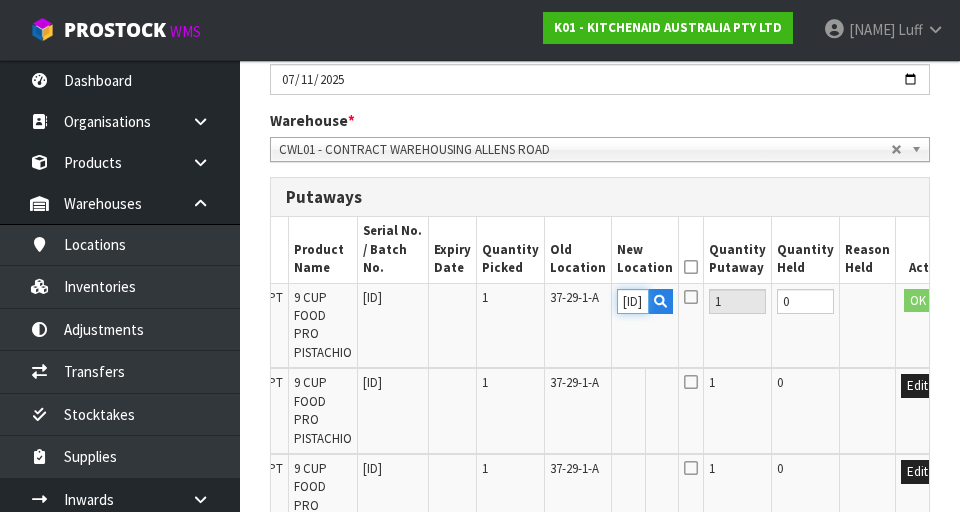 scroll, scrollTop: 0, scrollLeft: 38, axis: horizontal 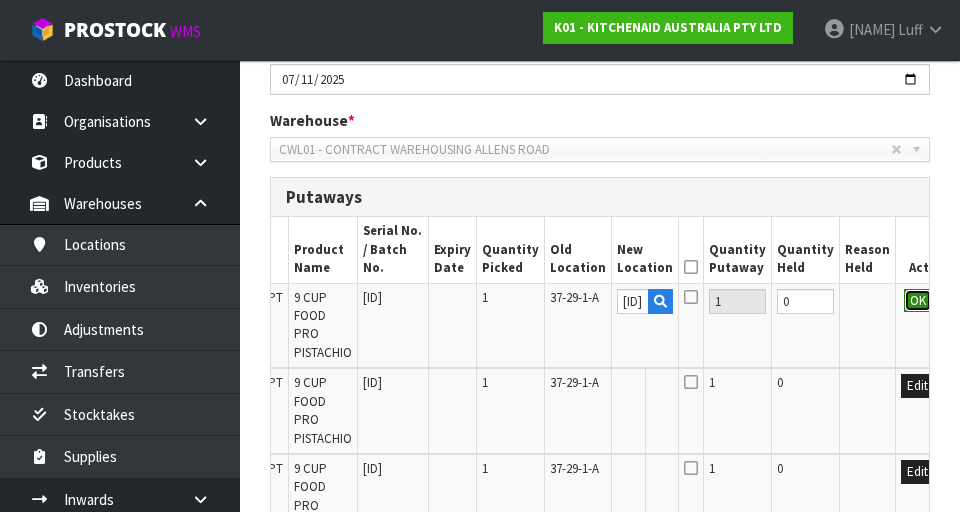 click on "OK" at bounding box center (918, 301) 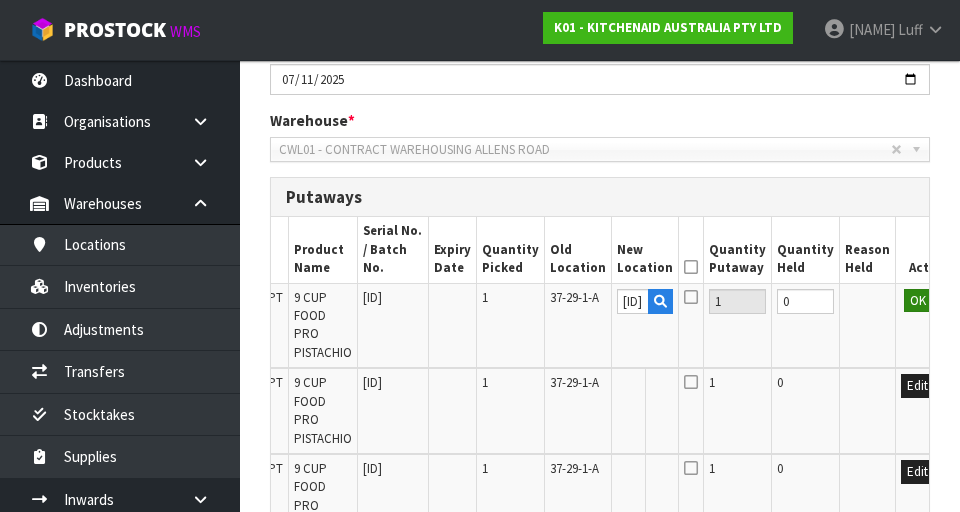 scroll, scrollTop: 0, scrollLeft: 0, axis: both 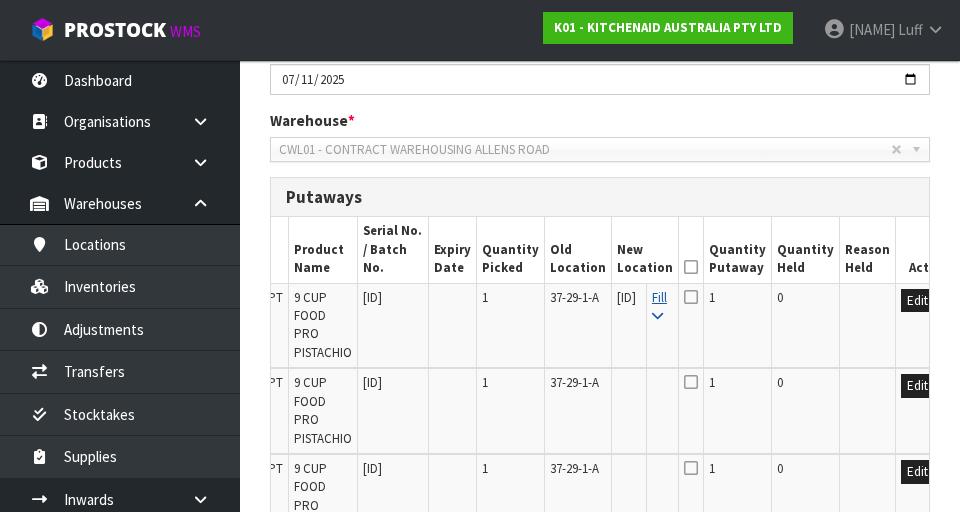 click at bounding box center (657, 316) 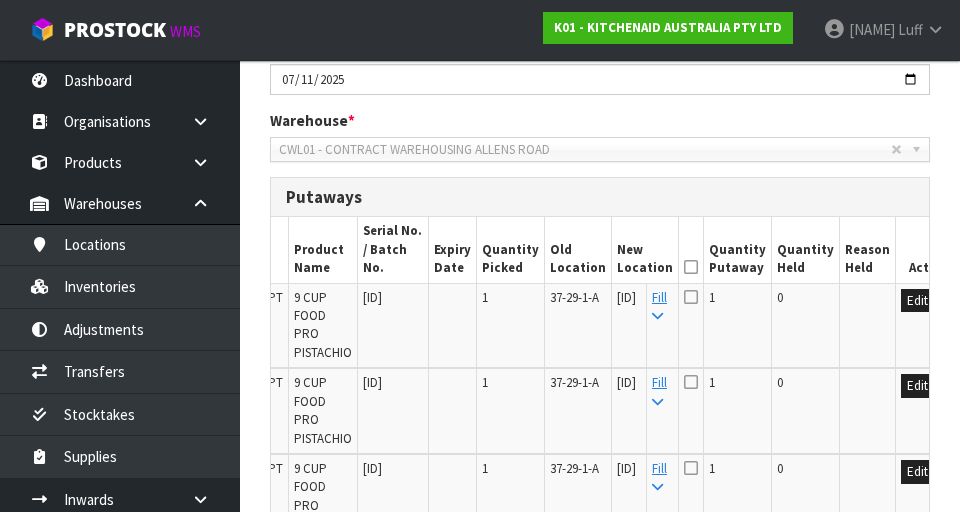 click at bounding box center (691, 267) 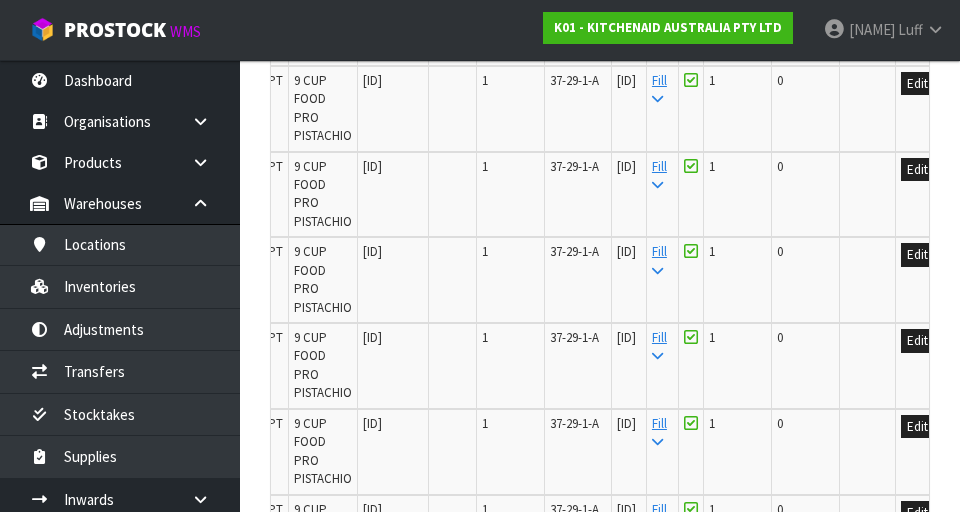 scroll 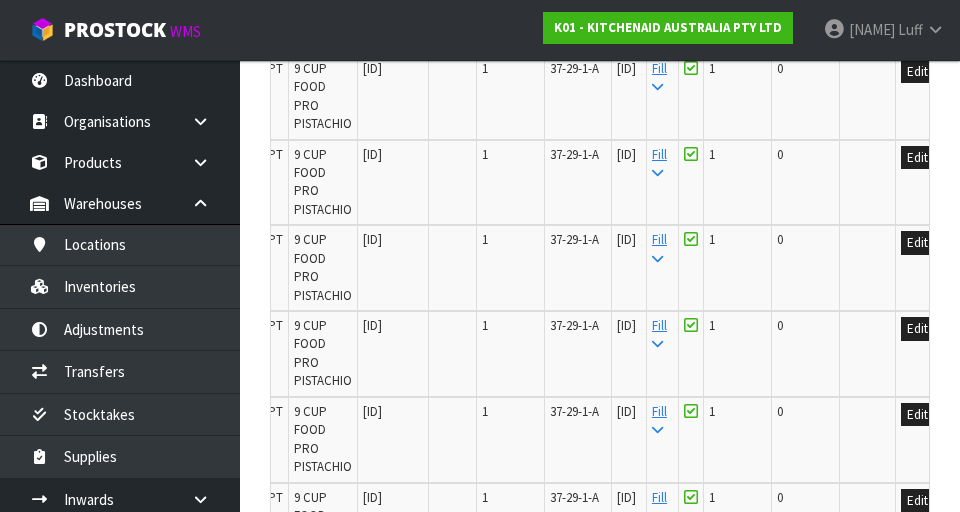 click on "Save & Confirm Putaway" at bounding box center (436, 919) 